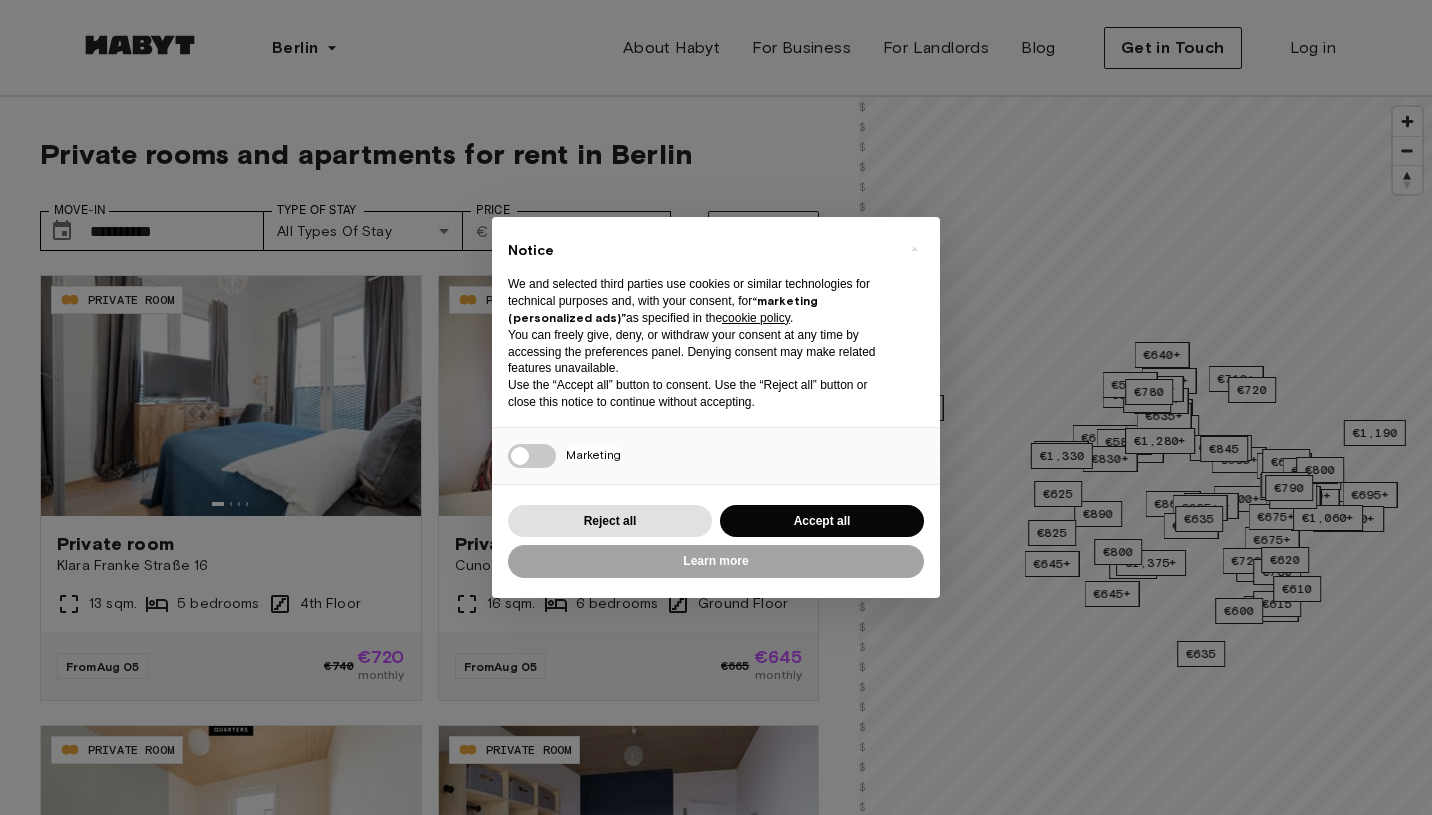 scroll, scrollTop: 0, scrollLeft: 0, axis: both 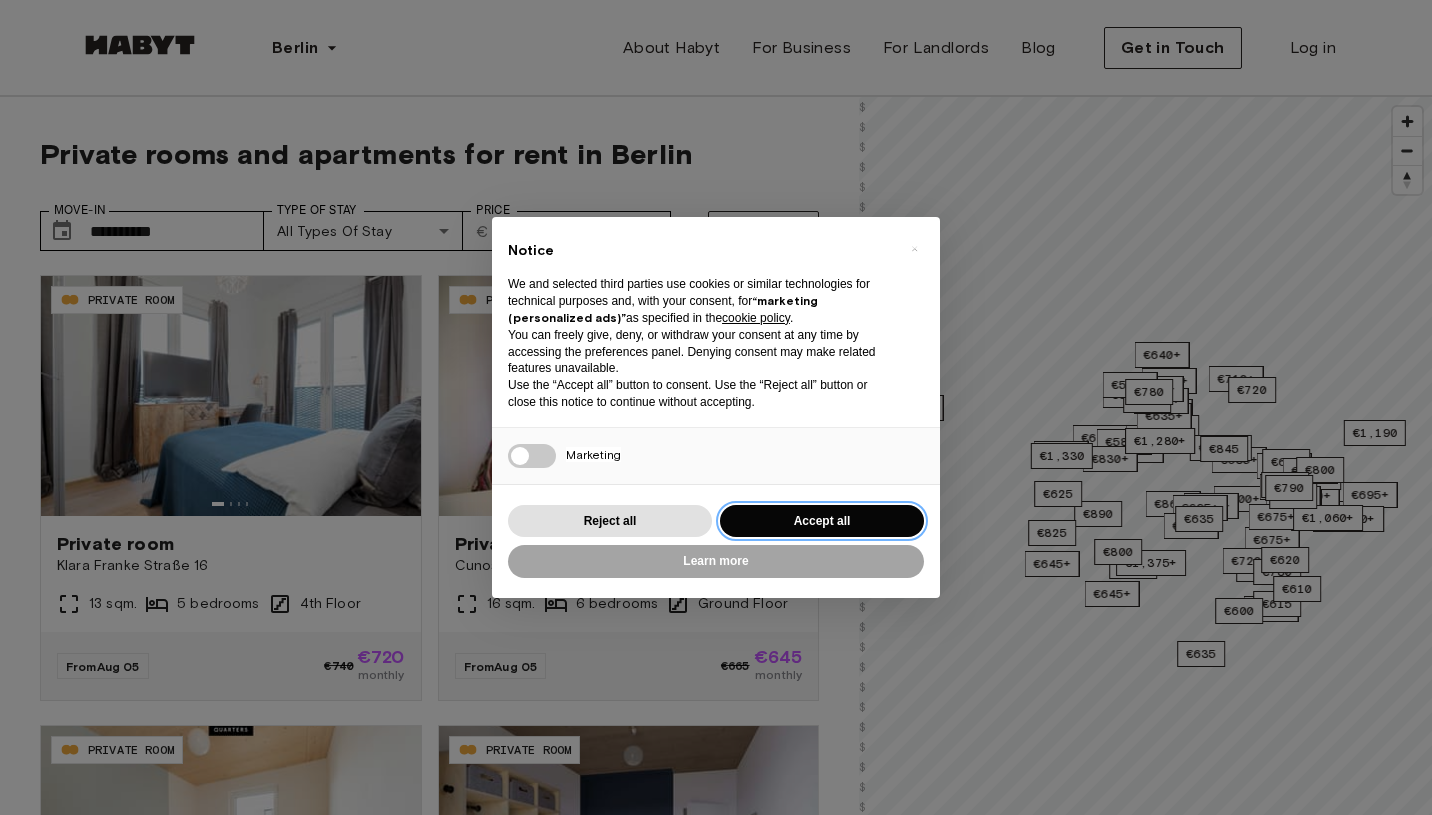 click on "Accept all" at bounding box center (822, 521) 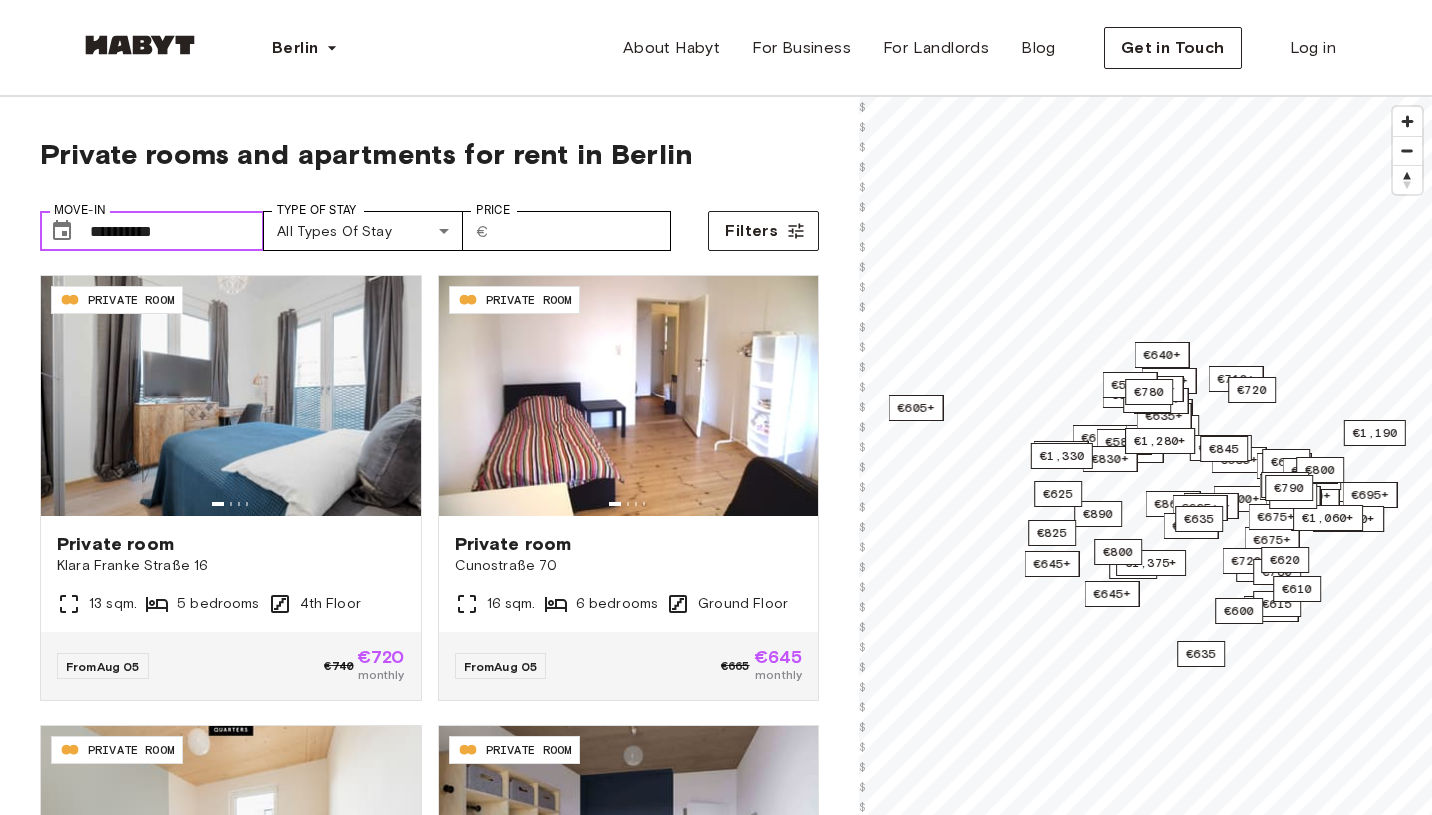 click on "**********" at bounding box center (177, 231) 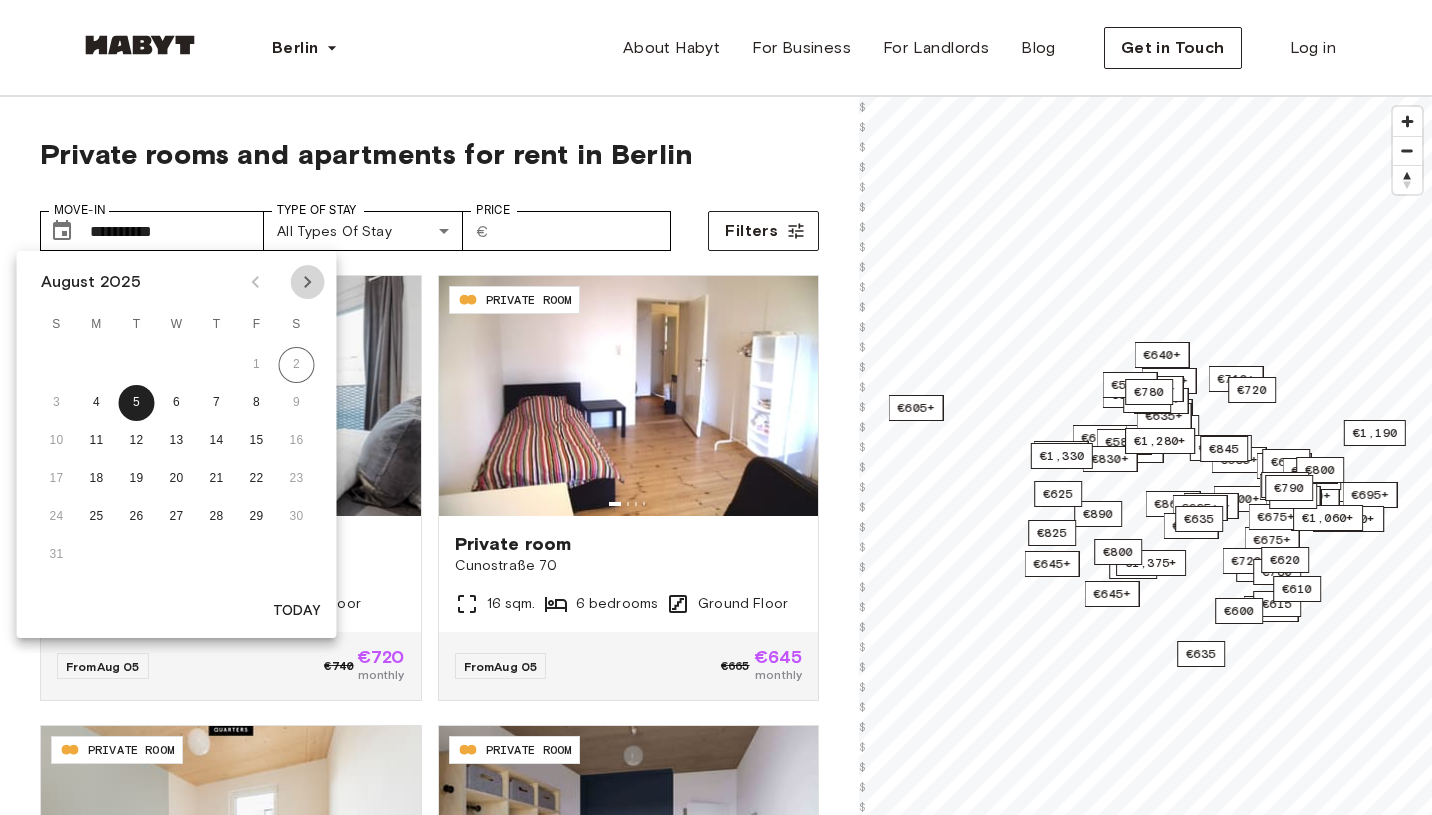 click 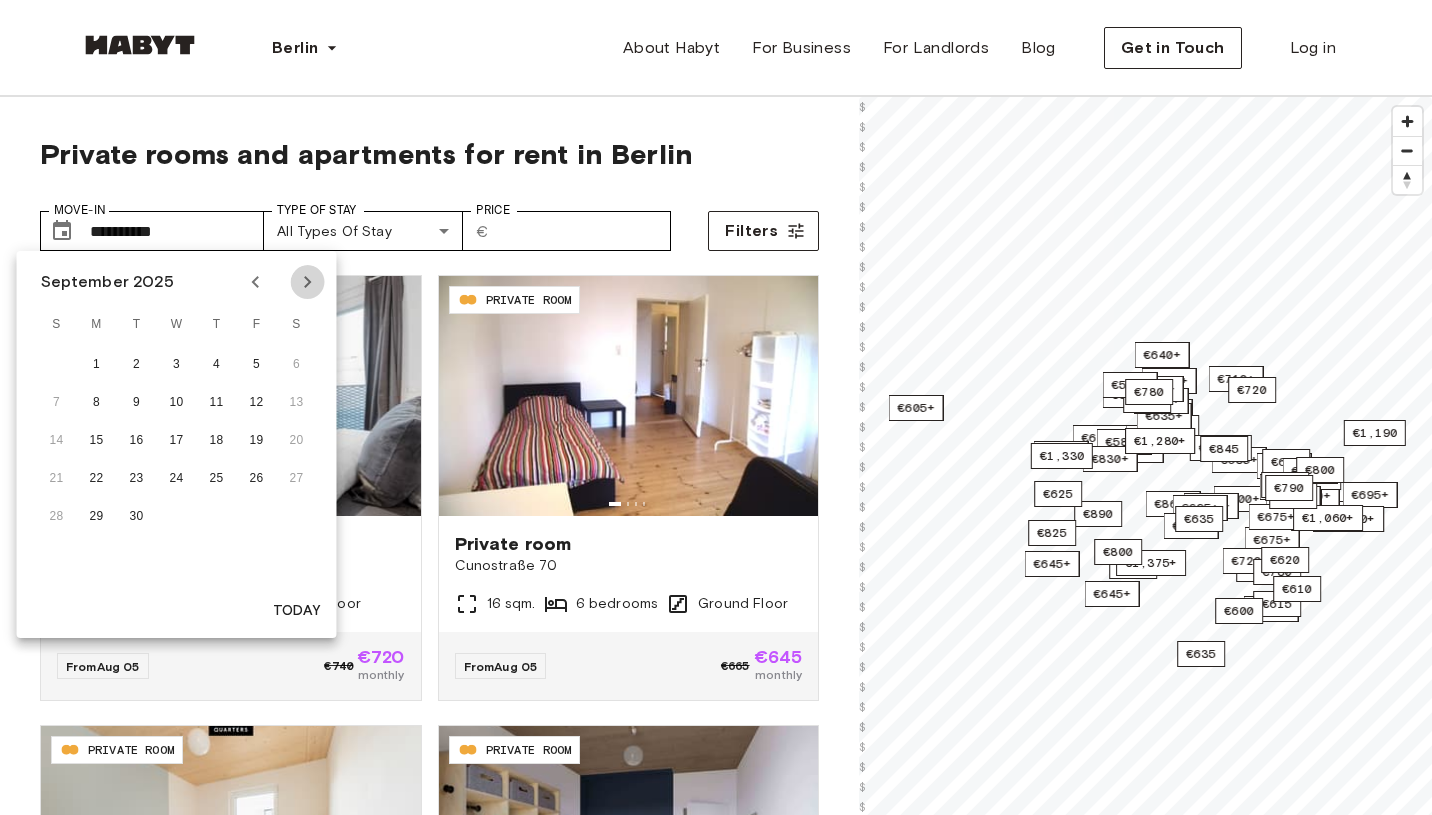 click 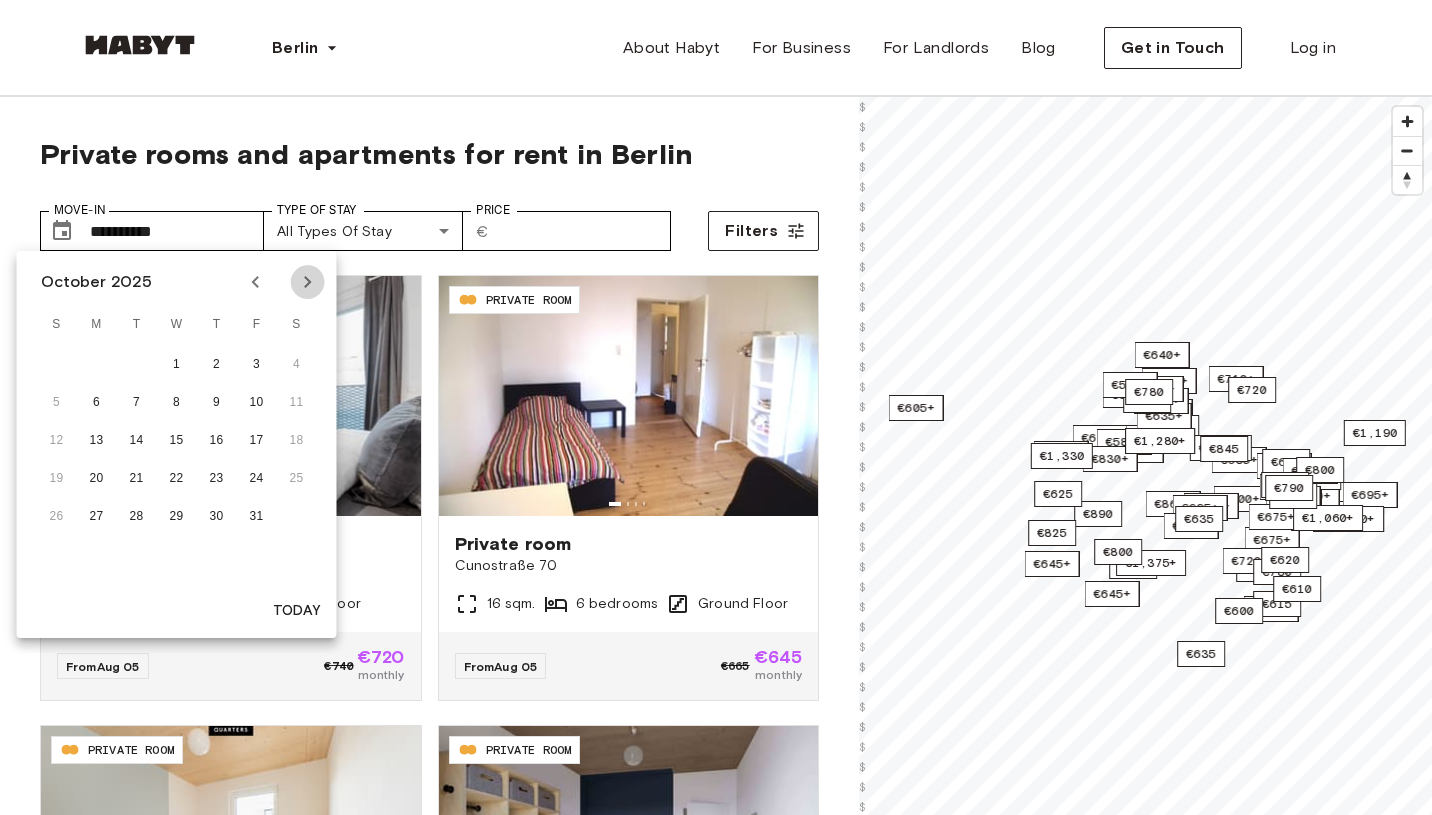 click 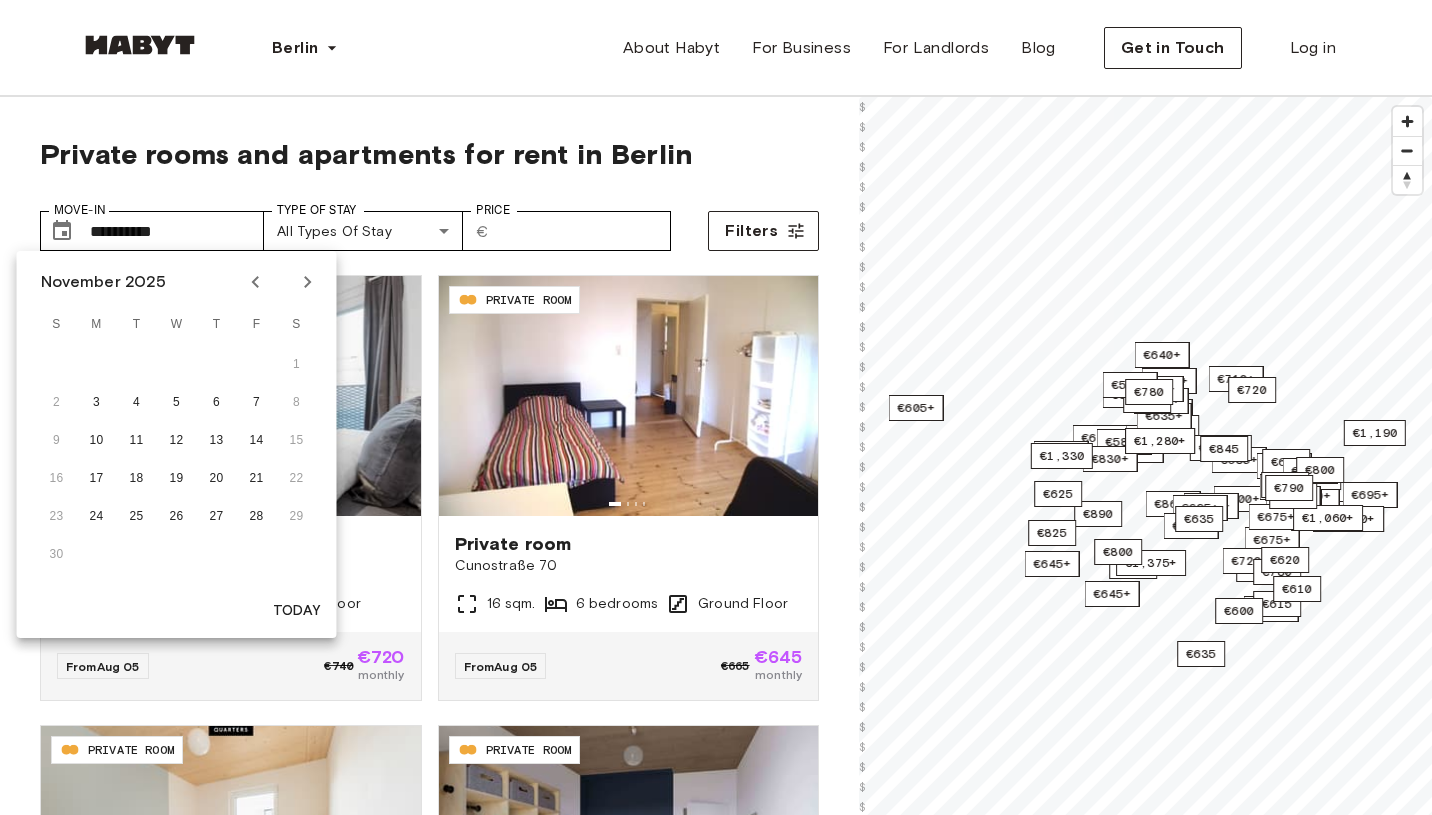 click on "1" at bounding box center [177, 365] 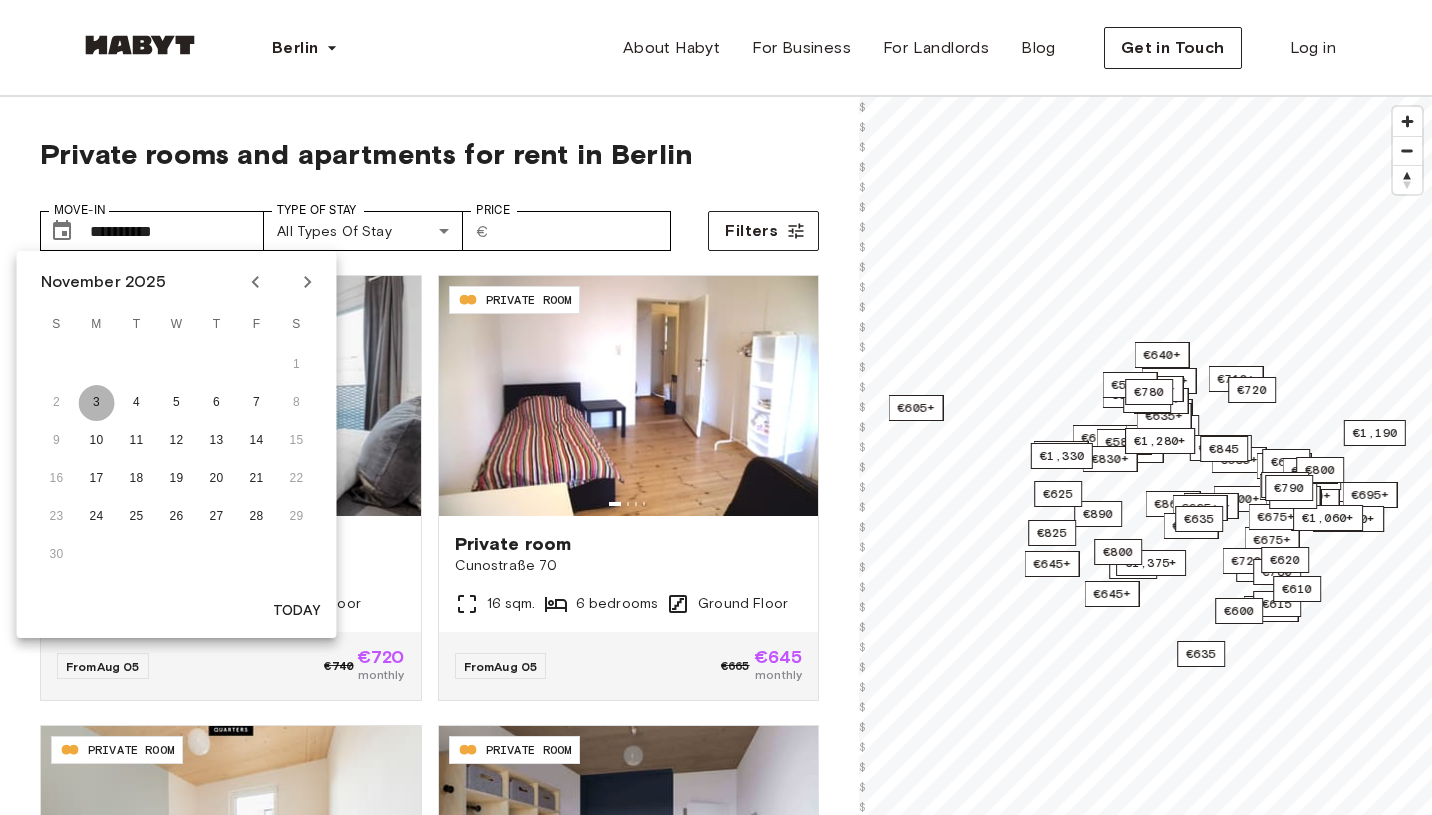 click on "3" at bounding box center [97, 403] 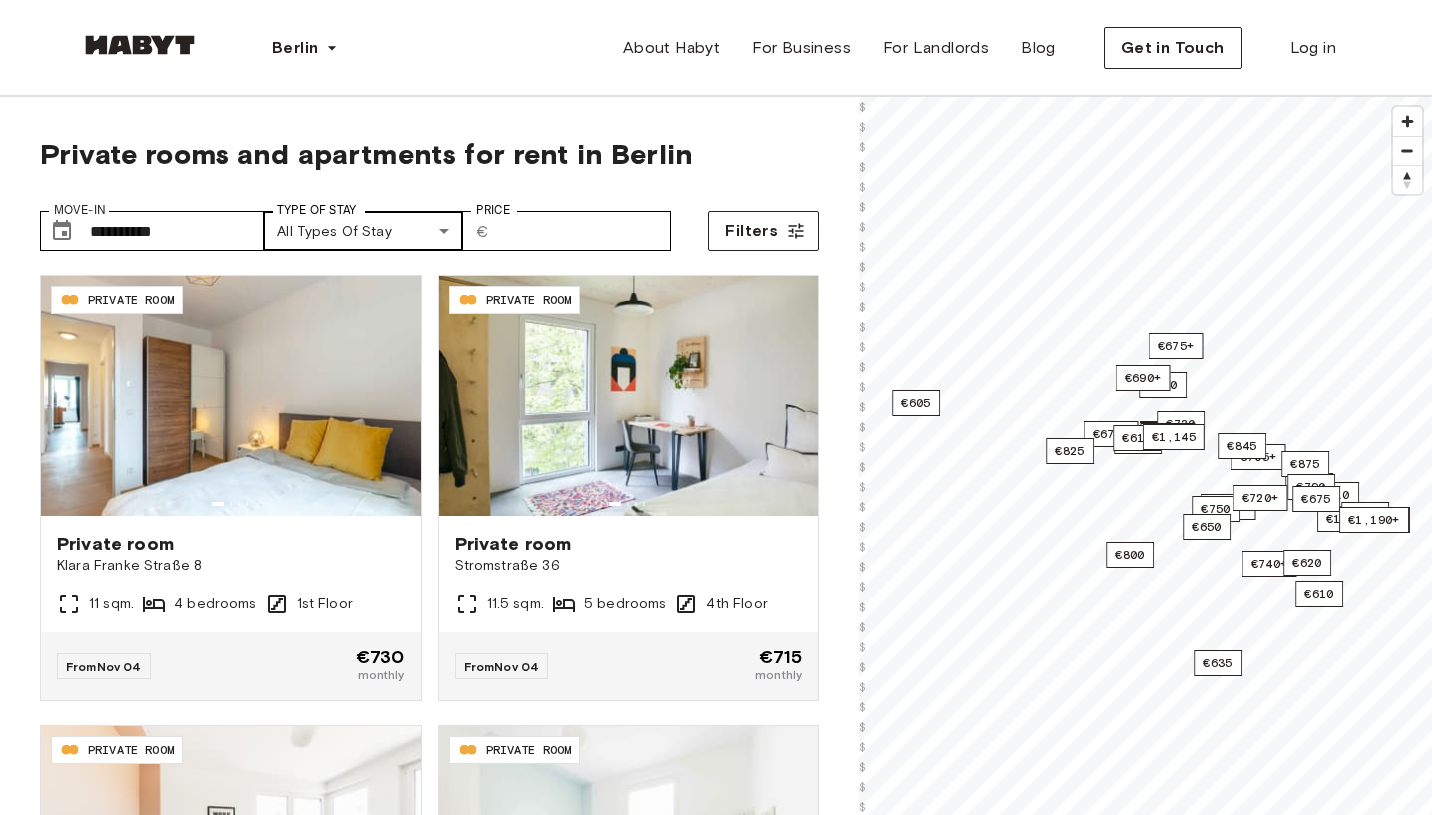click on "**********" at bounding box center [716, 2438] 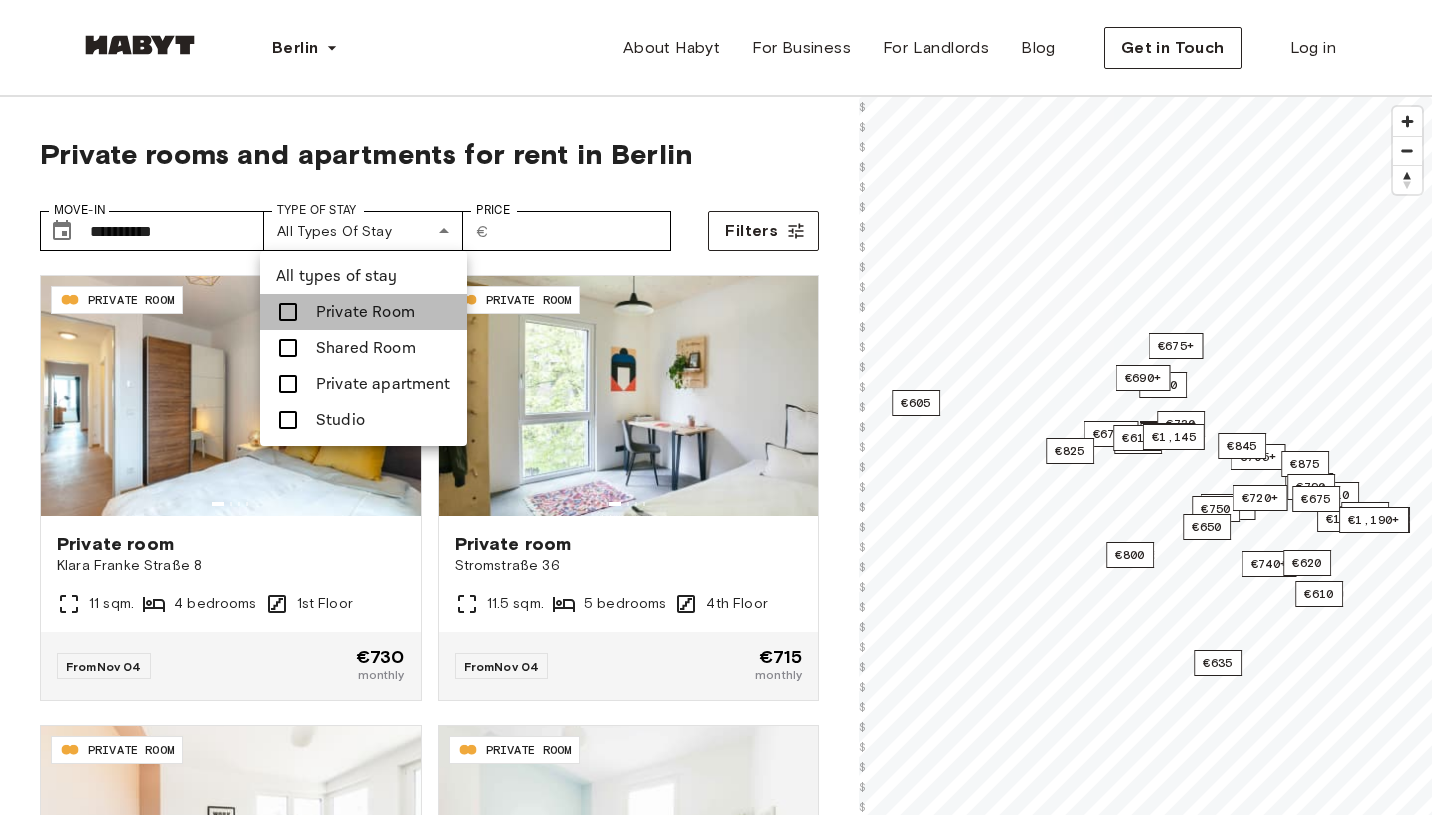 click on "Private Room" at bounding box center [365, 312] 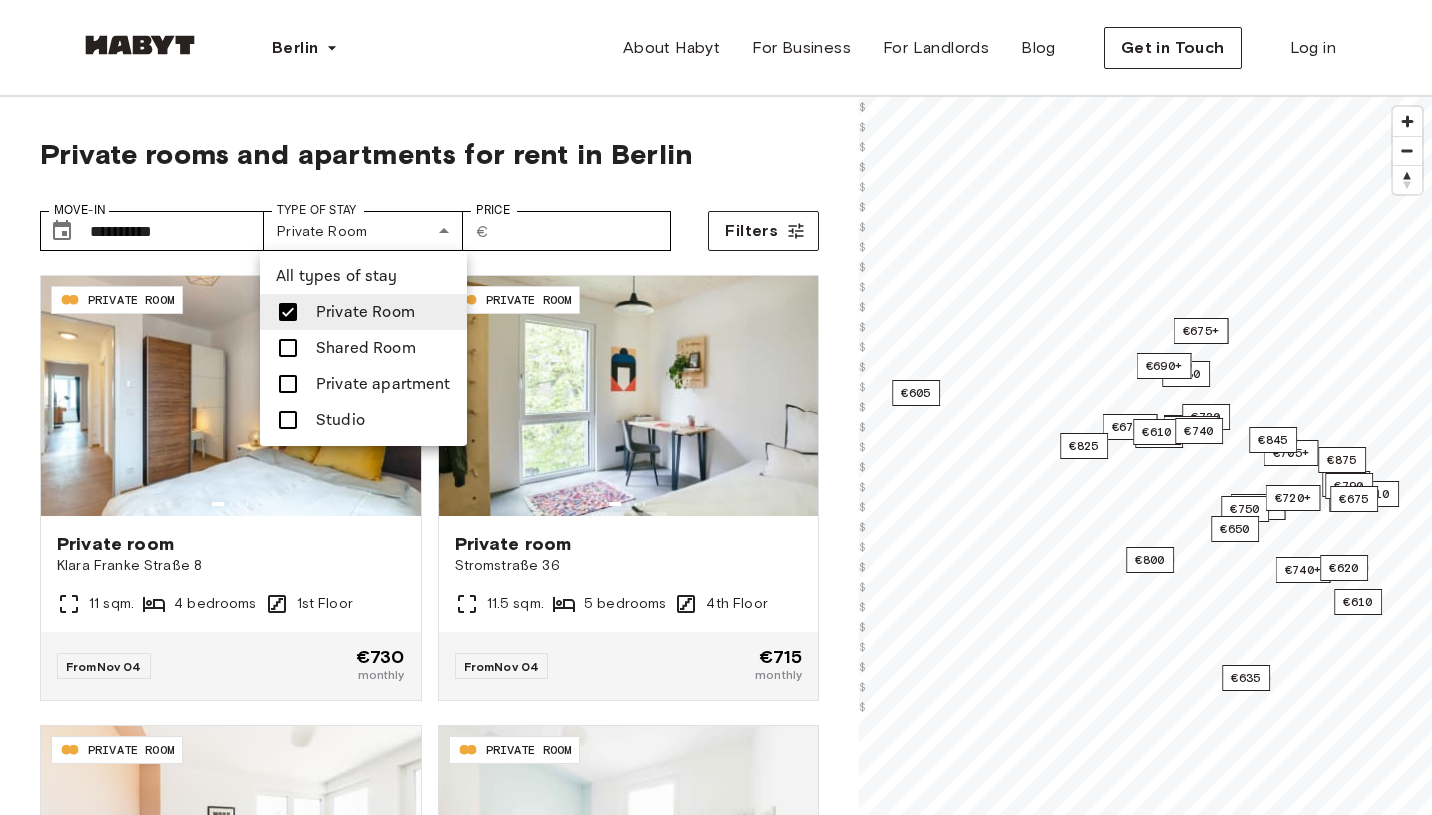 click at bounding box center [716, 407] 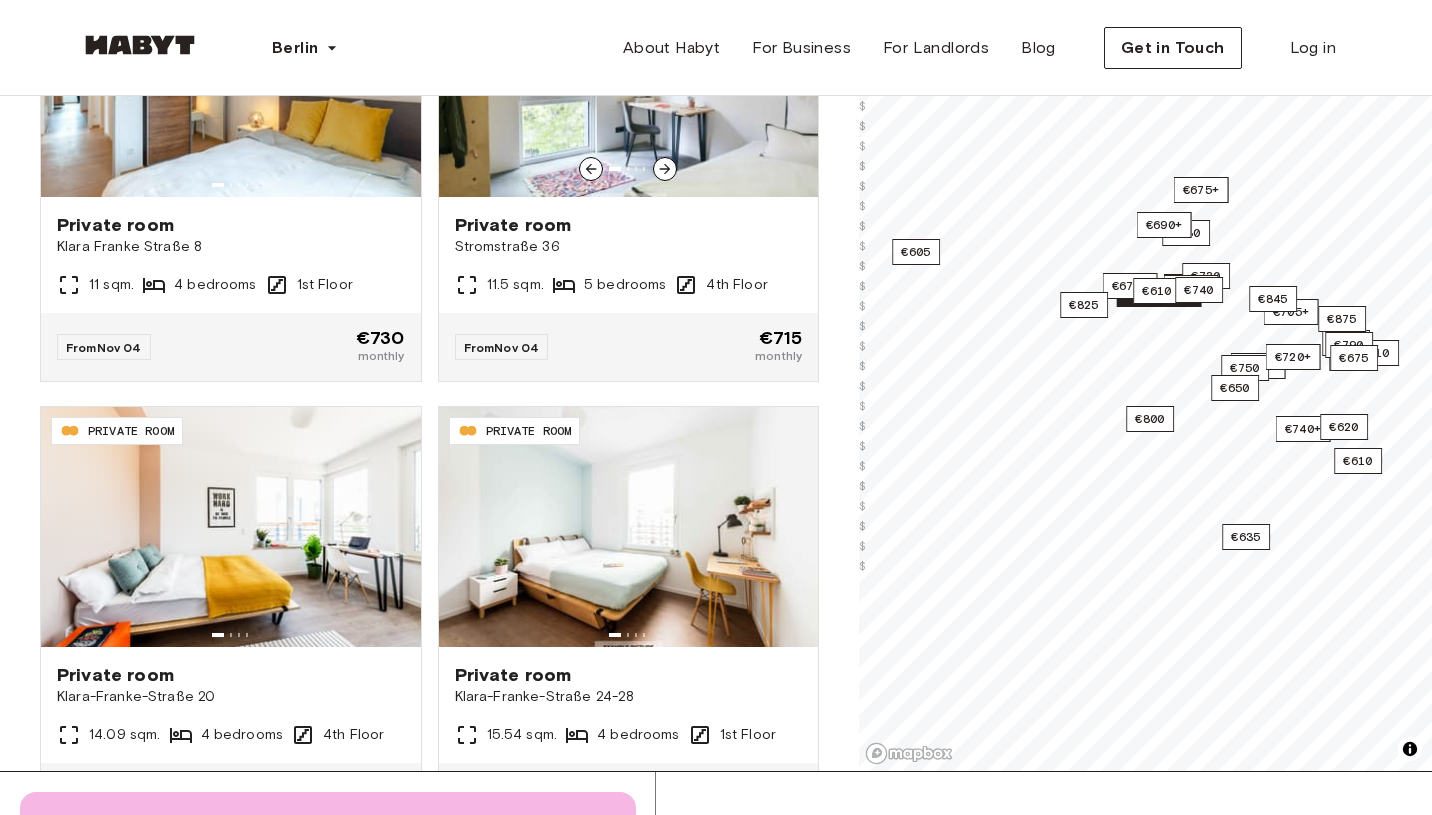 scroll, scrollTop: 352, scrollLeft: 0, axis: vertical 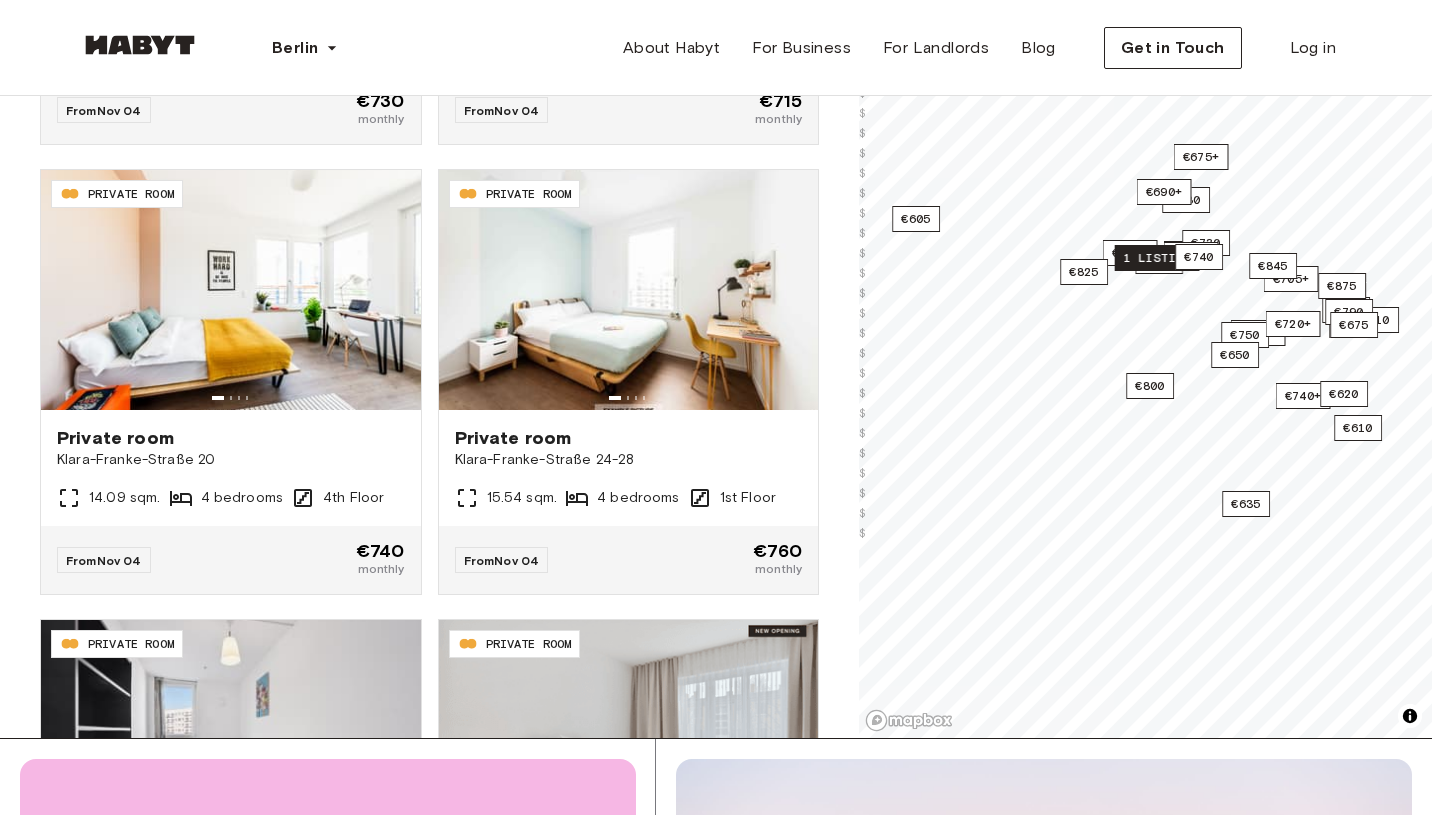click on "1 listing" at bounding box center (1157, 258) 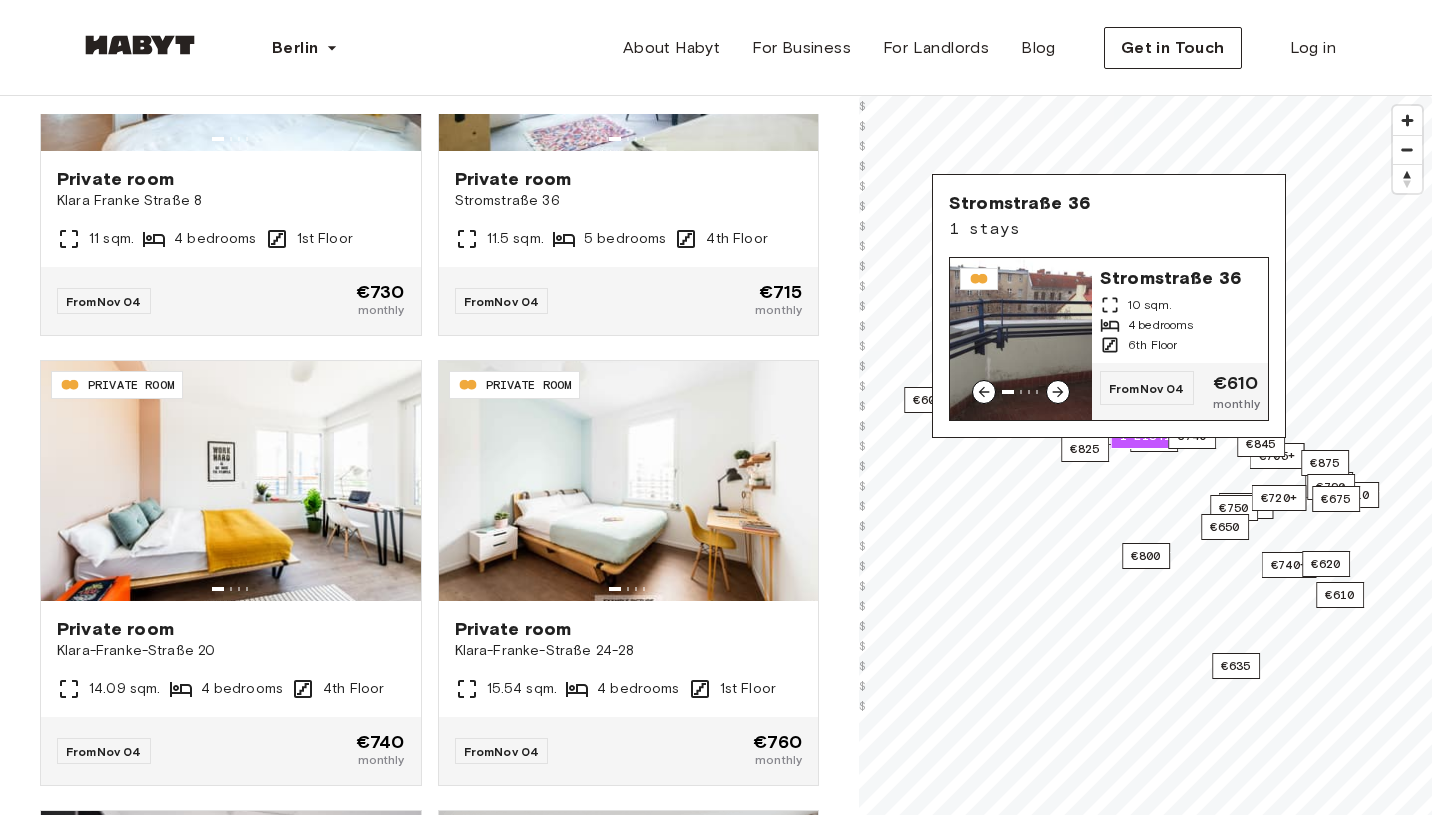 scroll, scrollTop: 160, scrollLeft: 0, axis: vertical 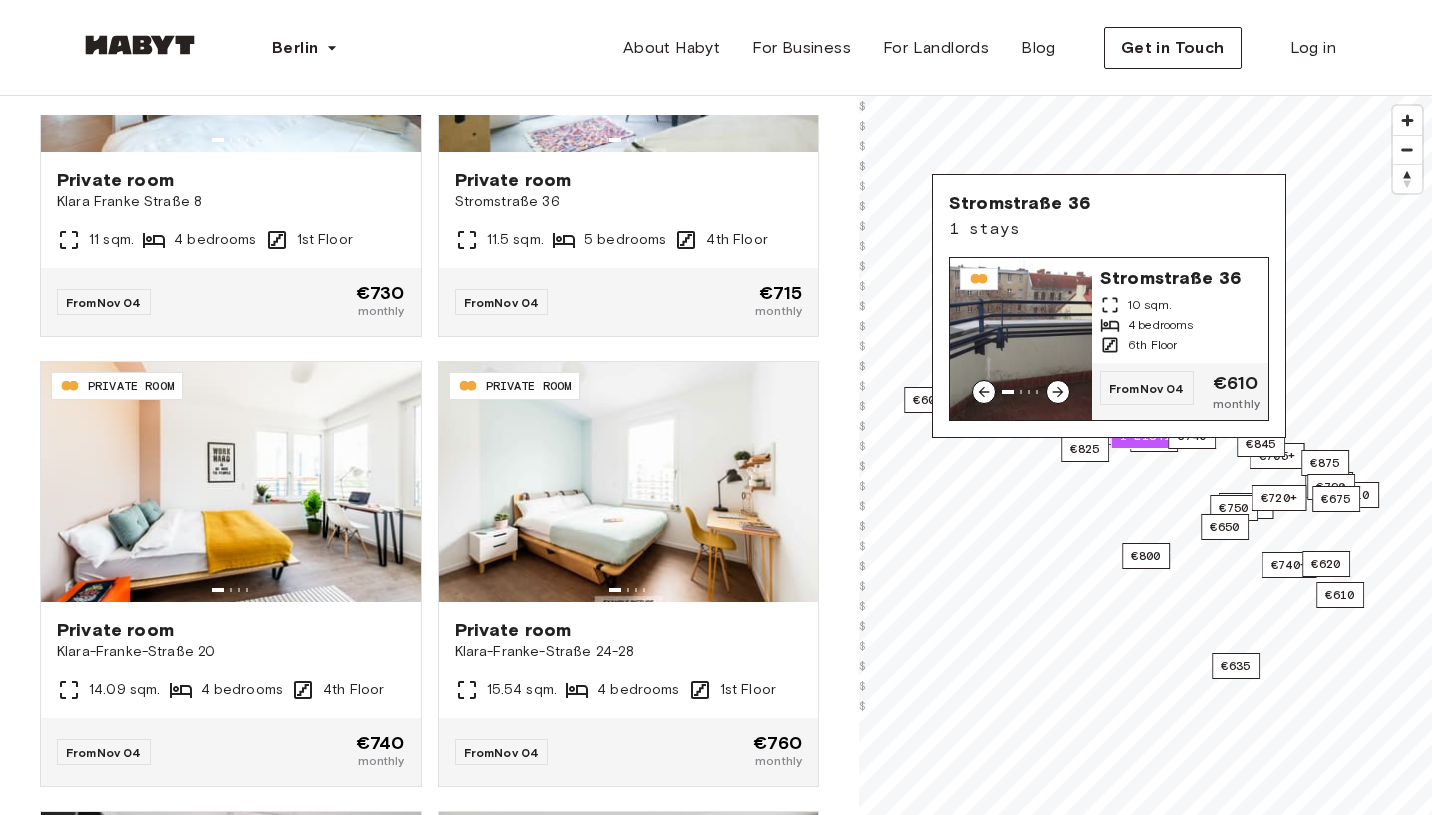 click 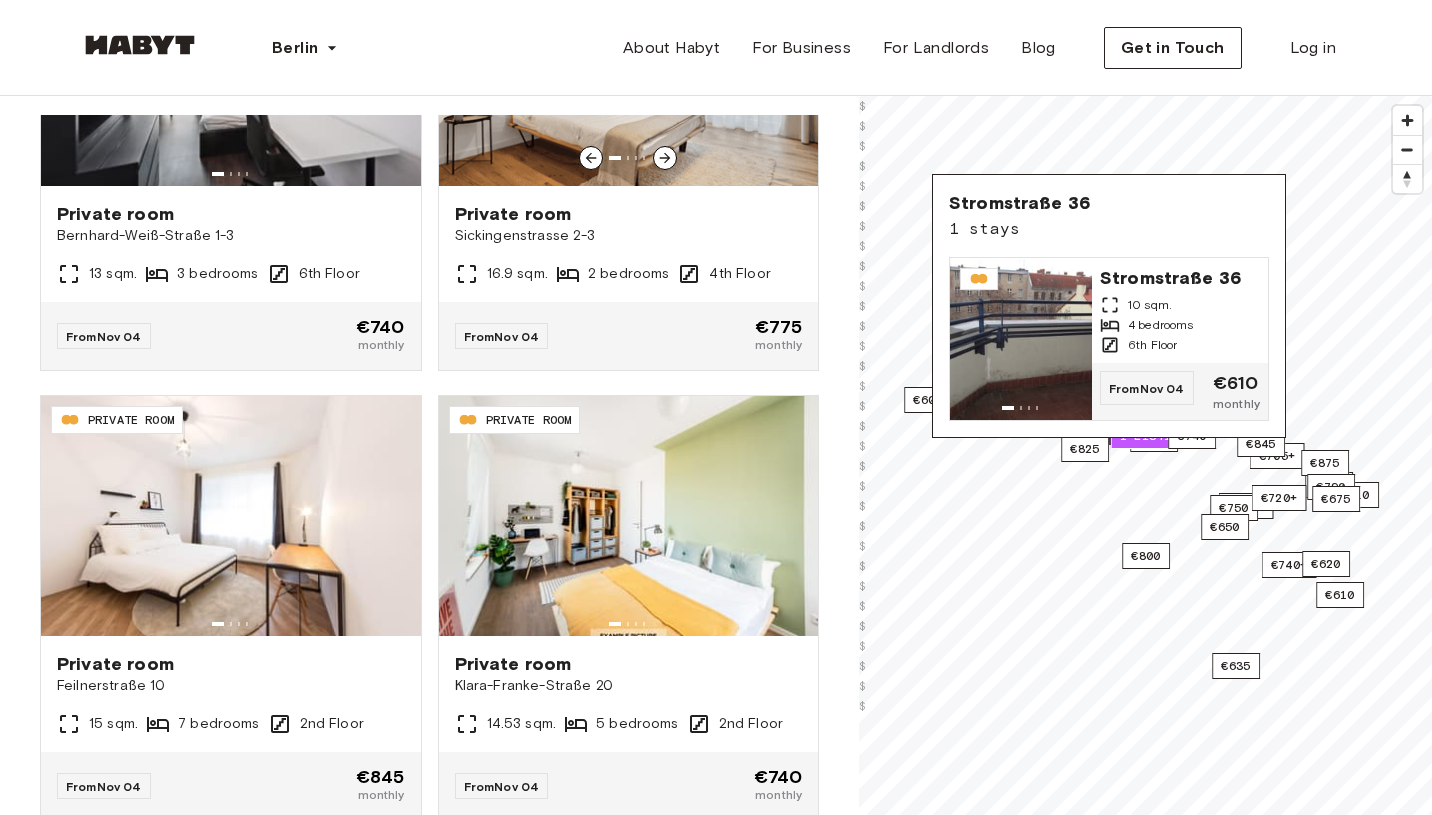 scroll, scrollTop: 1075, scrollLeft: 0, axis: vertical 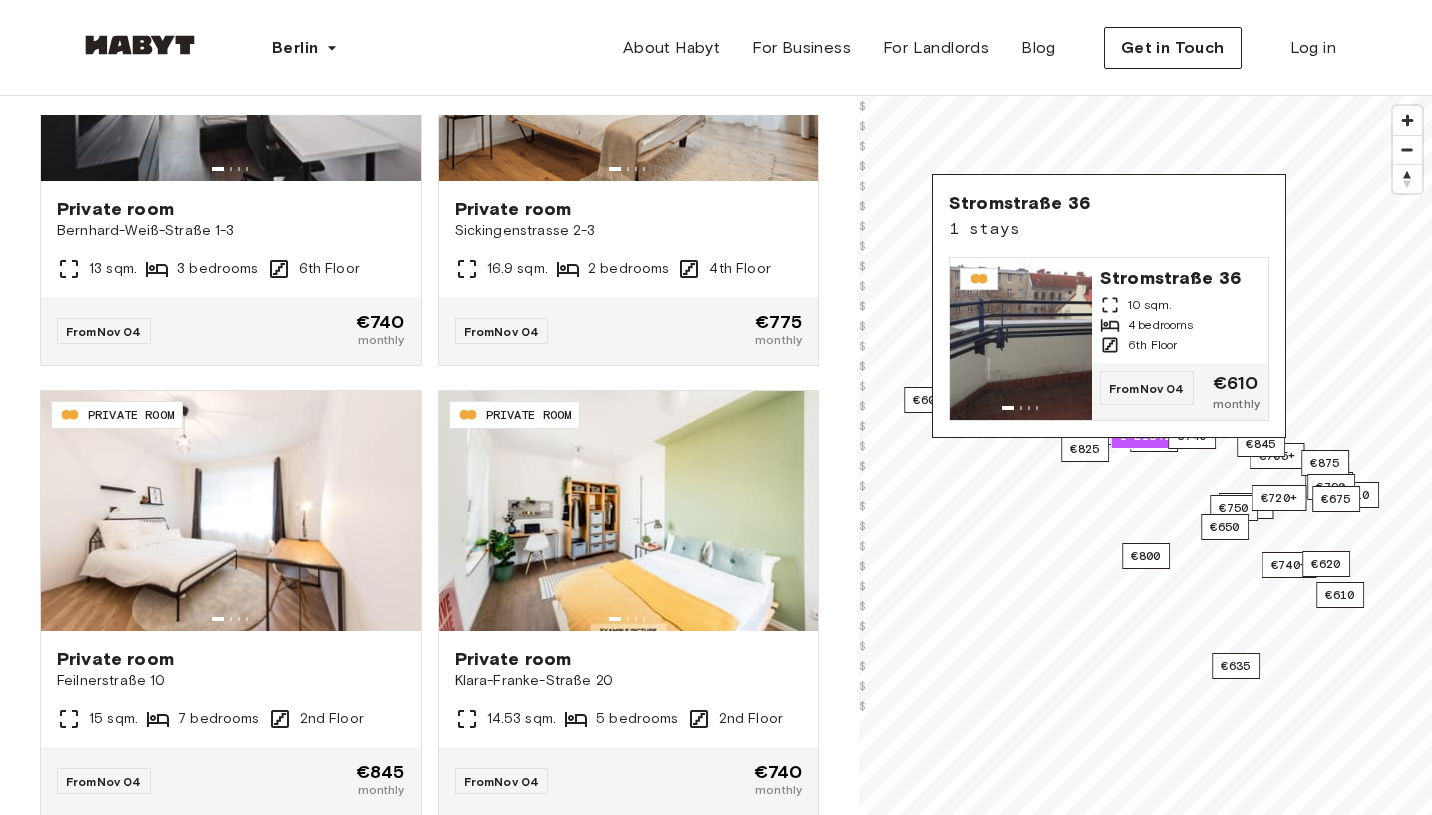 click on "**********" at bounding box center [429, 433] 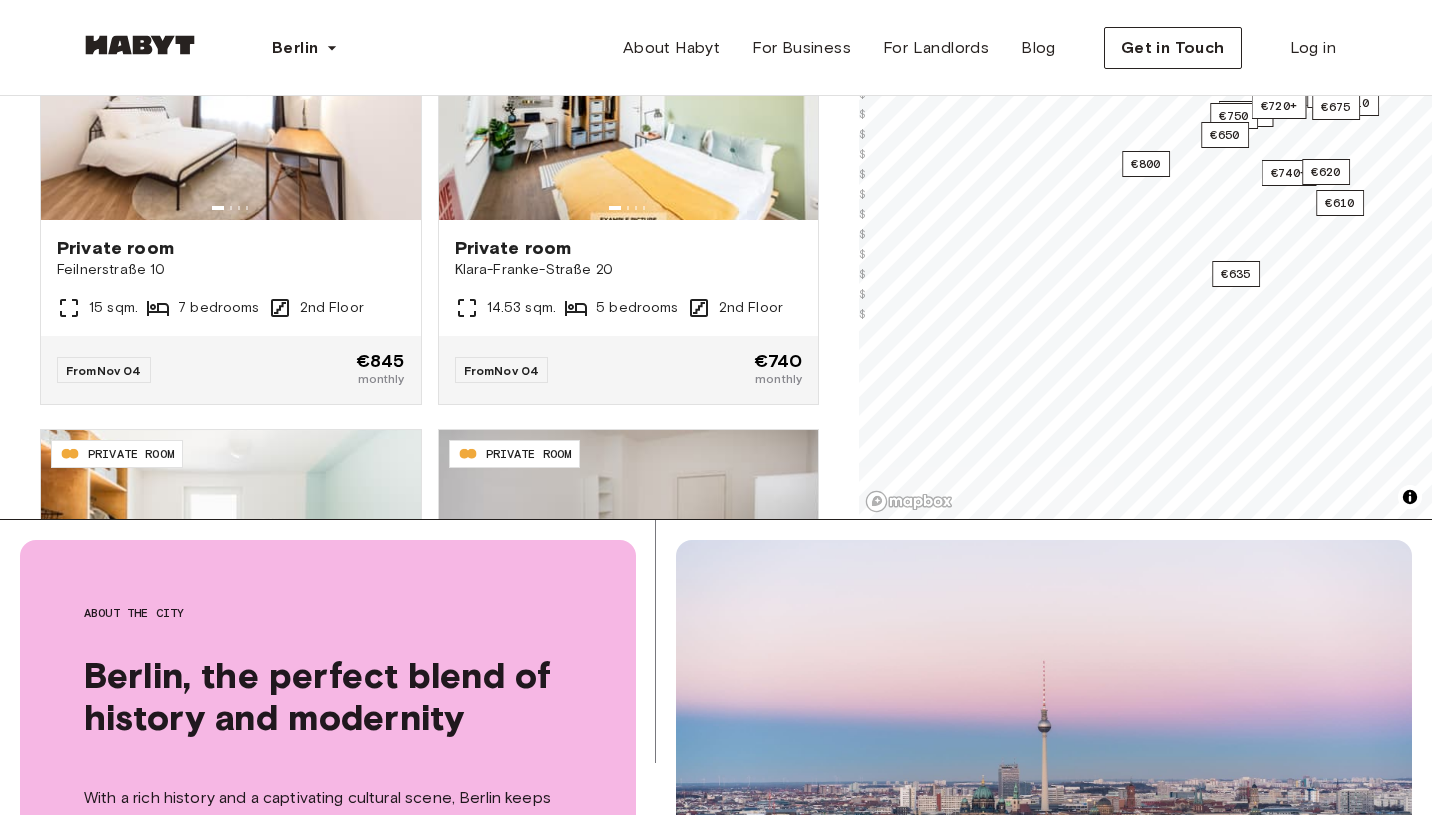 scroll, scrollTop: 553, scrollLeft: 0, axis: vertical 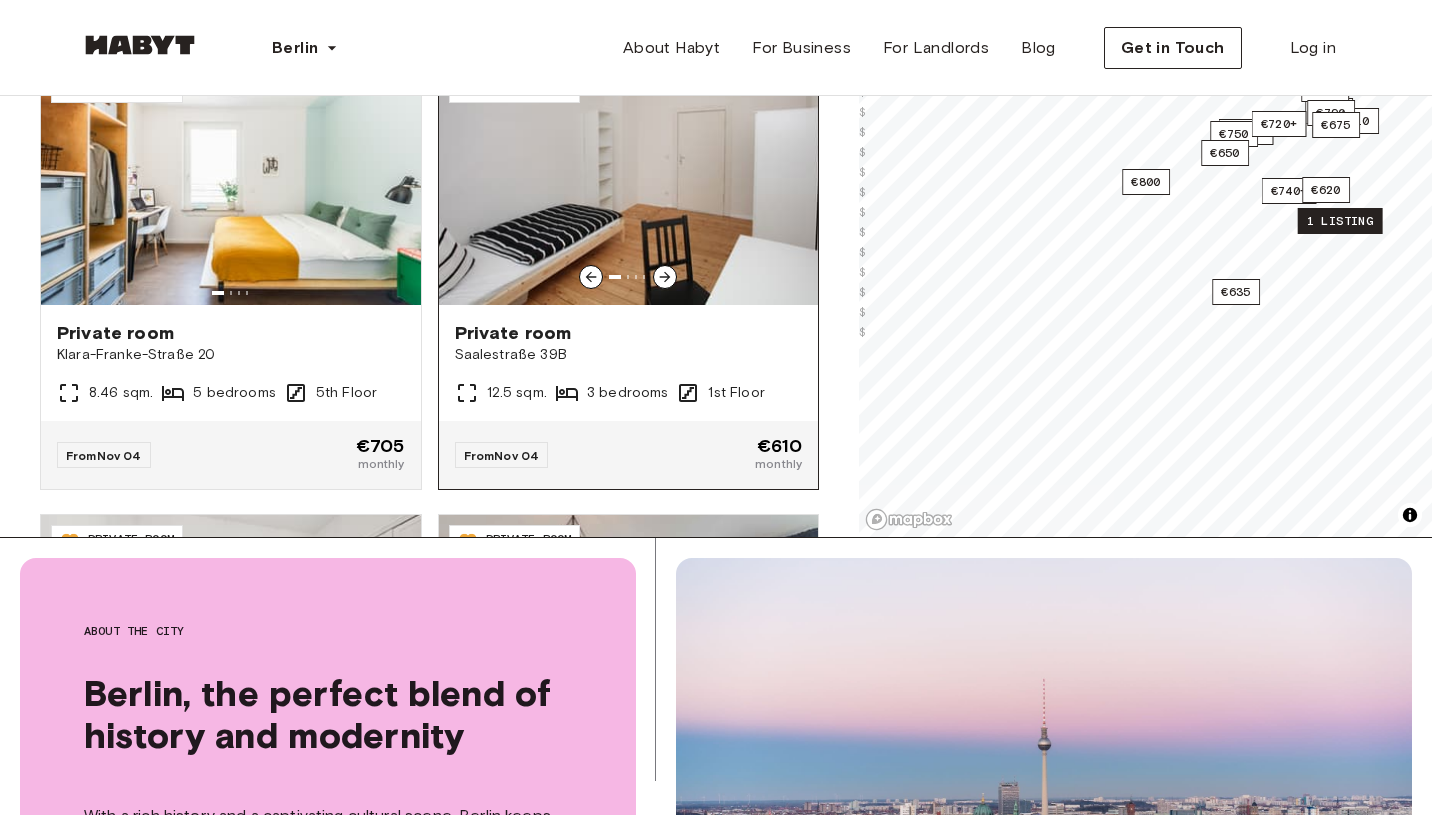 click on "Saalestraße 39B" at bounding box center (629, 355) 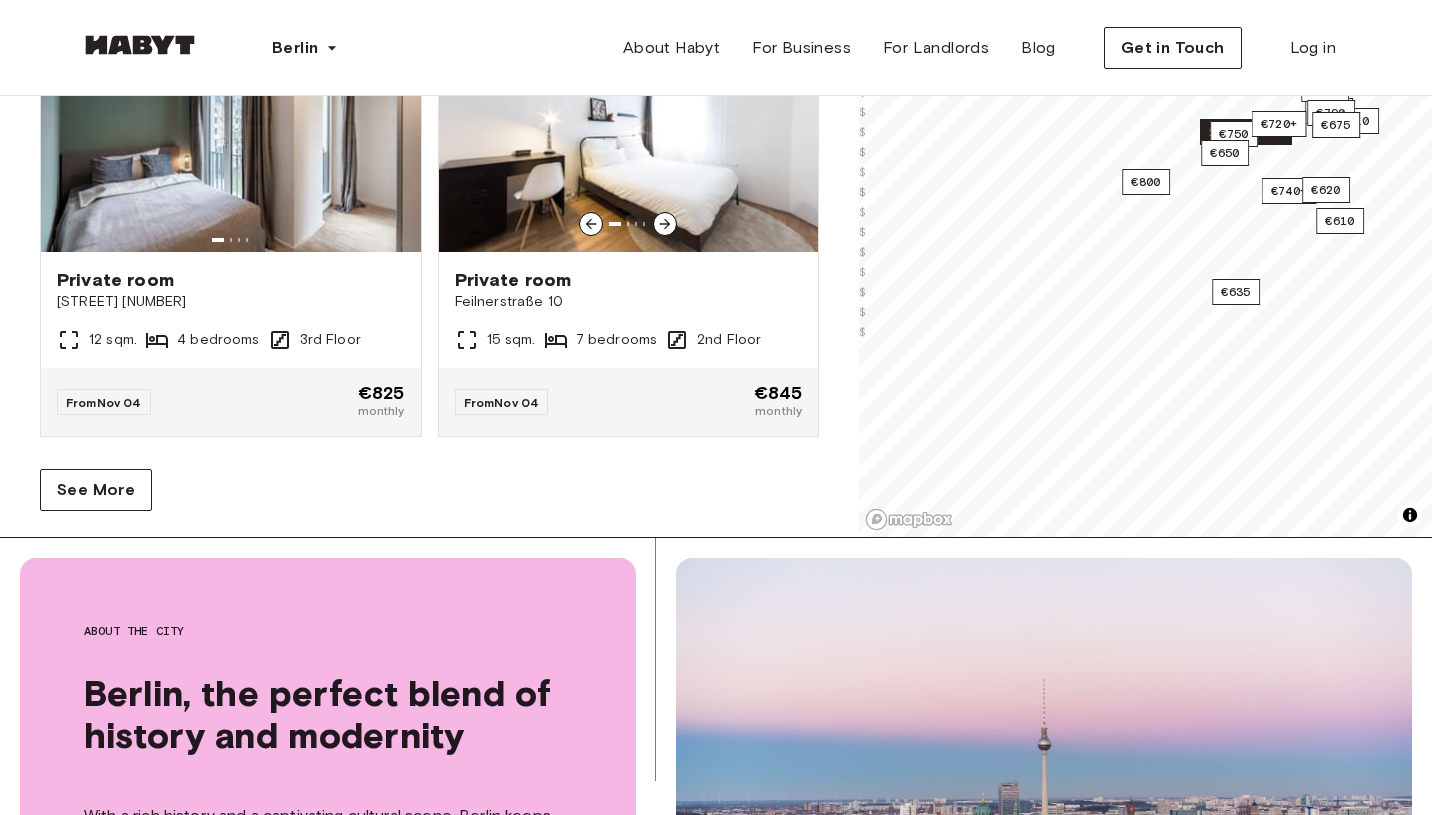 scroll, scrollTop: 3775, scrollLeft: 0, axis: vertical 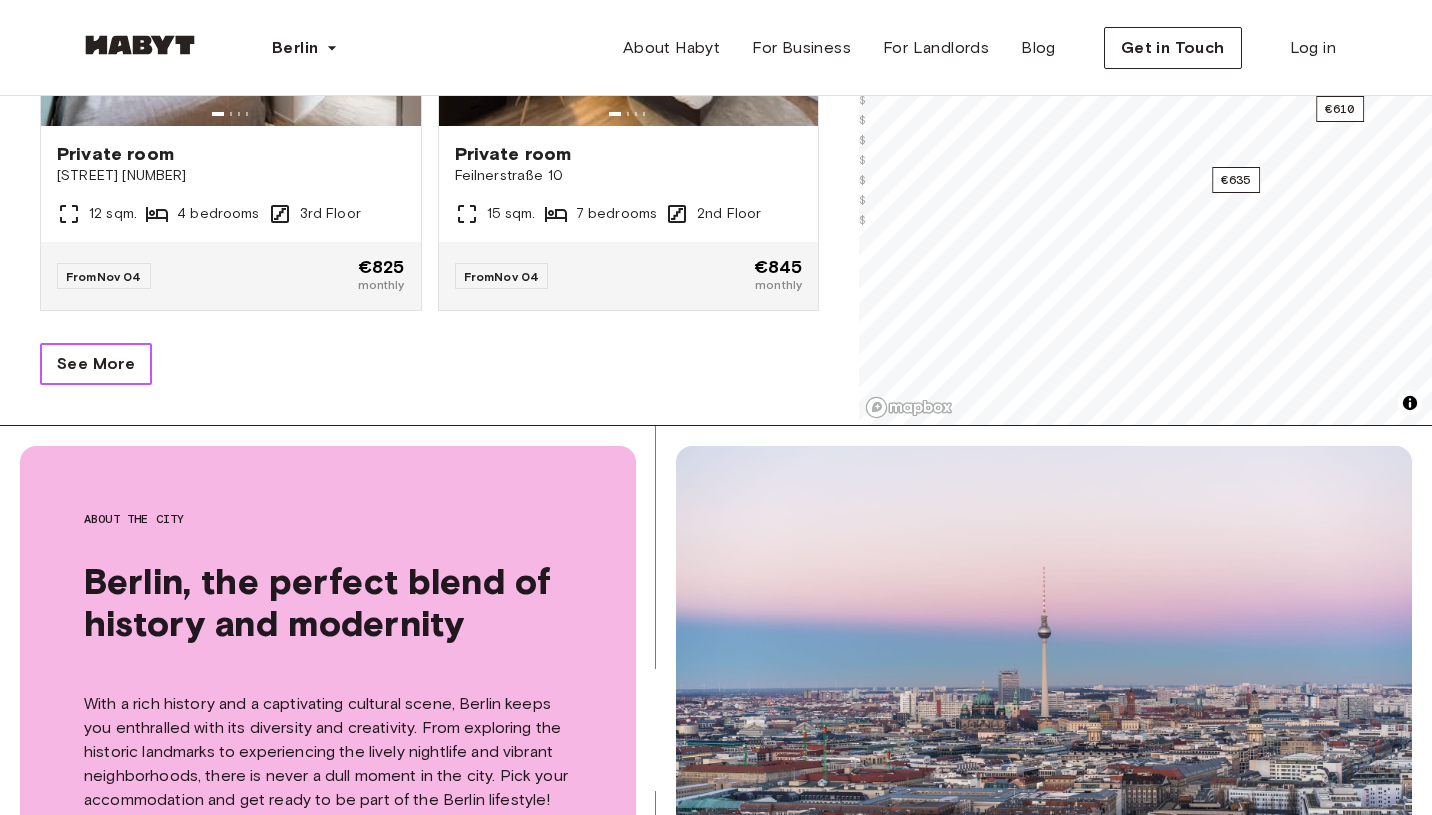 click on "See More" at bounding box center (96, 364) 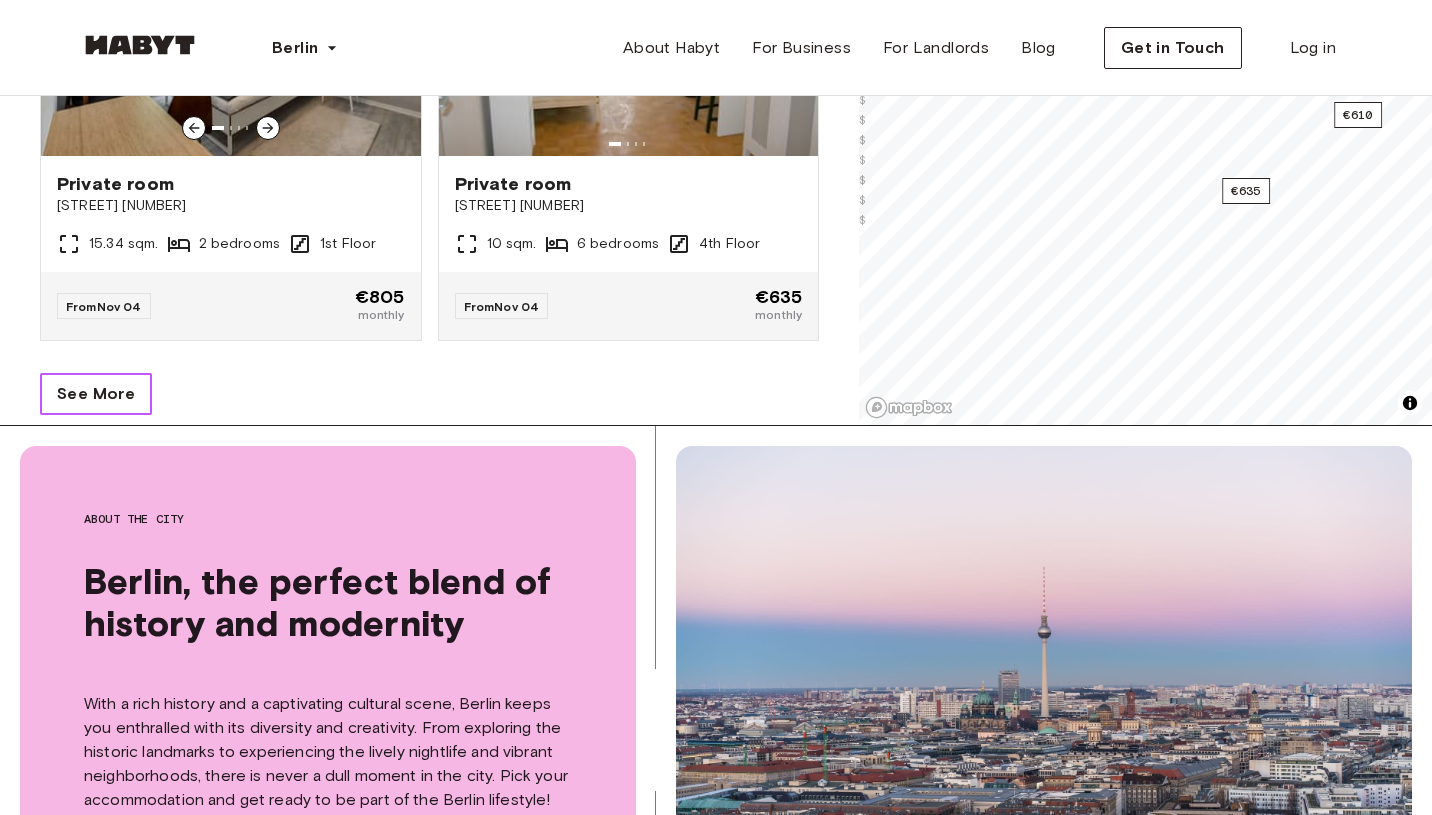 scroll, scrollTop: 8275, scrollLeft: 0, axis: vertical 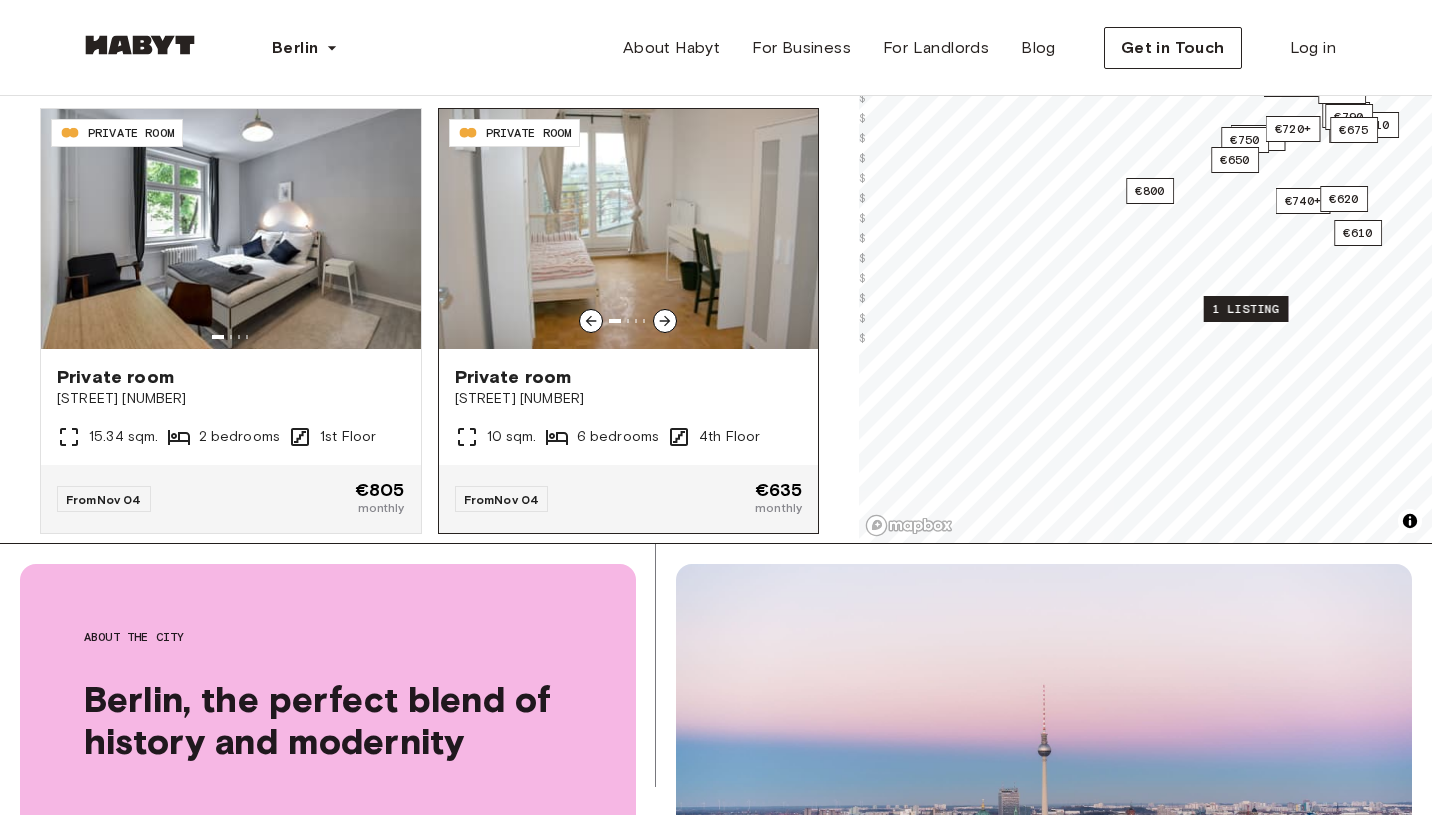 click on "10 sqm." at bounding box center (512, 437) 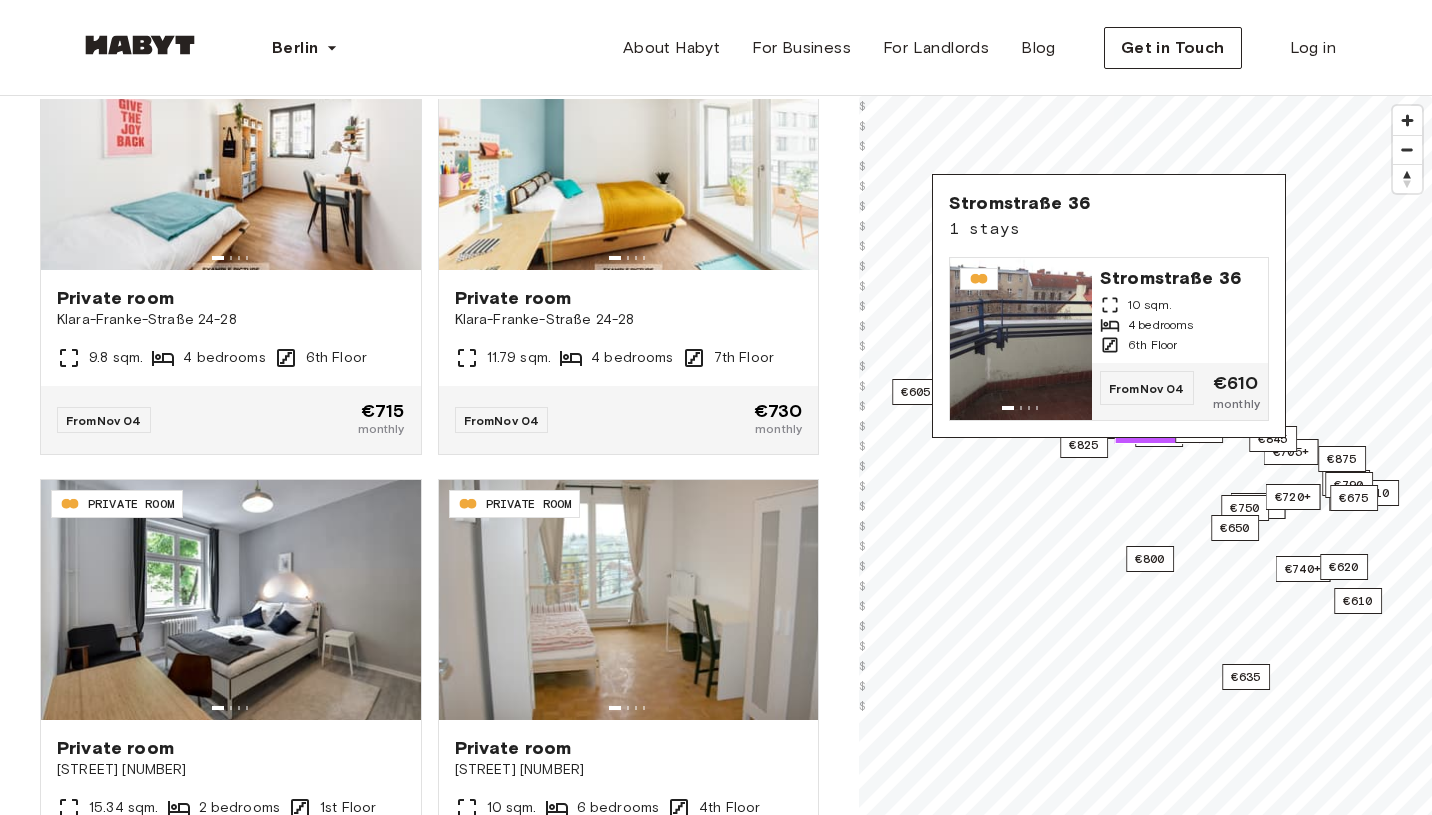 scroll, scrollTop: 0, scrollLeft: 0, axis: both 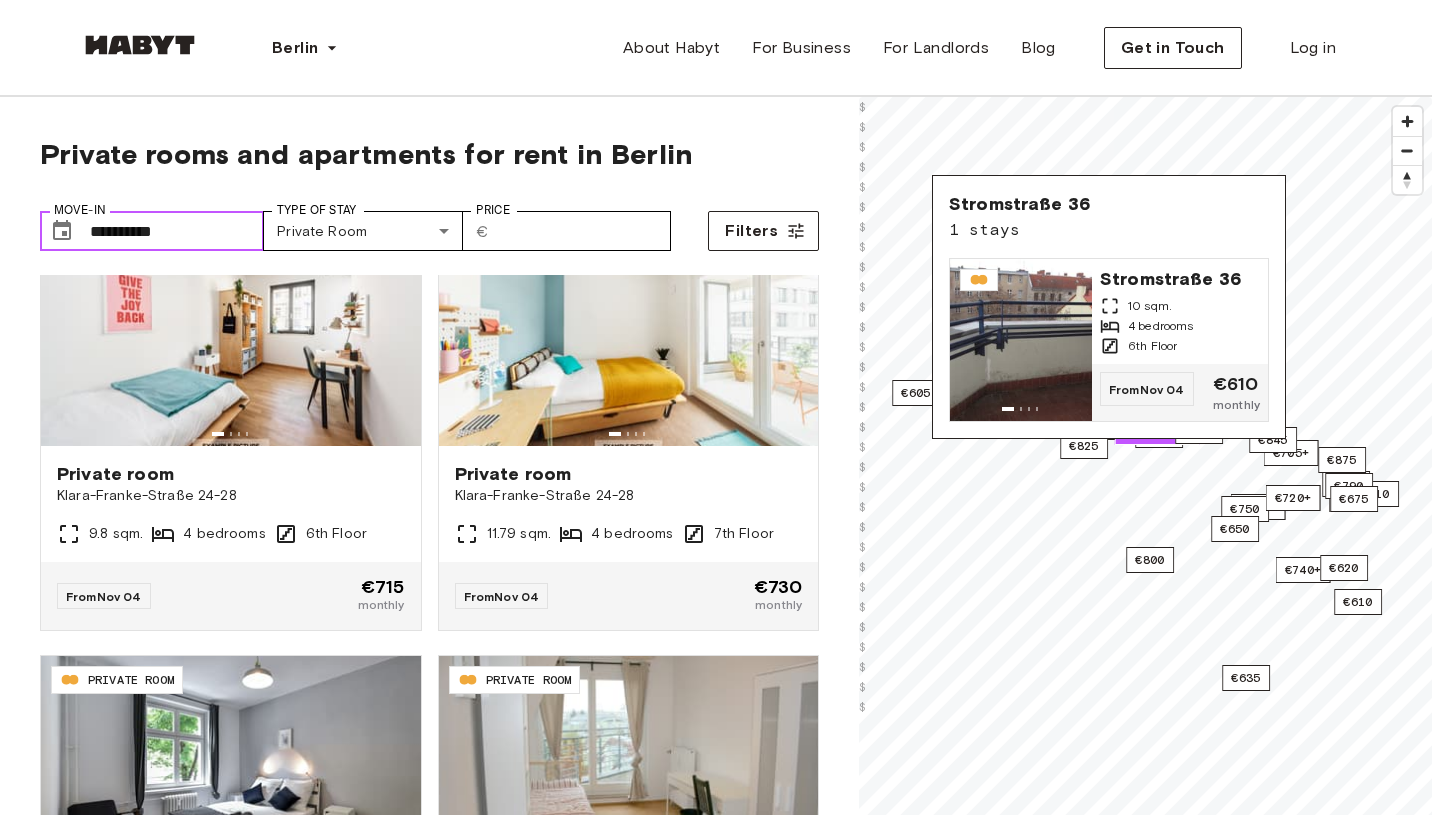 click on "**********" at bounding box center [177, 231] 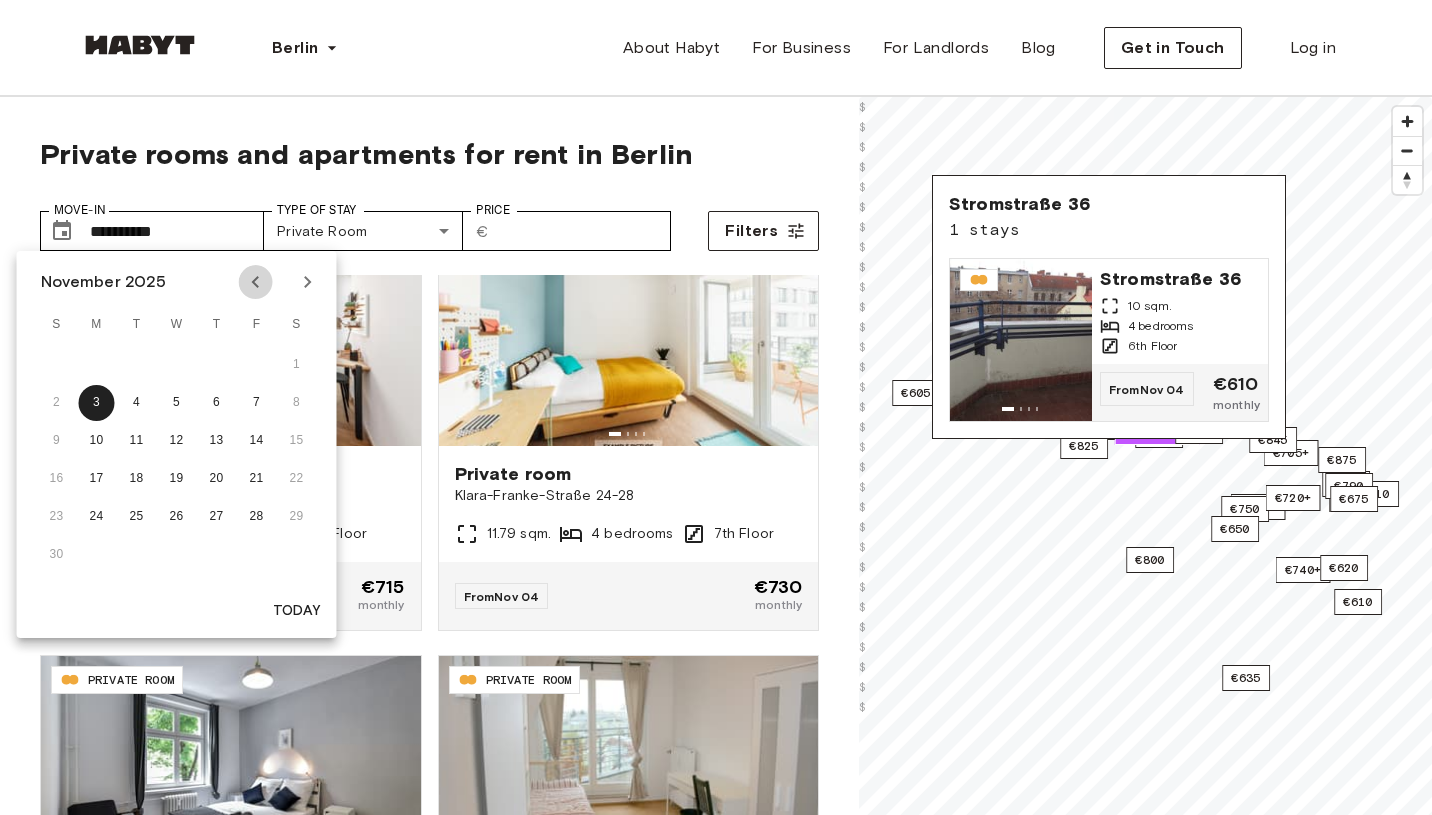 click 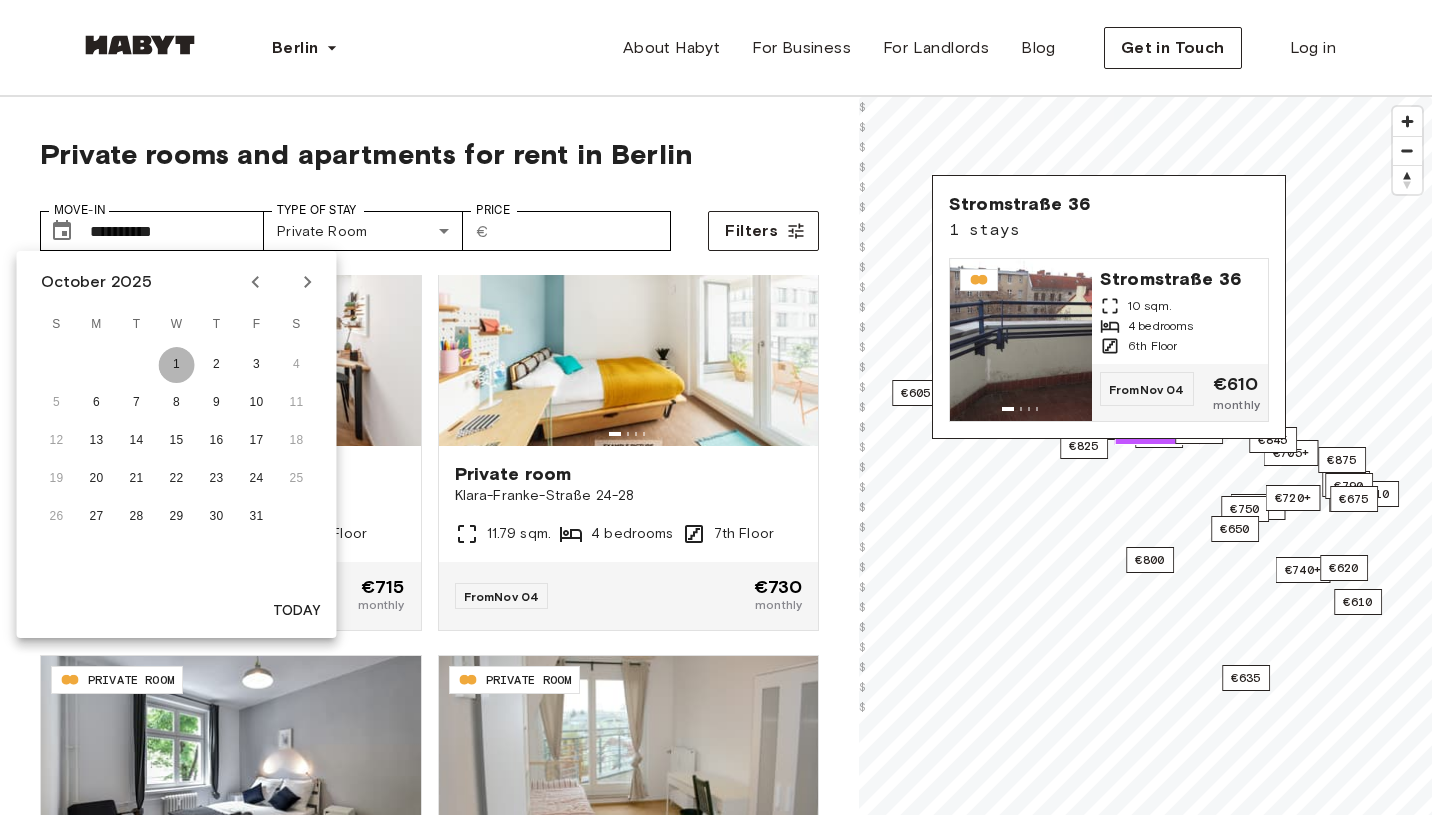 click on "1" at bounding box center [177, 365] 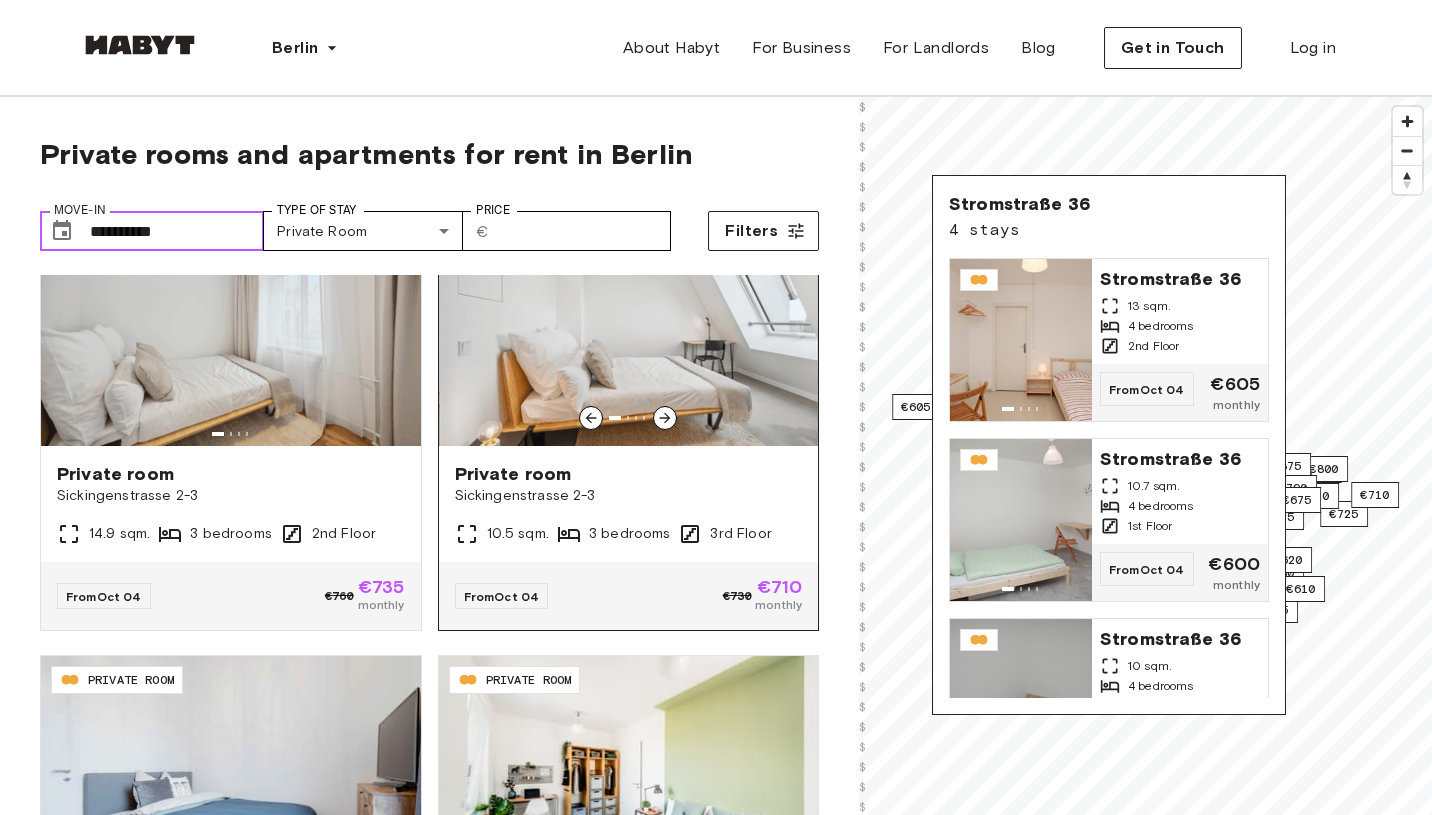 scroll, scrollTop: 8275, scrollLeft: 0, axis: vertical 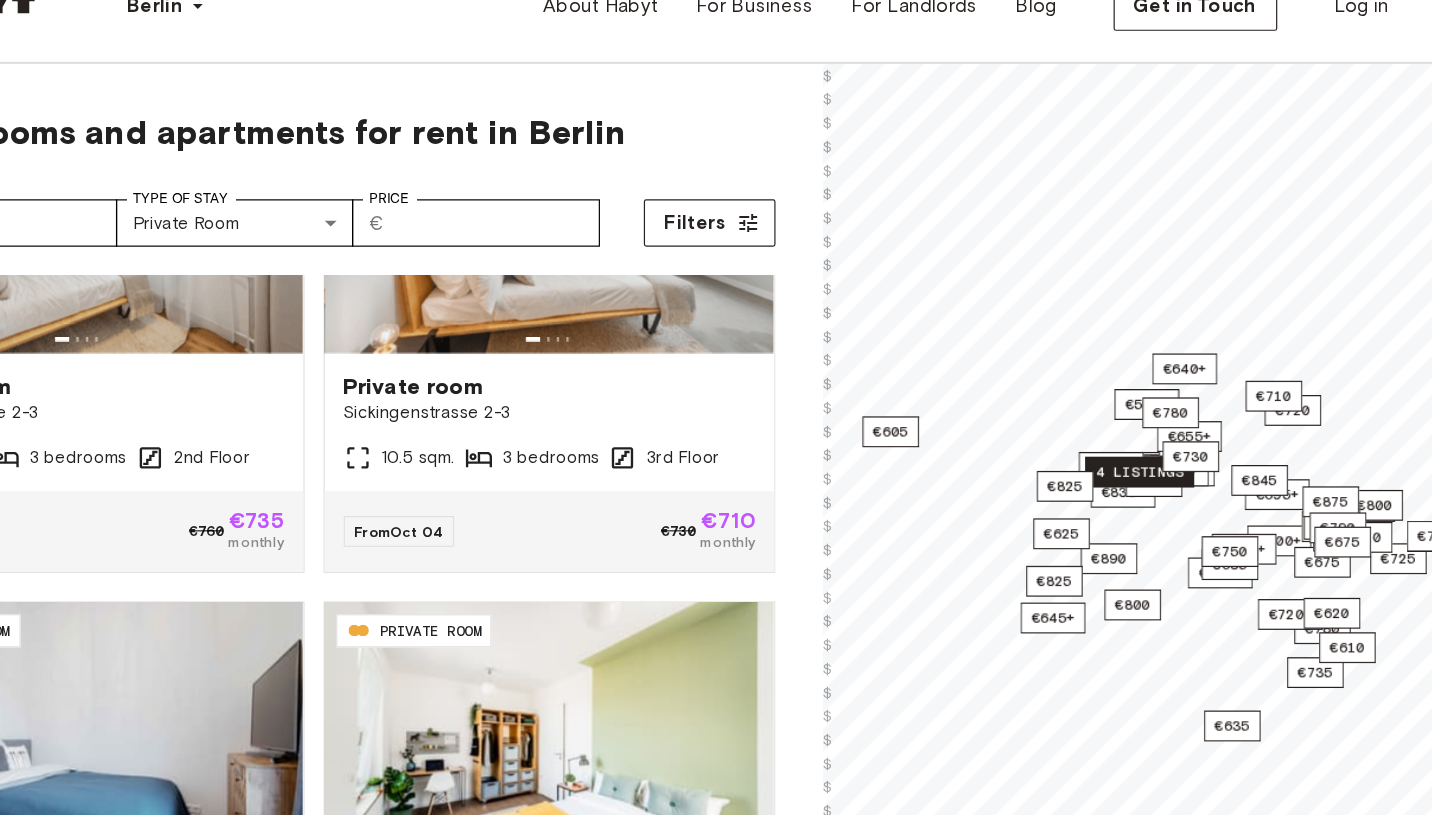 click on "4 listings" at bounding box center [1126, 441] 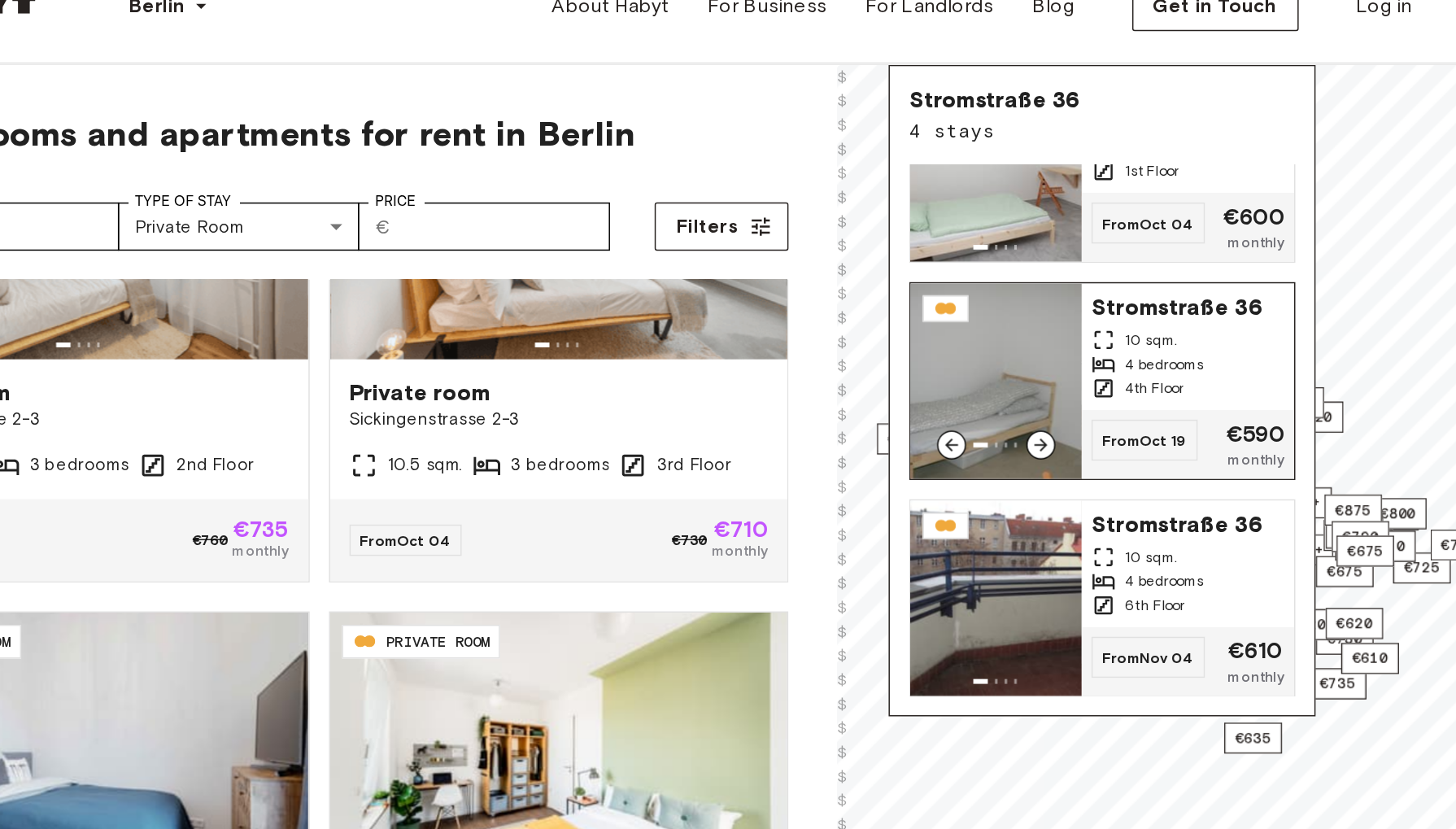 scroll, scrollTop: 212, scrollLeft: 0, axis: vertical 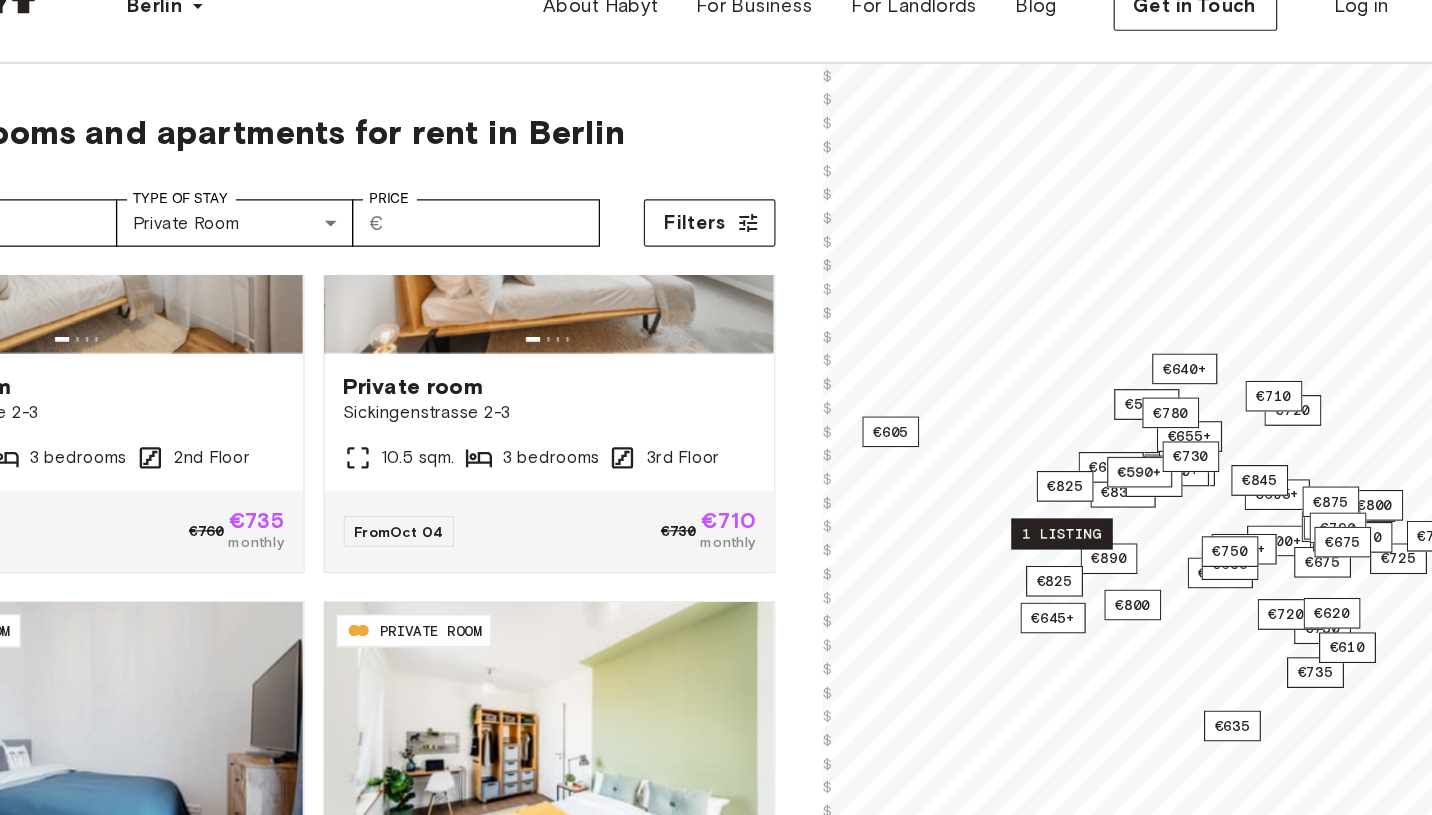click on "1 listing" at bounding box center (1060, 493) 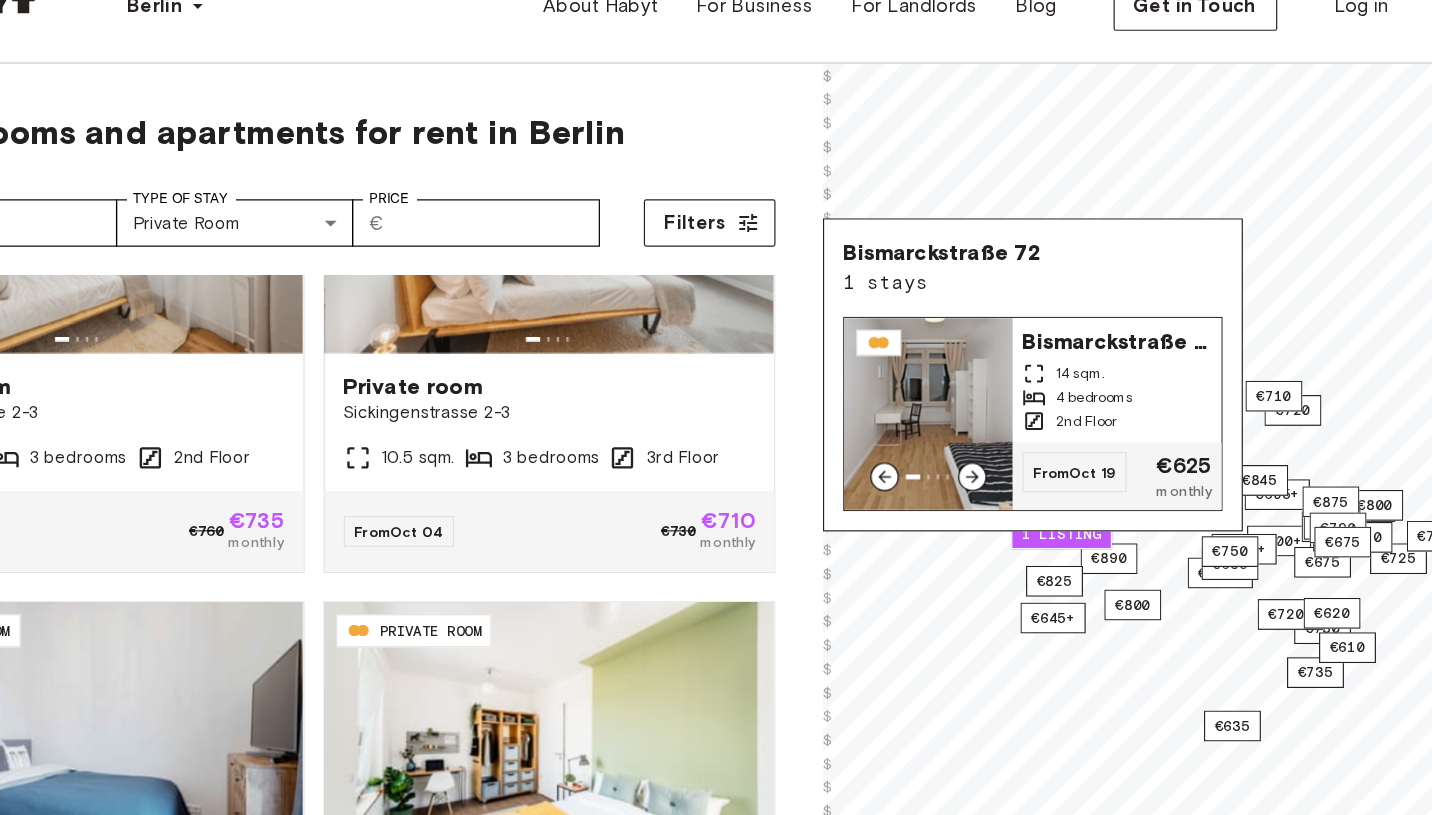 click at bounding box center (948, 392) 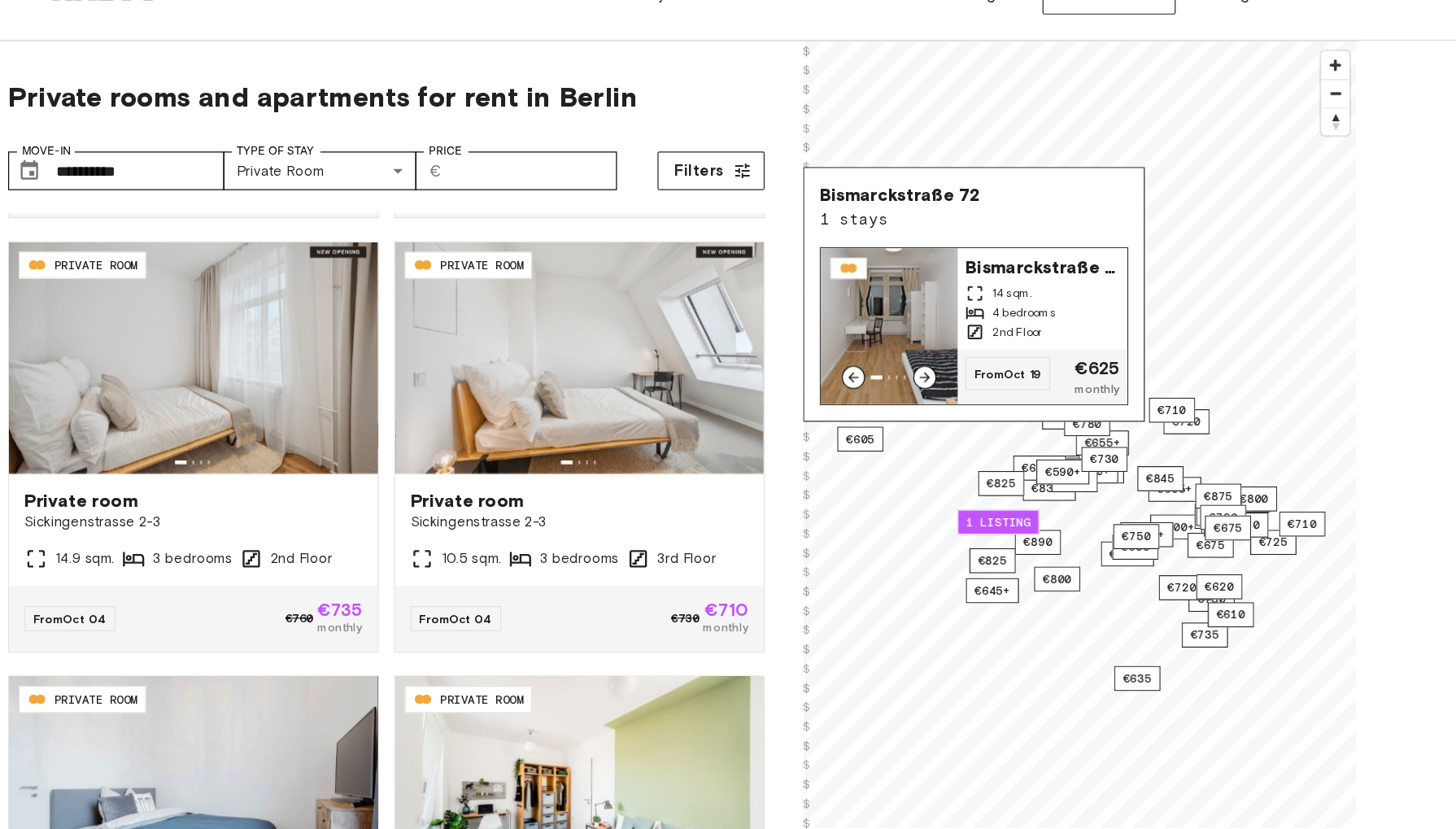 scroll, scrollTop: 6553, scrollLeft: 0, axis: vertical 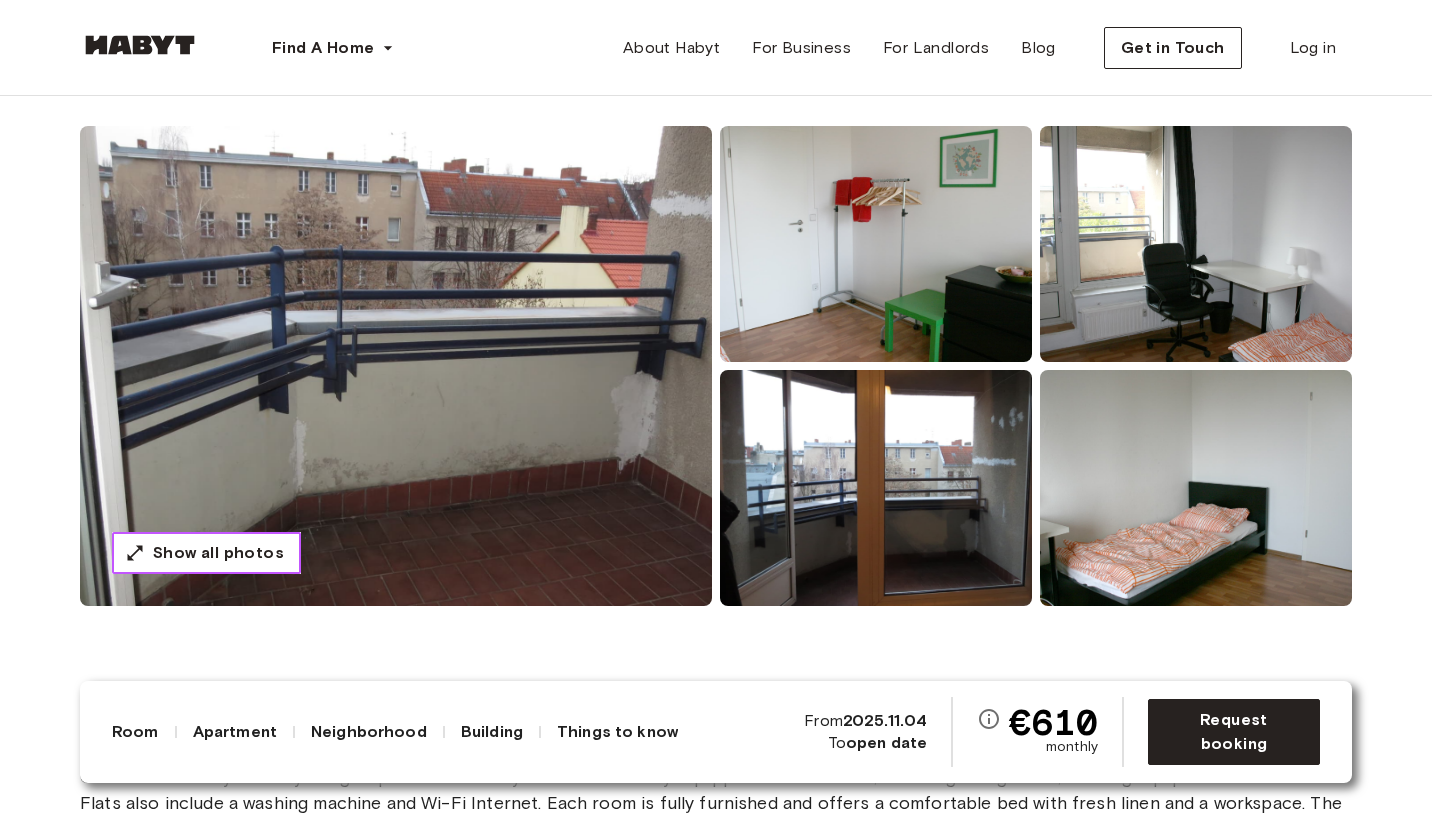 click on "Show all photos" at bounding box center (206, 553) 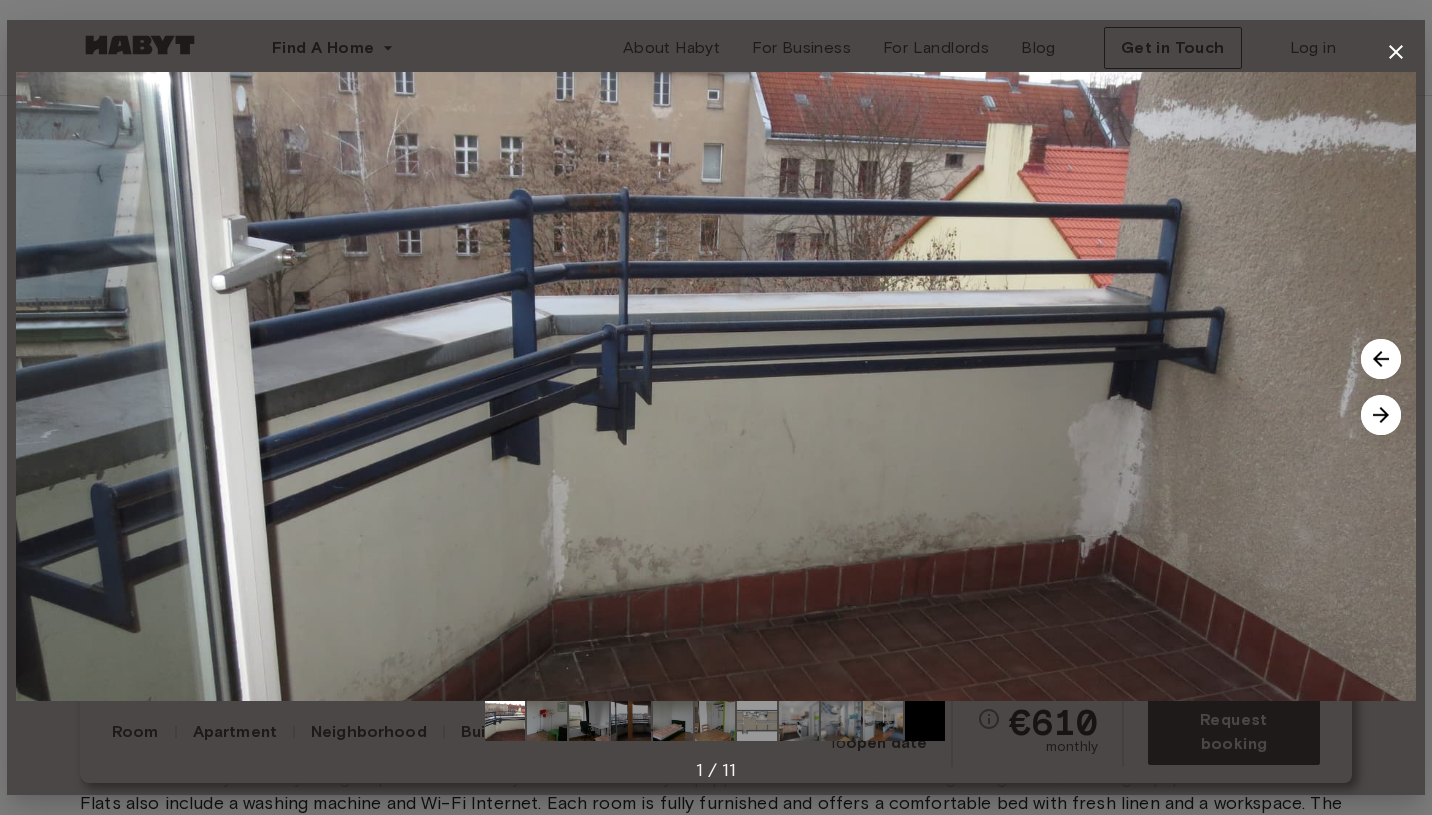 click at bounding box center (1381, 415) 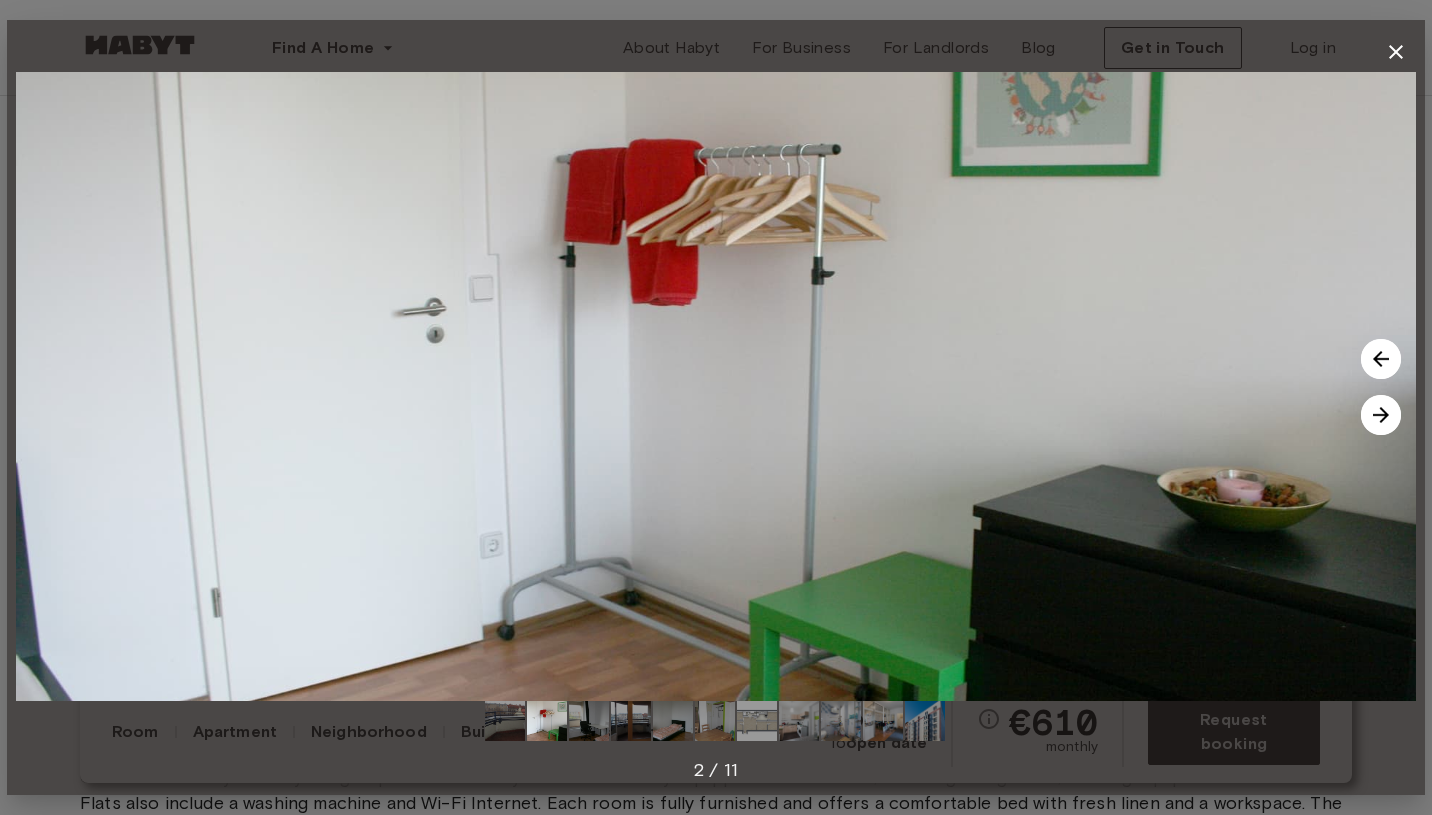 click at bounding box center [1381, 415] 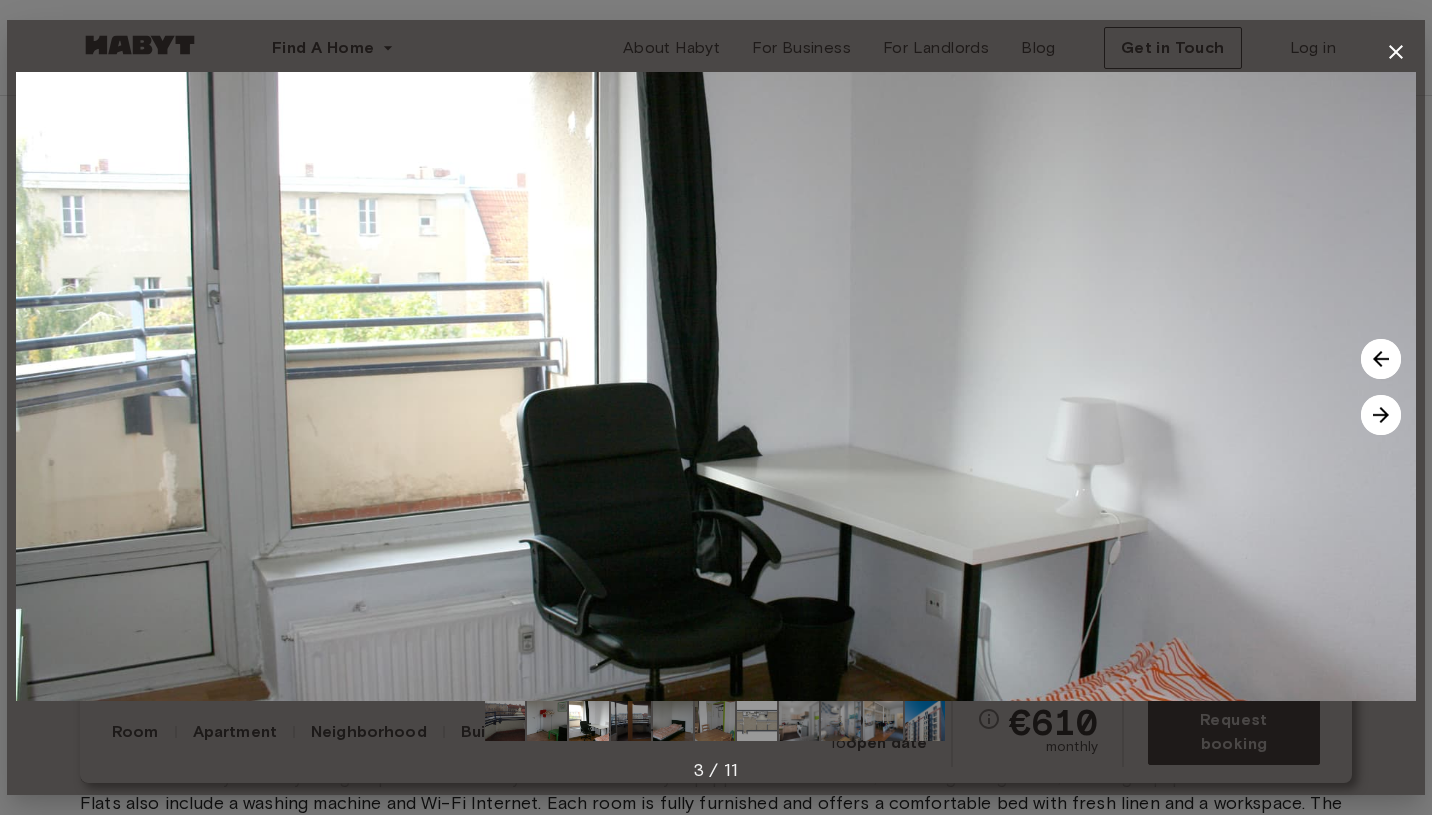 click at bounding box center (1381, 415) 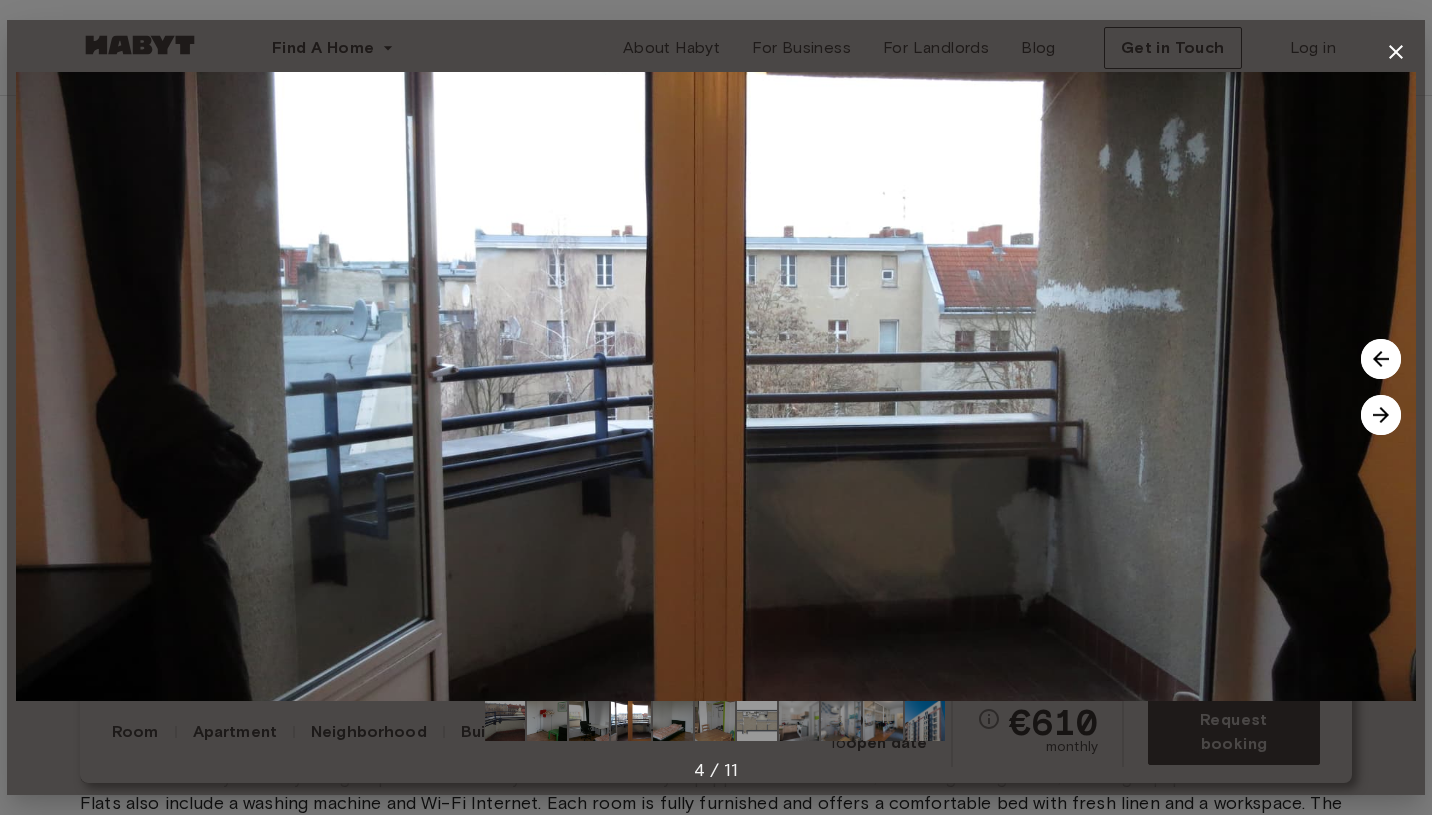 click at bounding box center [1381, 415] 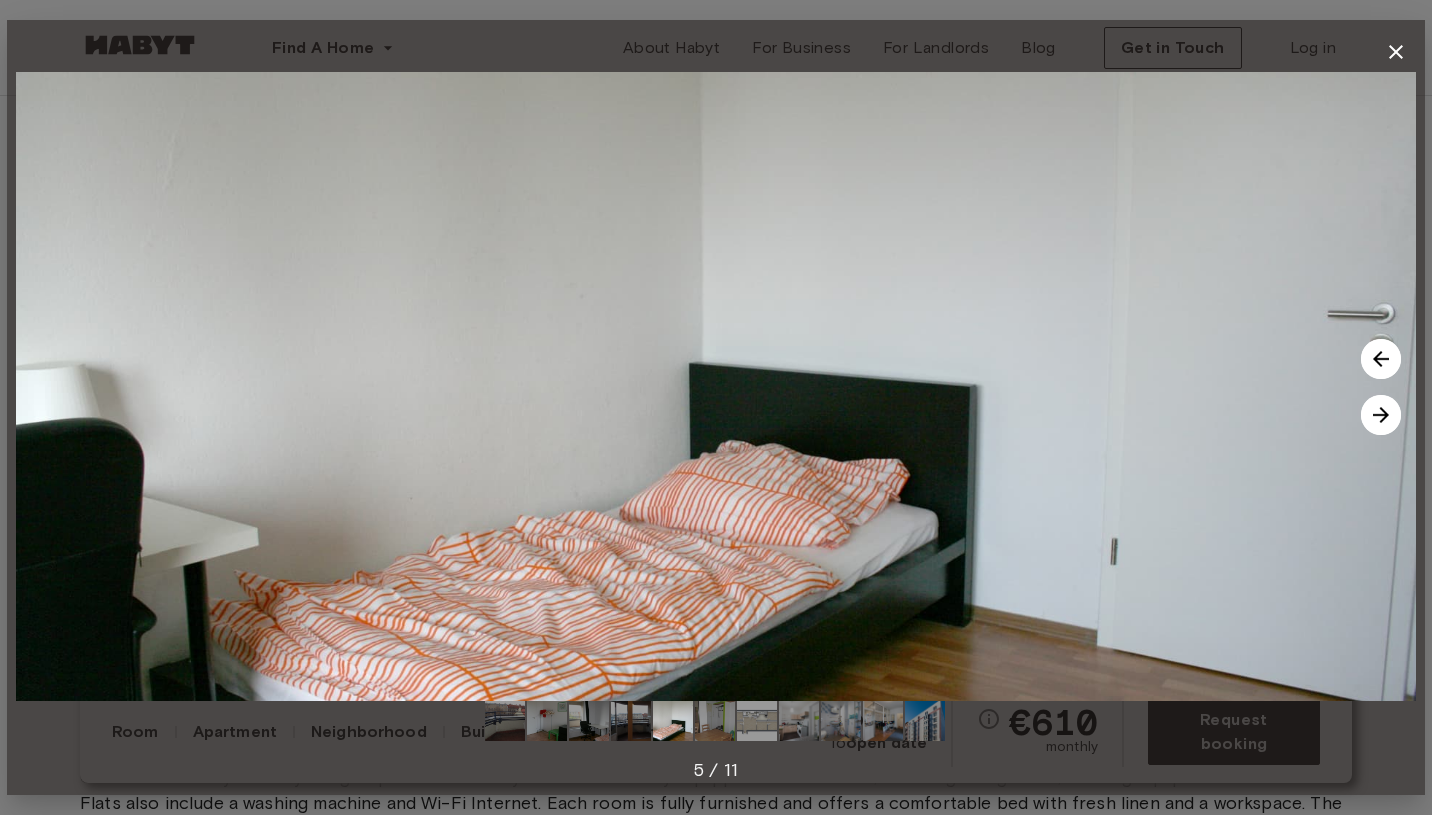 click at bounding box center [1381, 415] 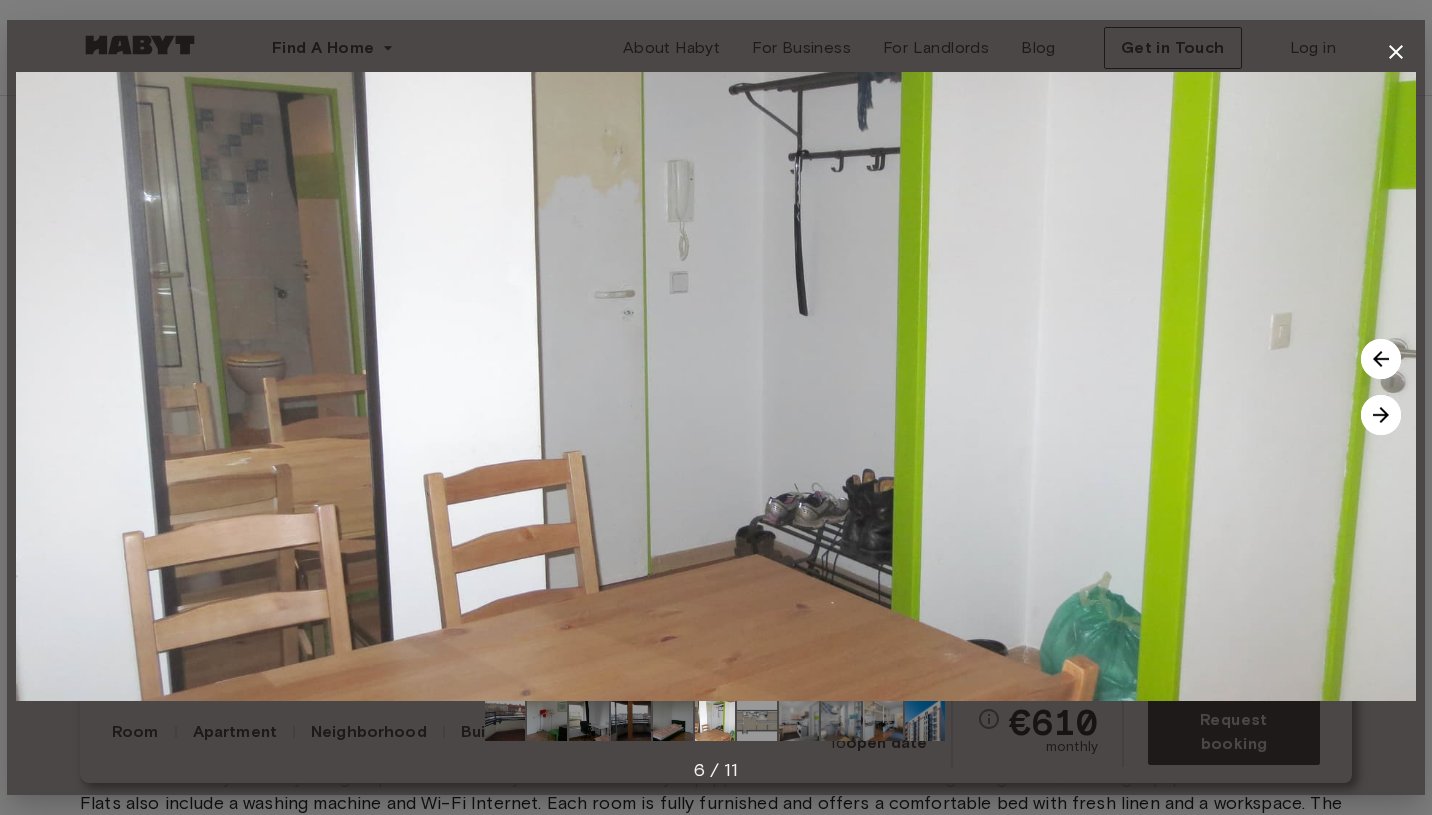click at bounding box center (1381, 415) 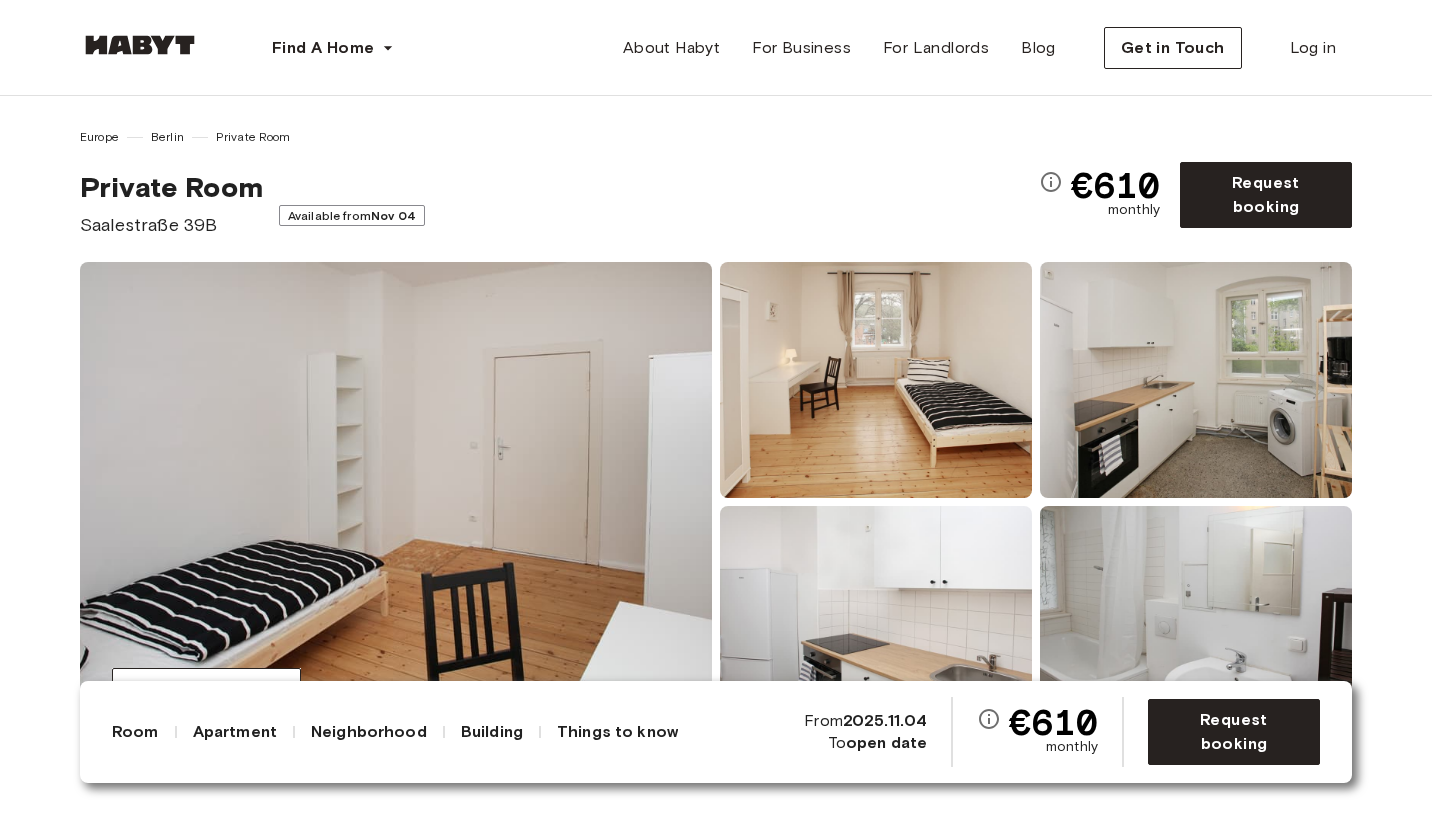 scroll, scrollTop: 0, scrollLeft: 0, axis: both 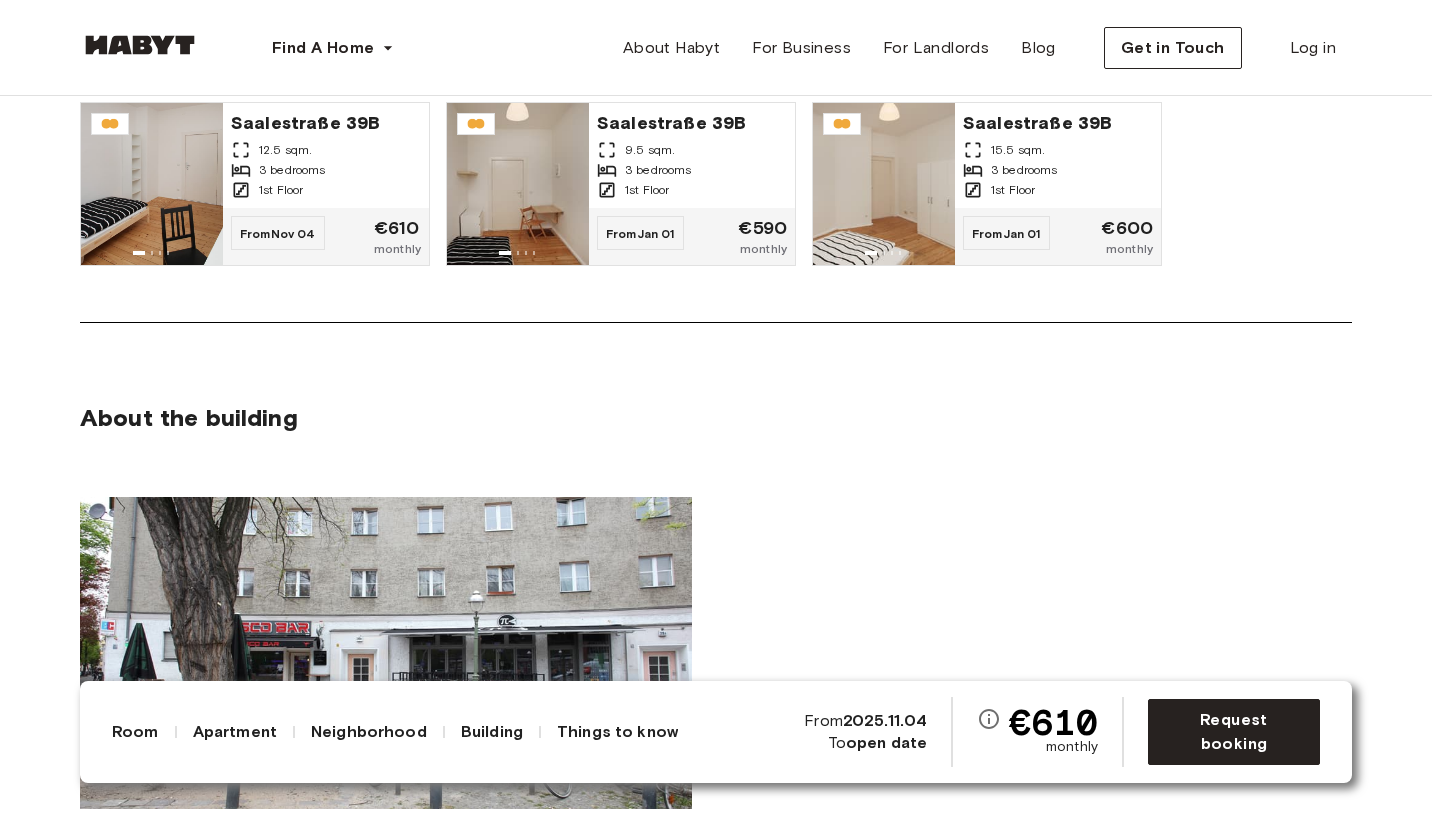 click on "About the building" at bounding box center (716, 610) 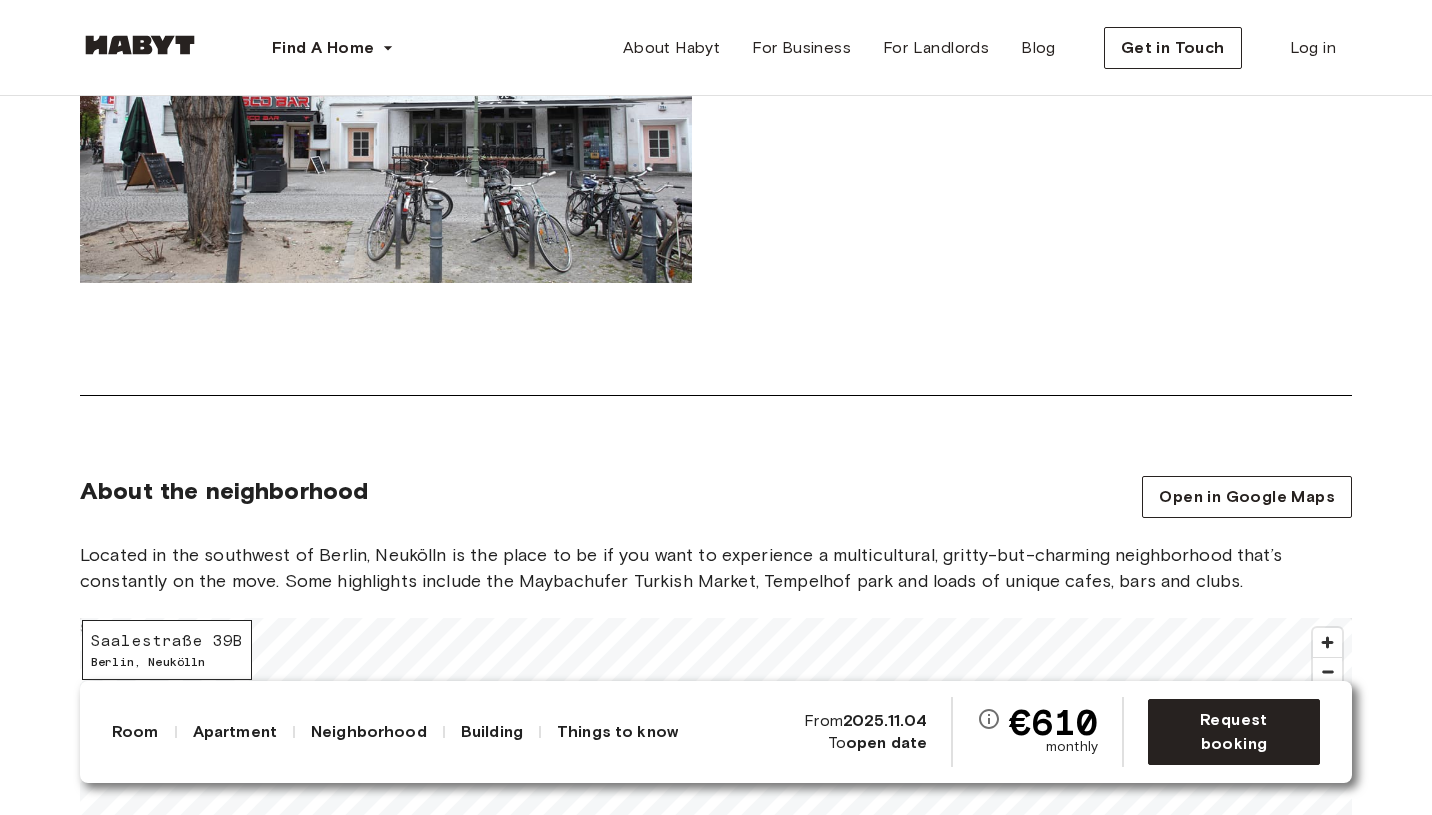 scroll, scrollTop: 2046, scrollLeft: 0, axis: vertical 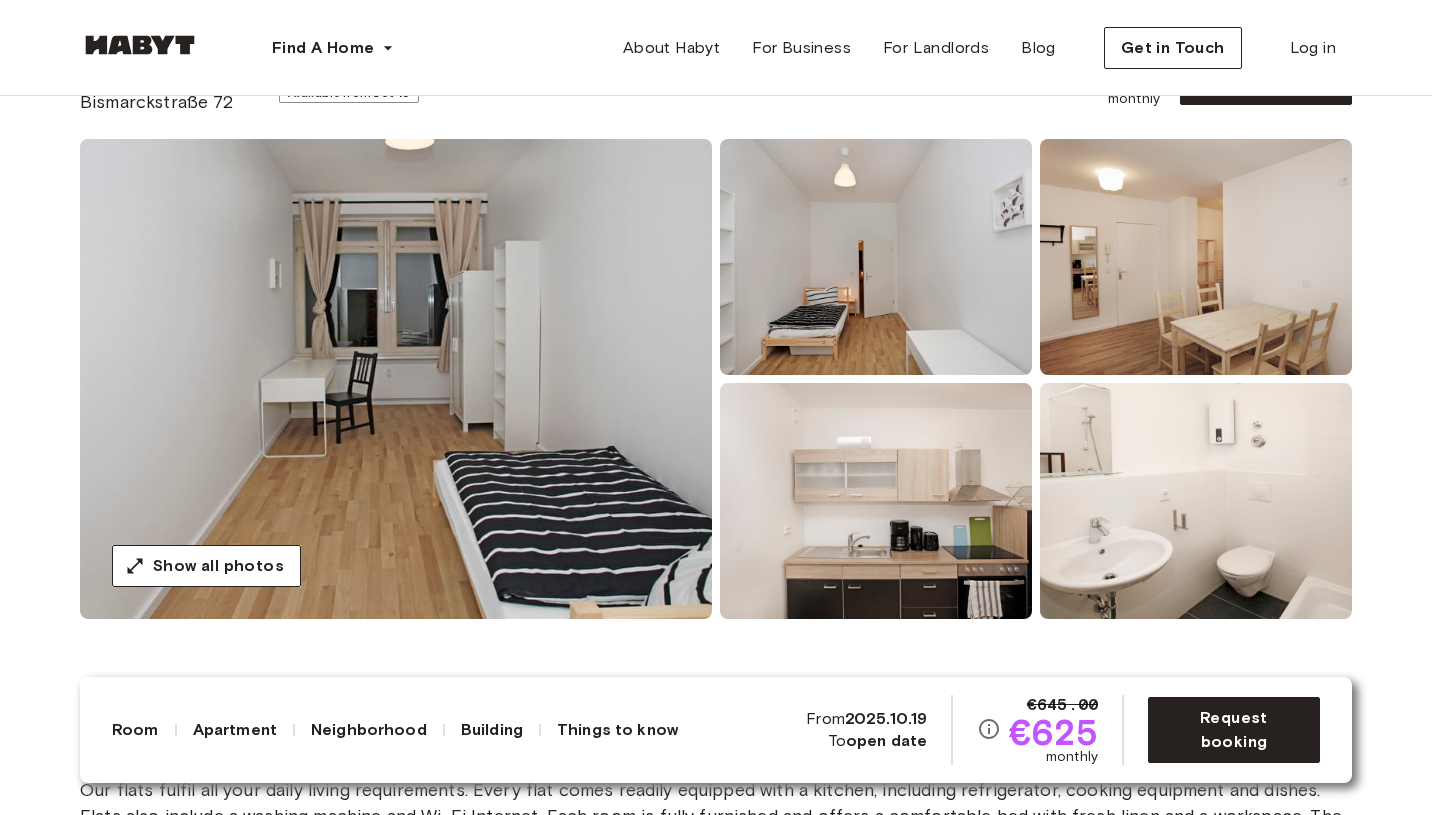 click at bounding box center (396, 379) 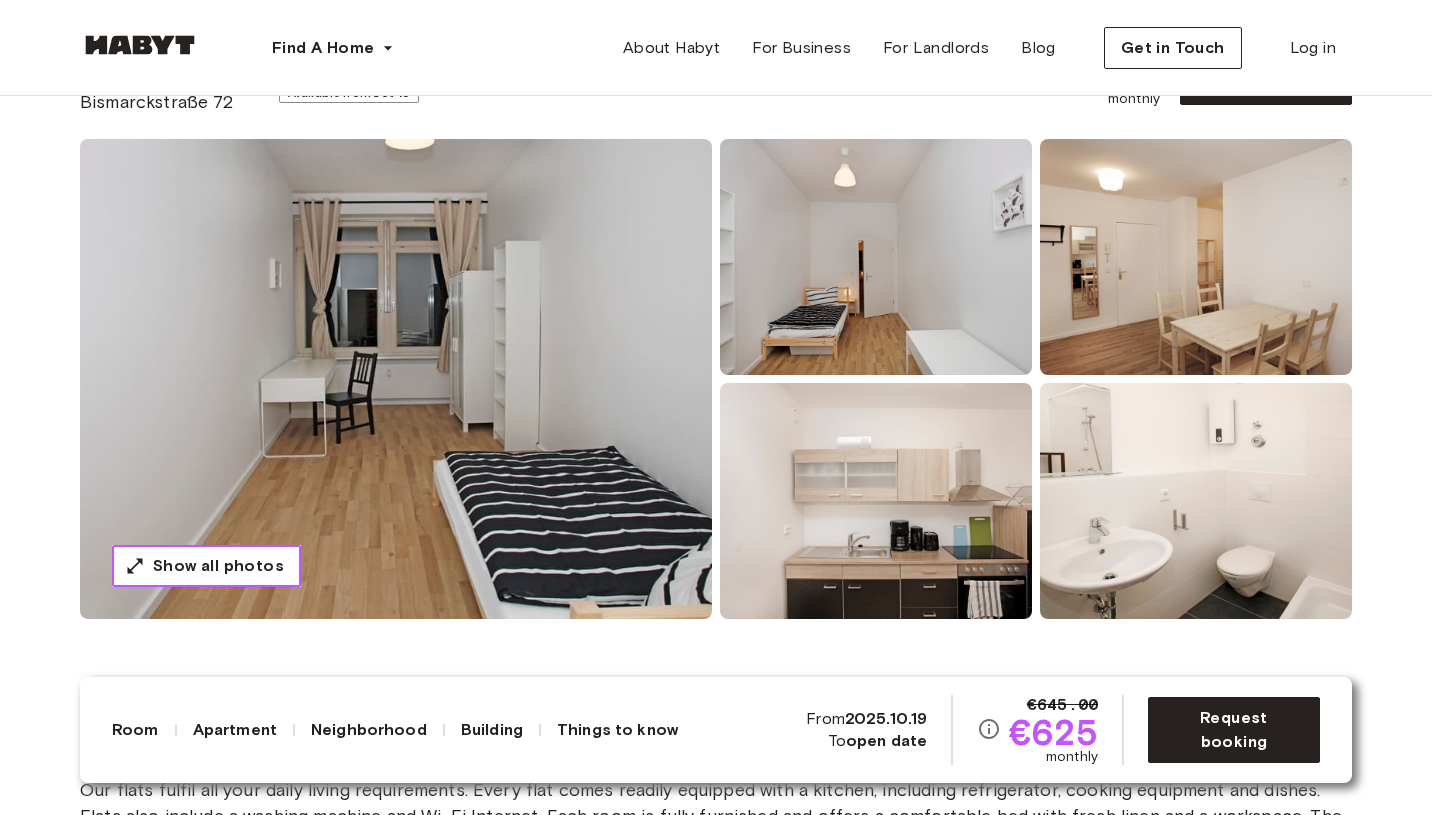 click on "Show all photos" at bounding box center (206, 566) 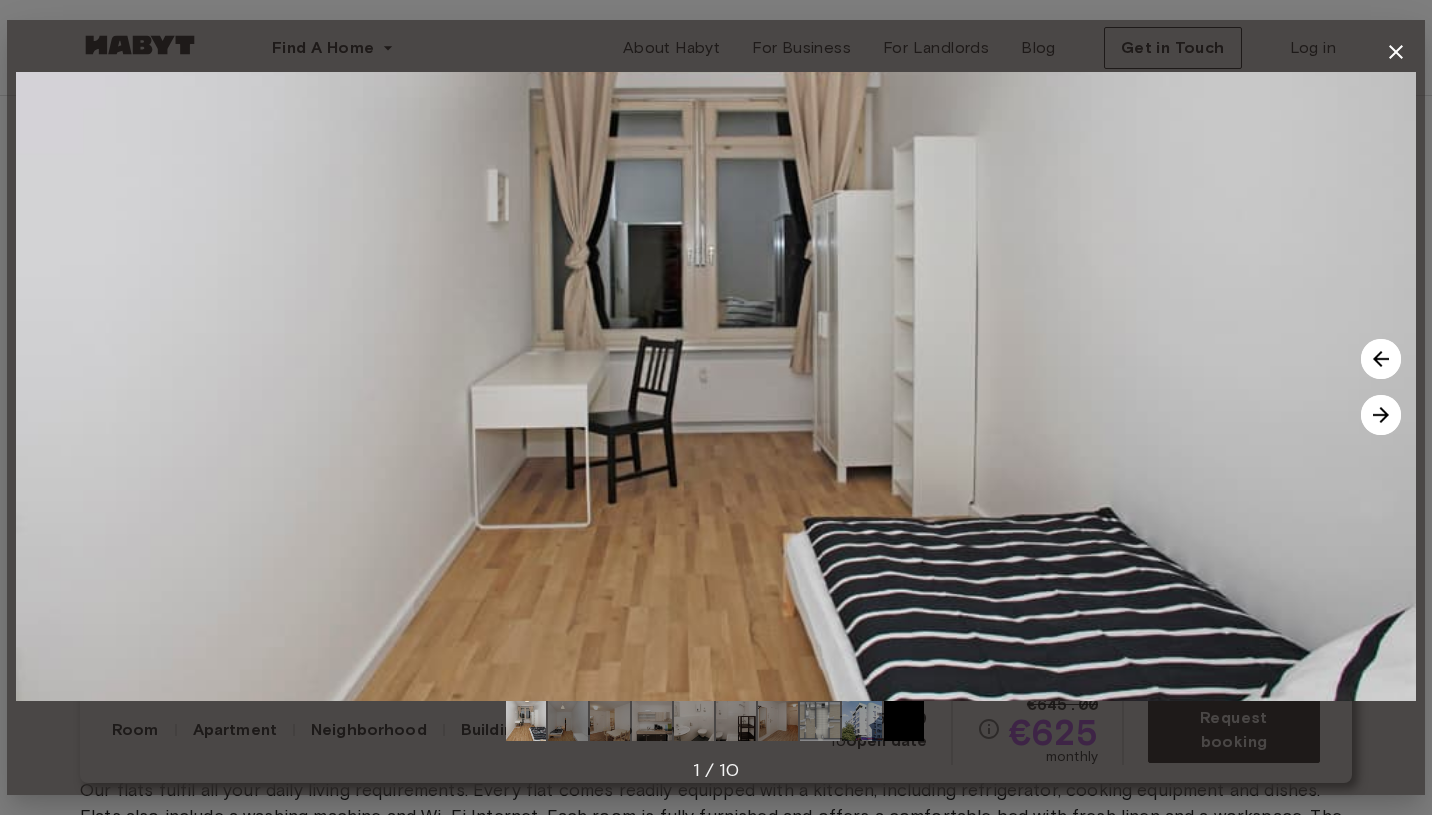 click at bounding box center [1381, 415] 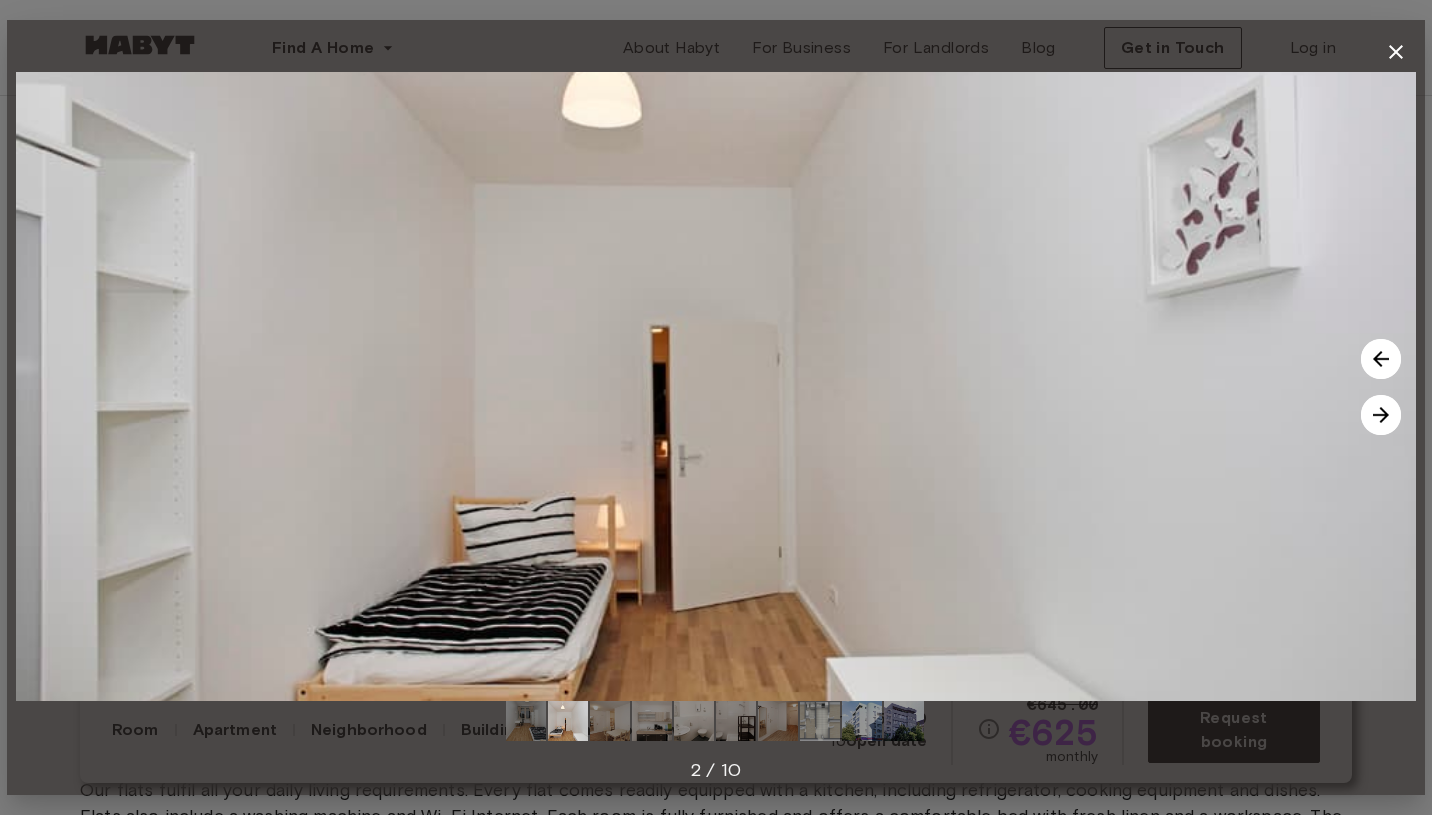 click at bounding box center (1381, 415) 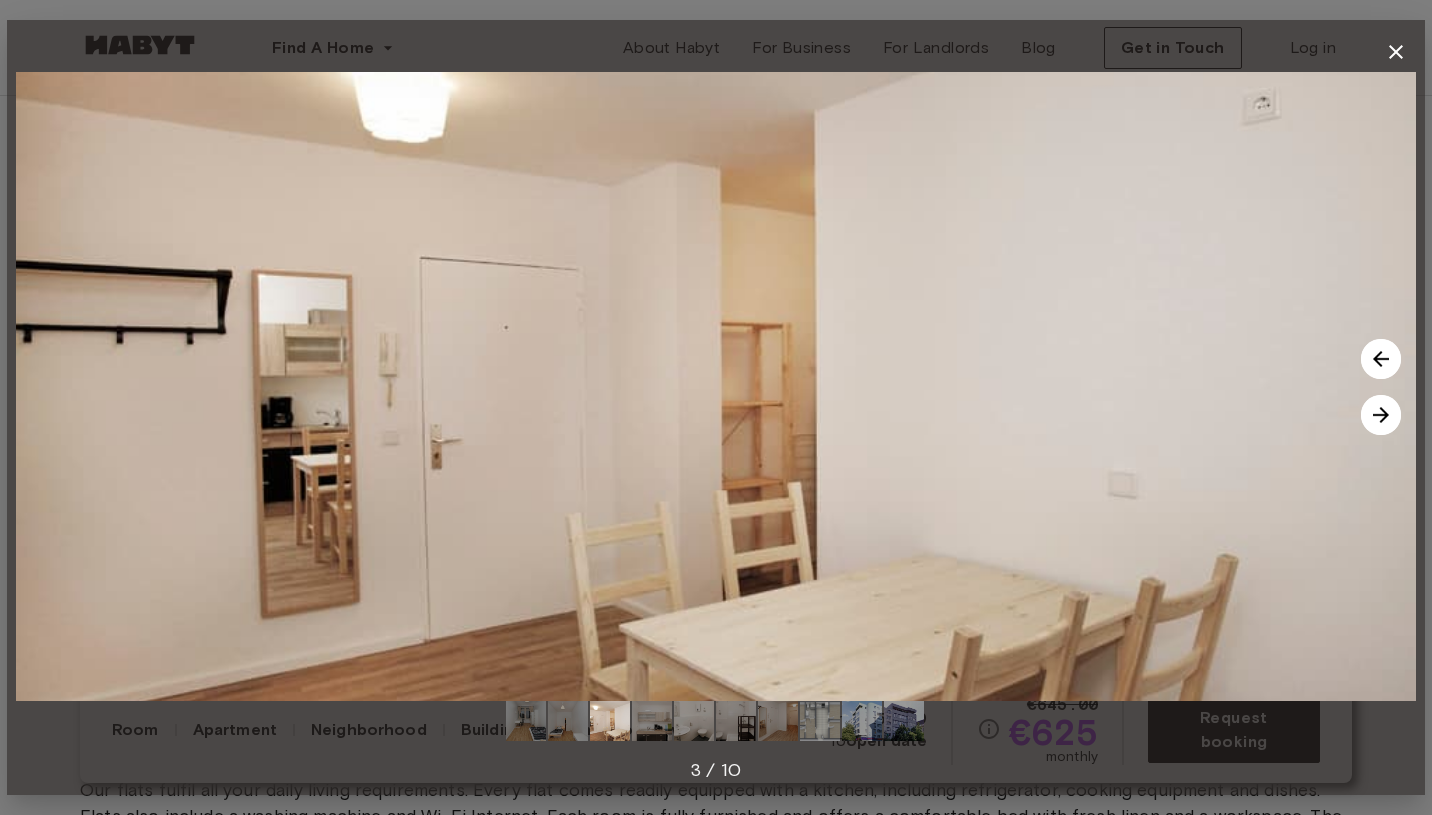 click at bounding box center (1381, 415) 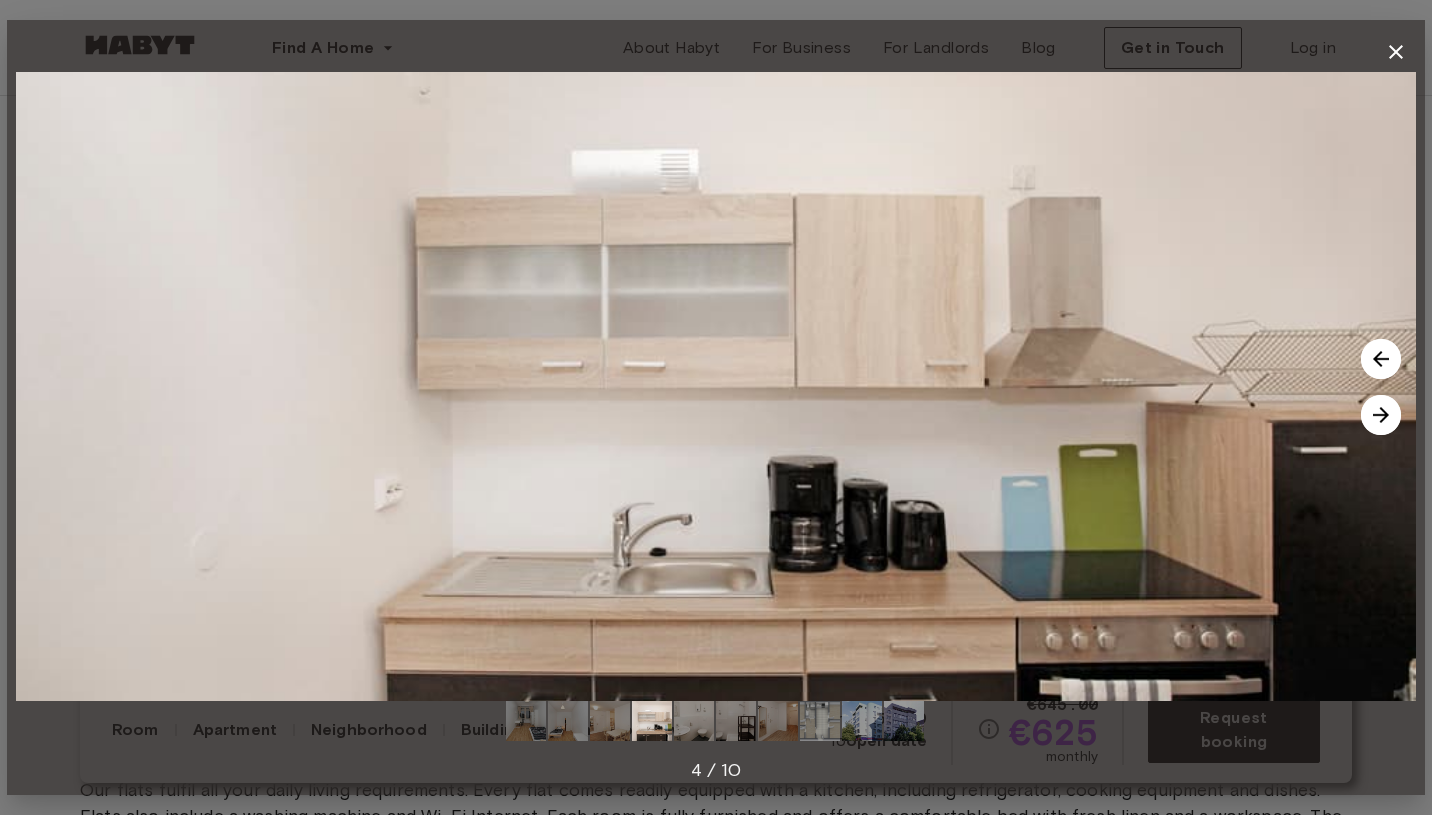click at bounding box center [1381, 415] 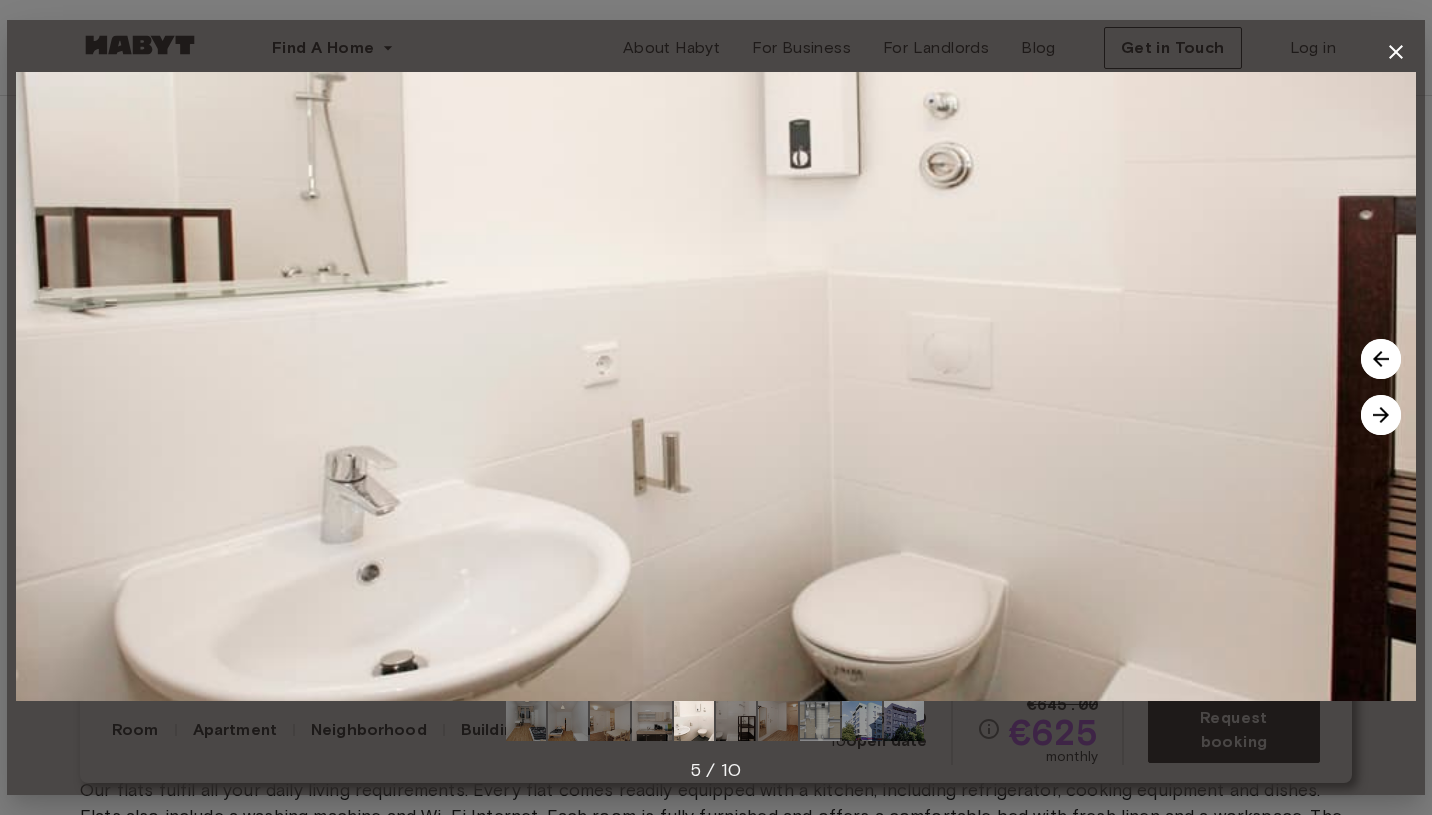 click at bounding box center (1381, 415) 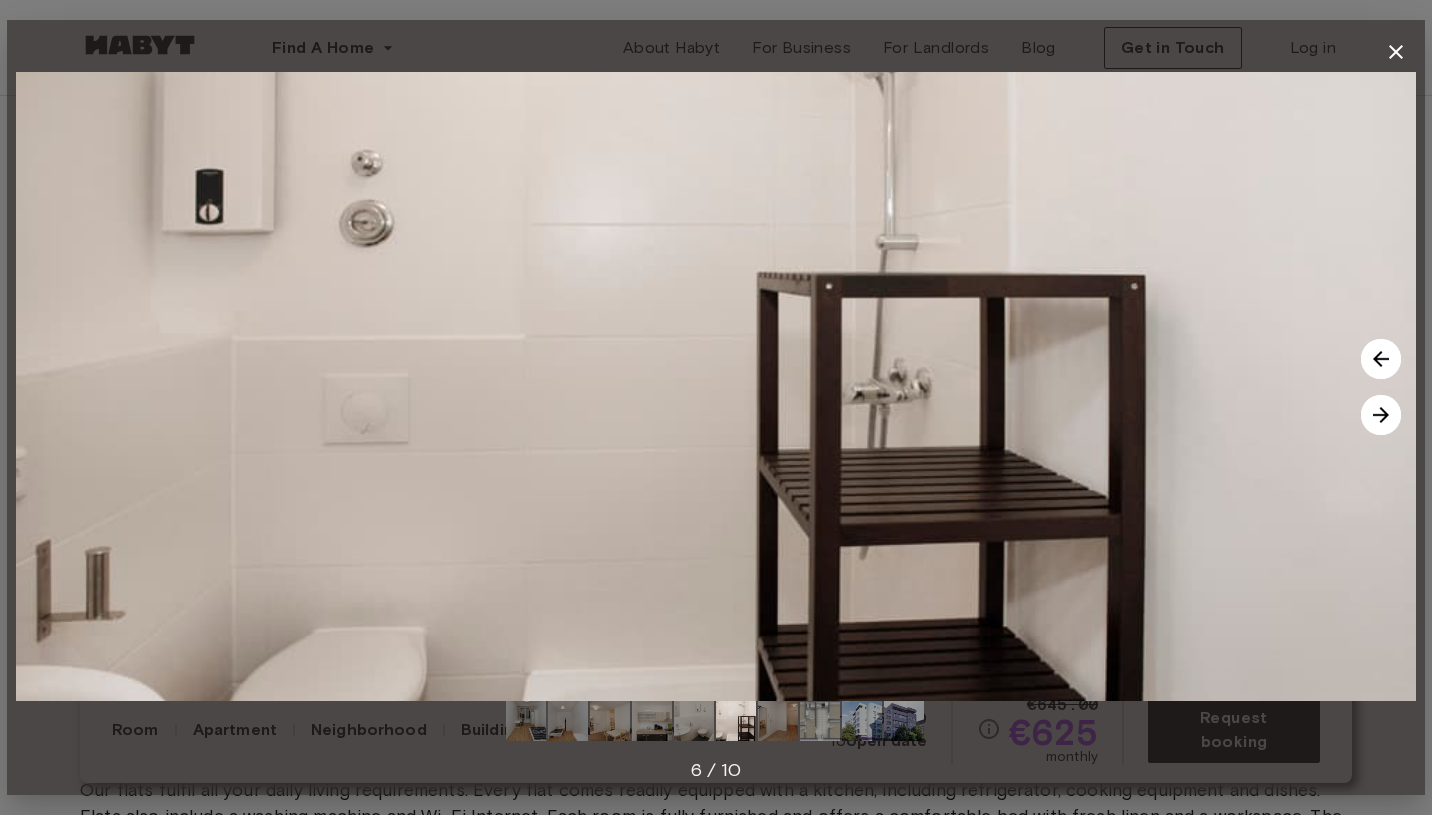 click at bounding box center (1381, 415) 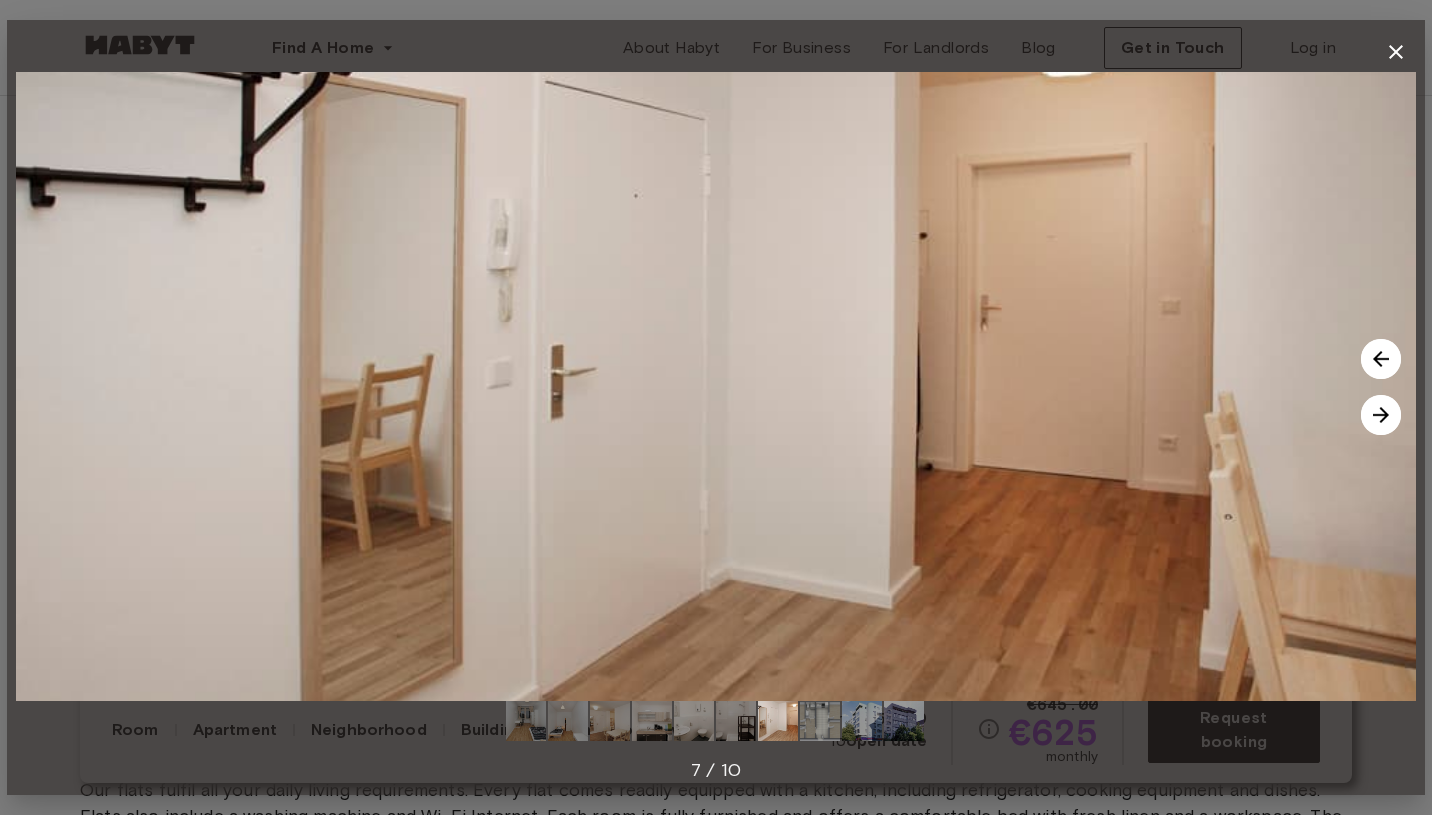 click at bounding box center (1381, 415) 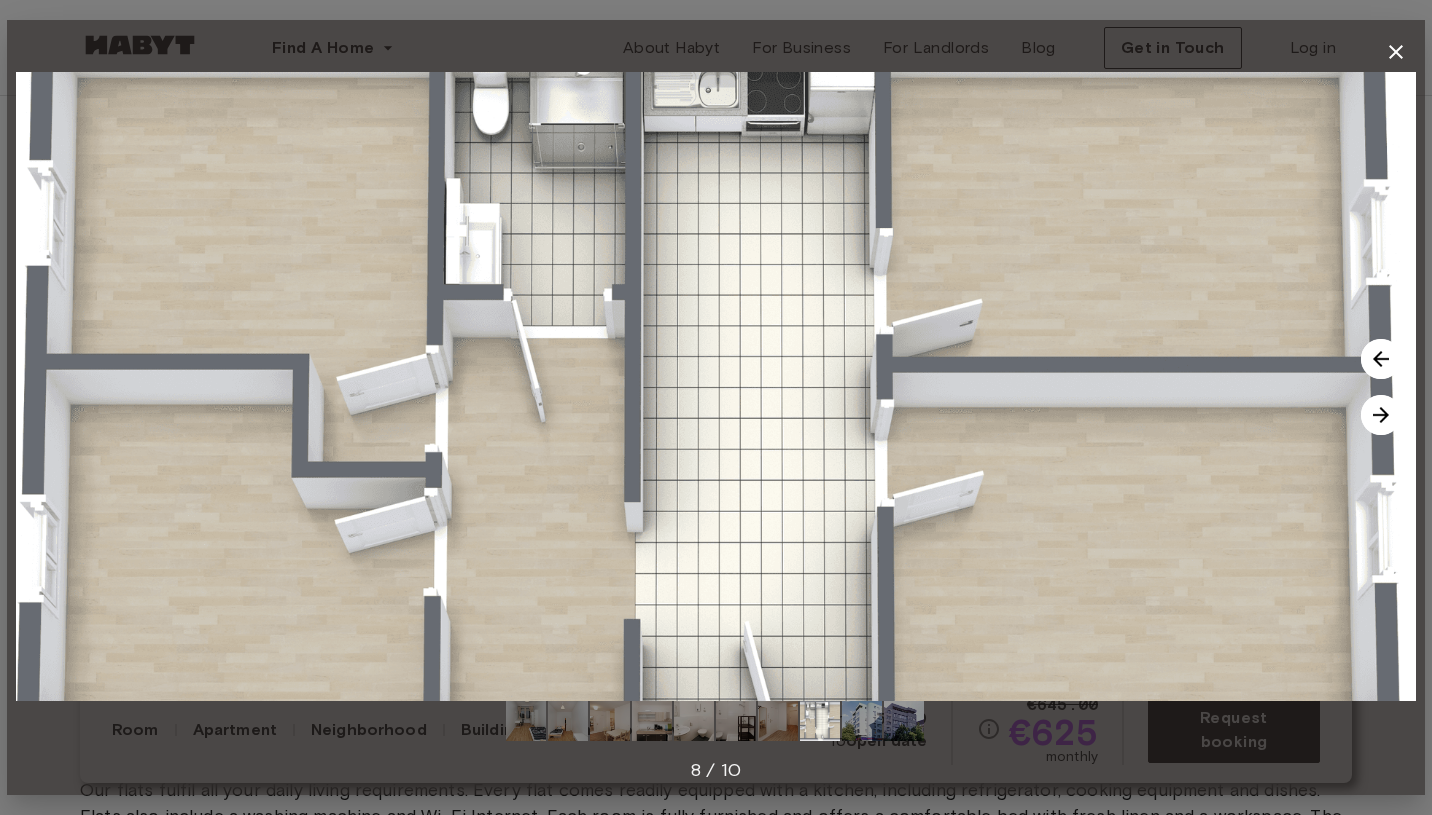 click at bounding box center [1381, 415] 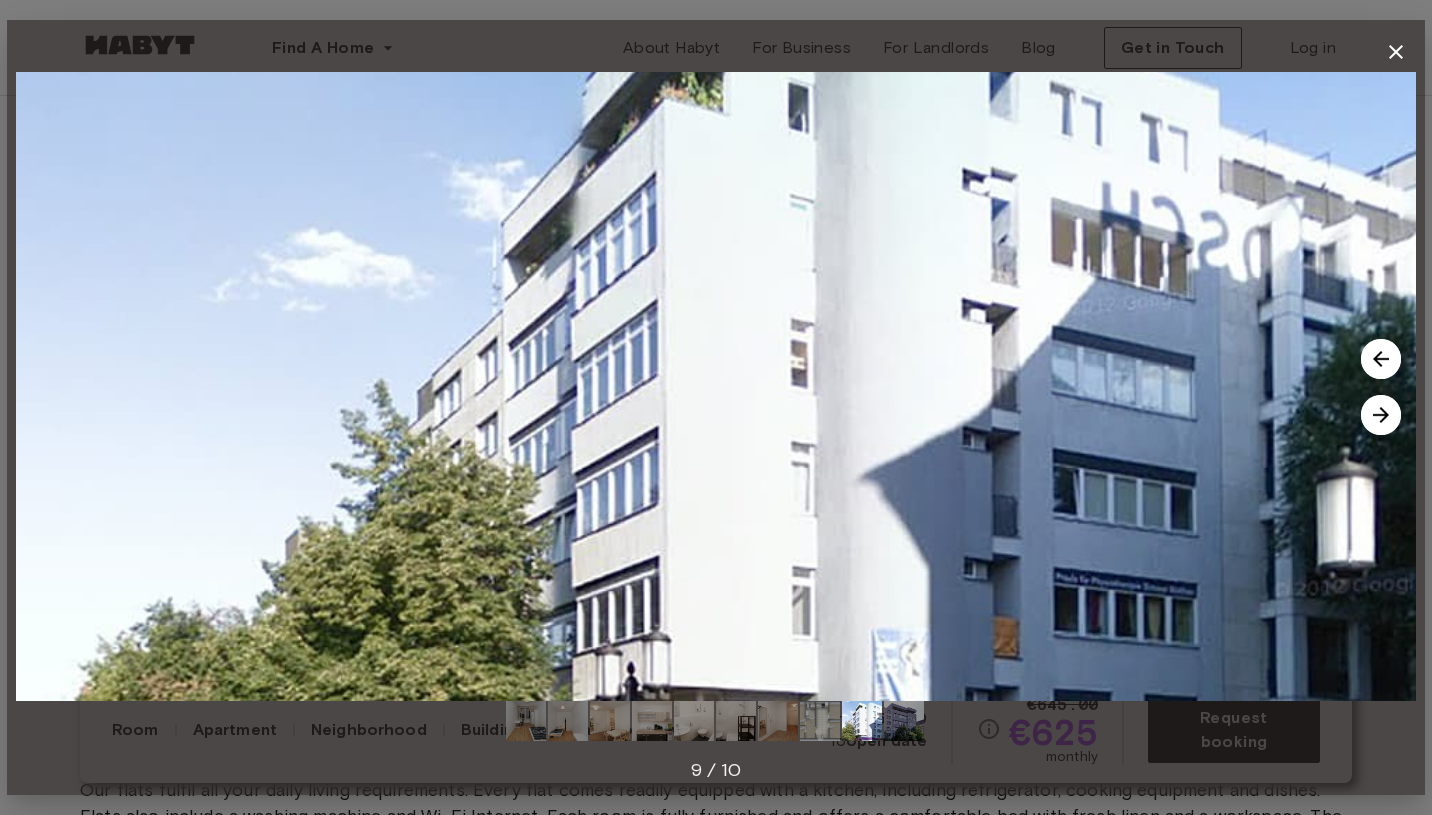 click at bounding box center (1381, 415) 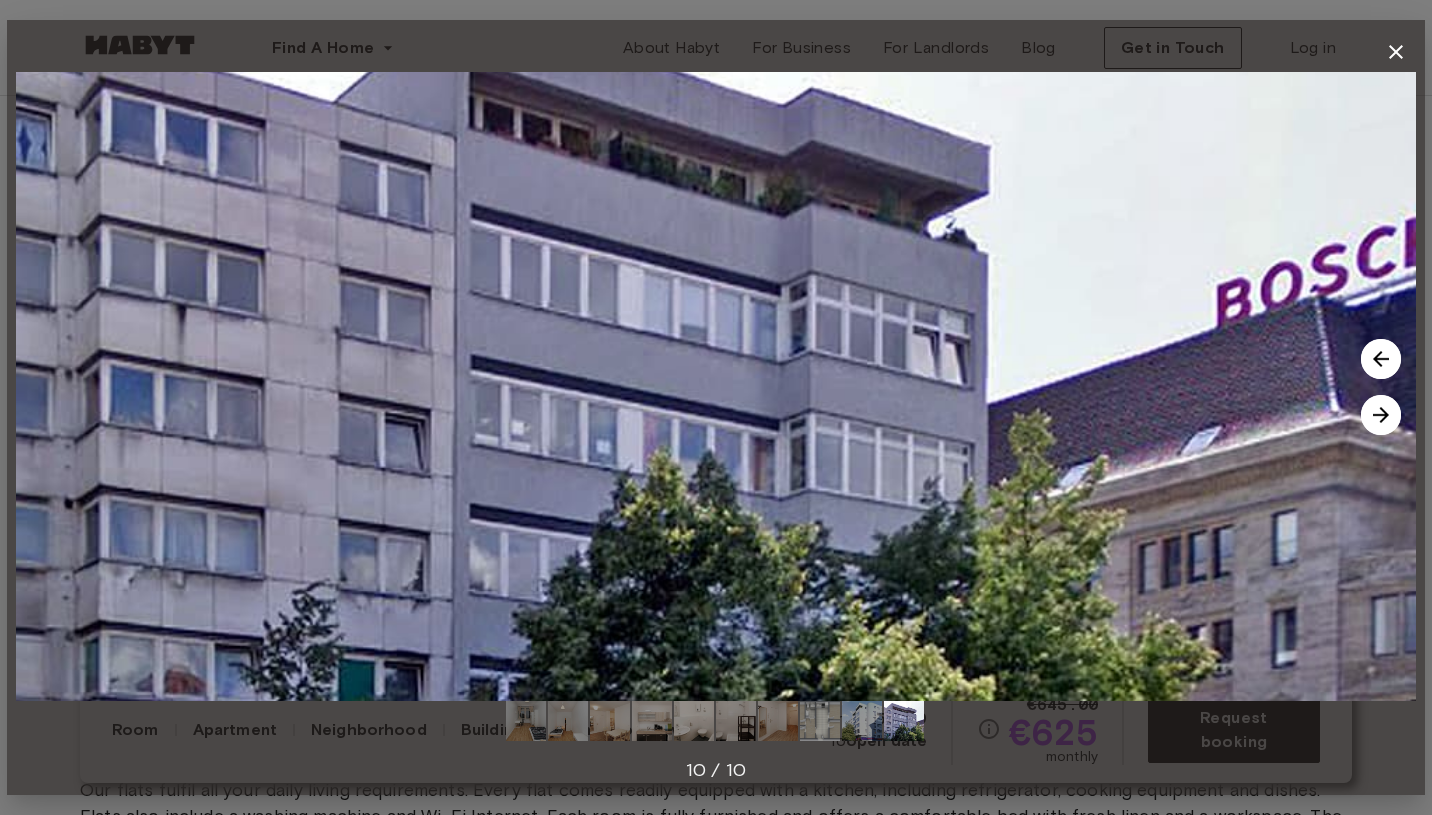 click at bounding box center [1381, 415] 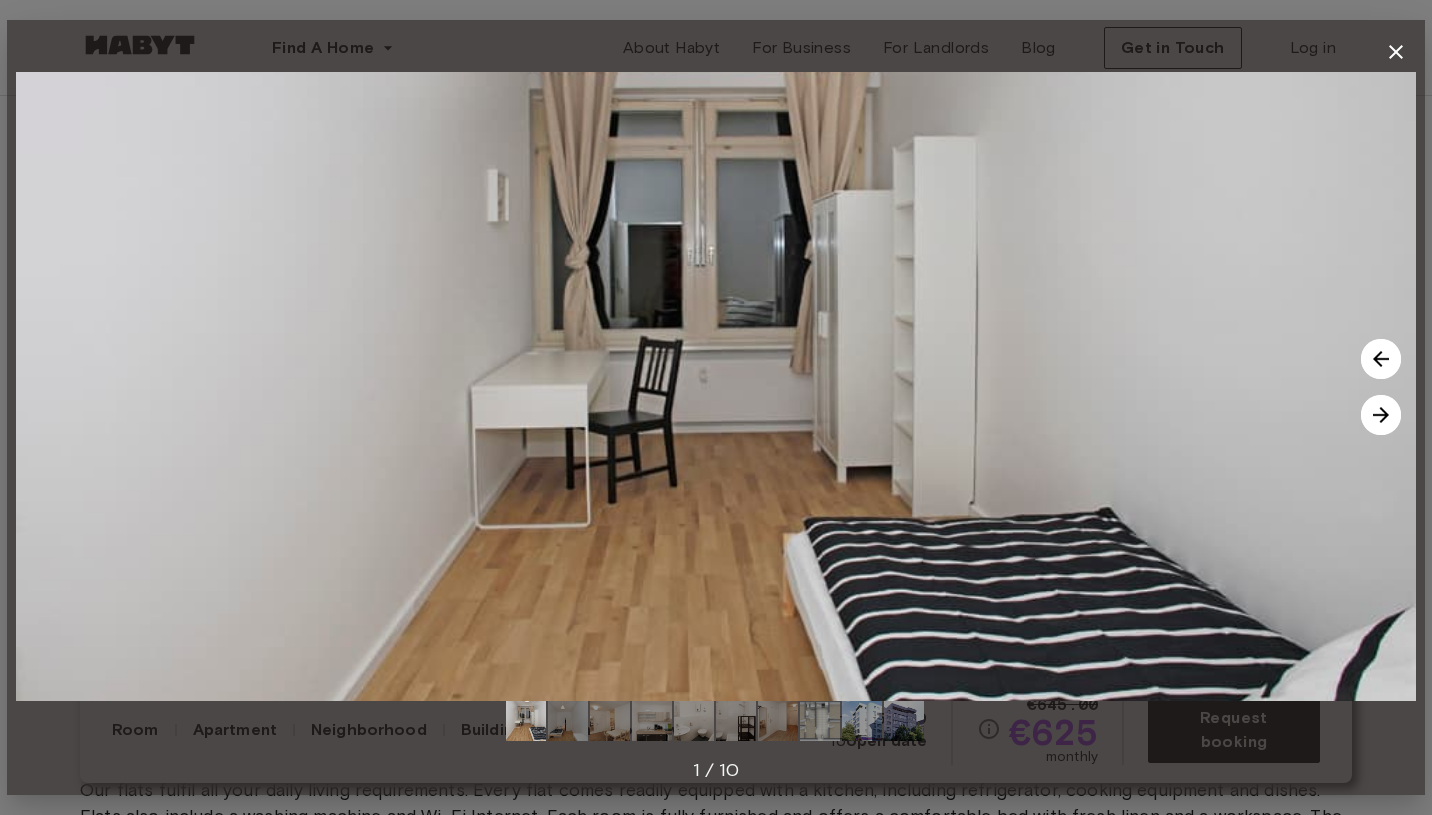 click 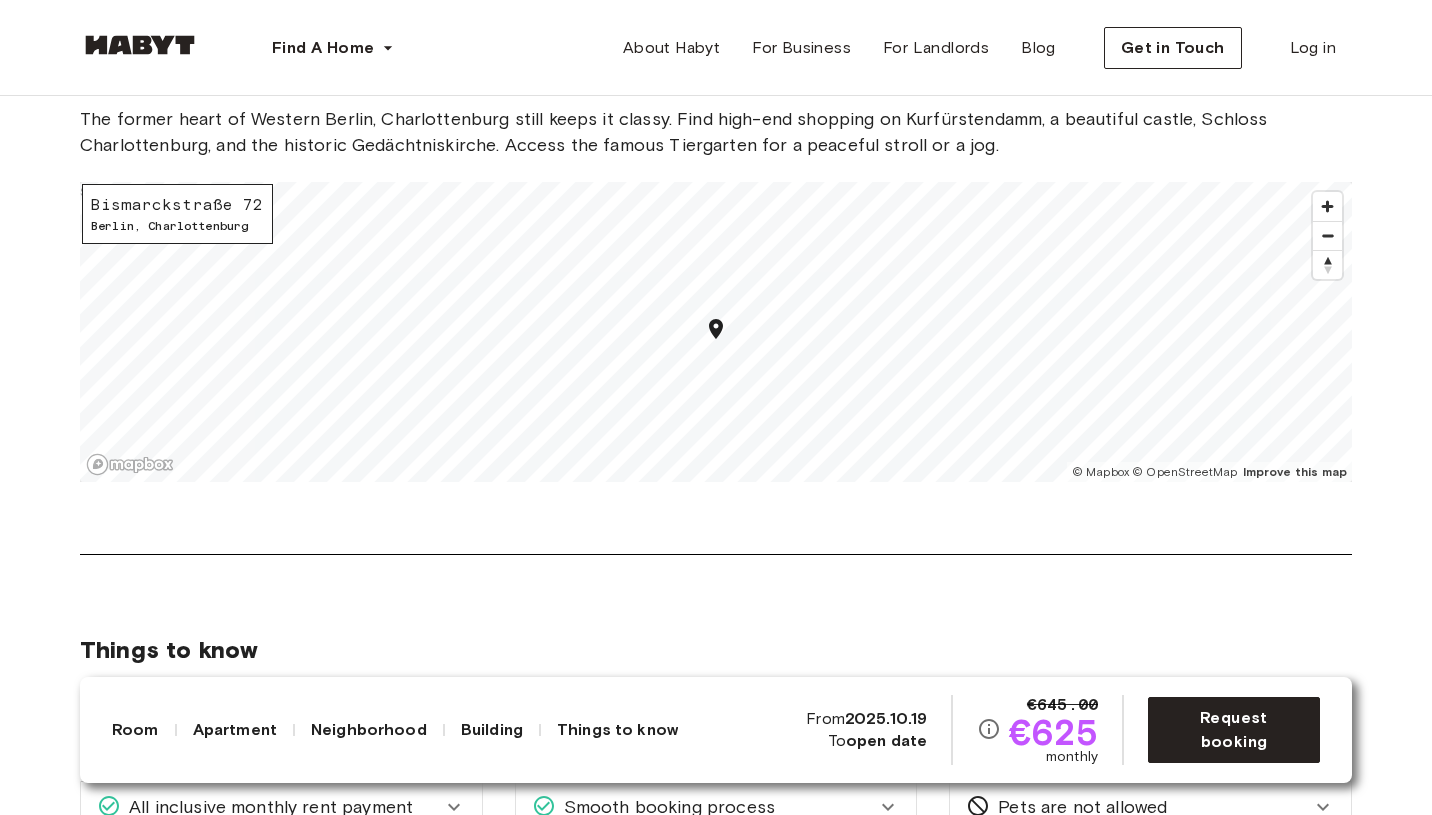 scroll, scrollTop: 2522, scrollLeft: 0, axis: vertical 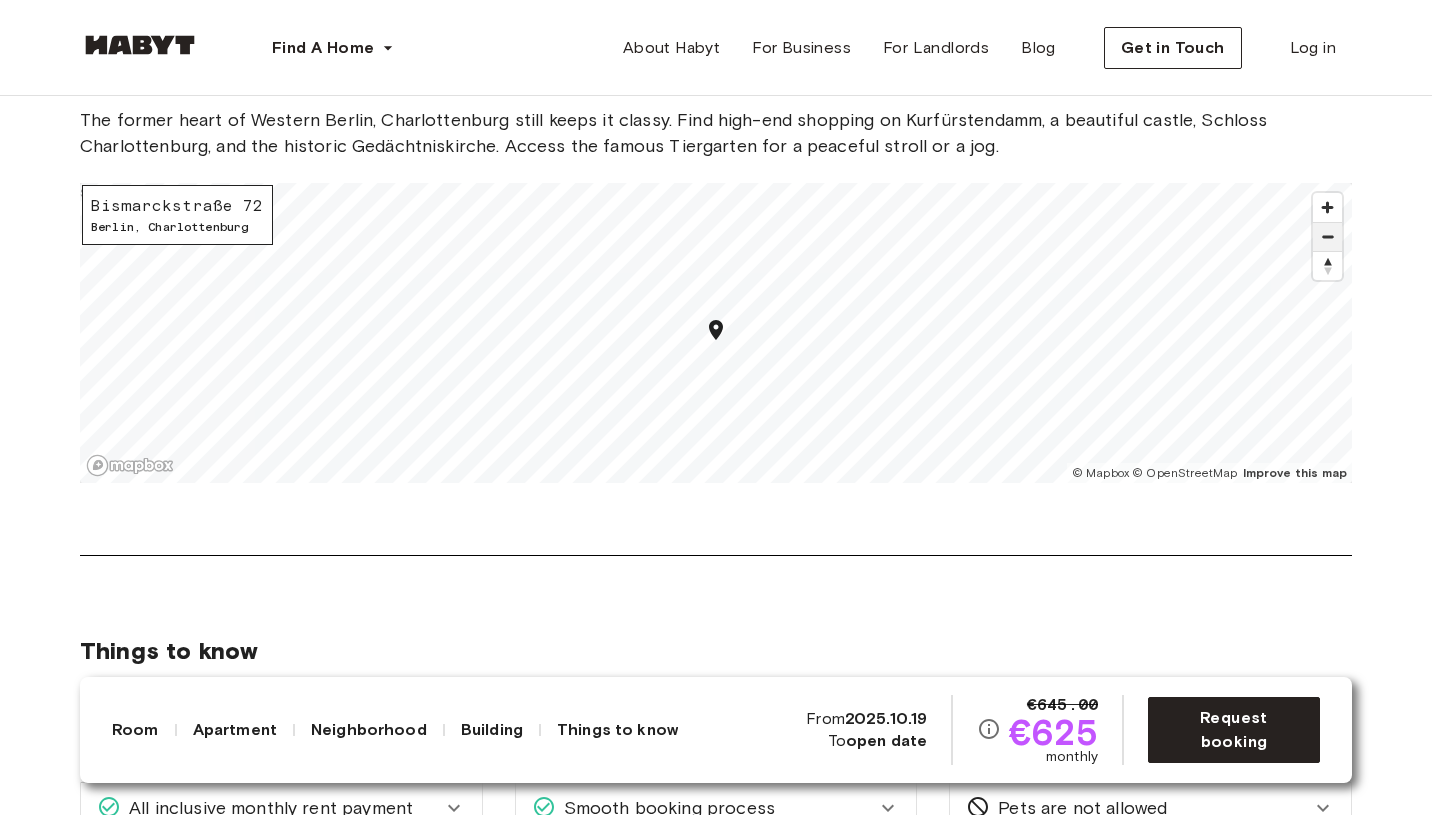 click at bounding box center (1327, 237) 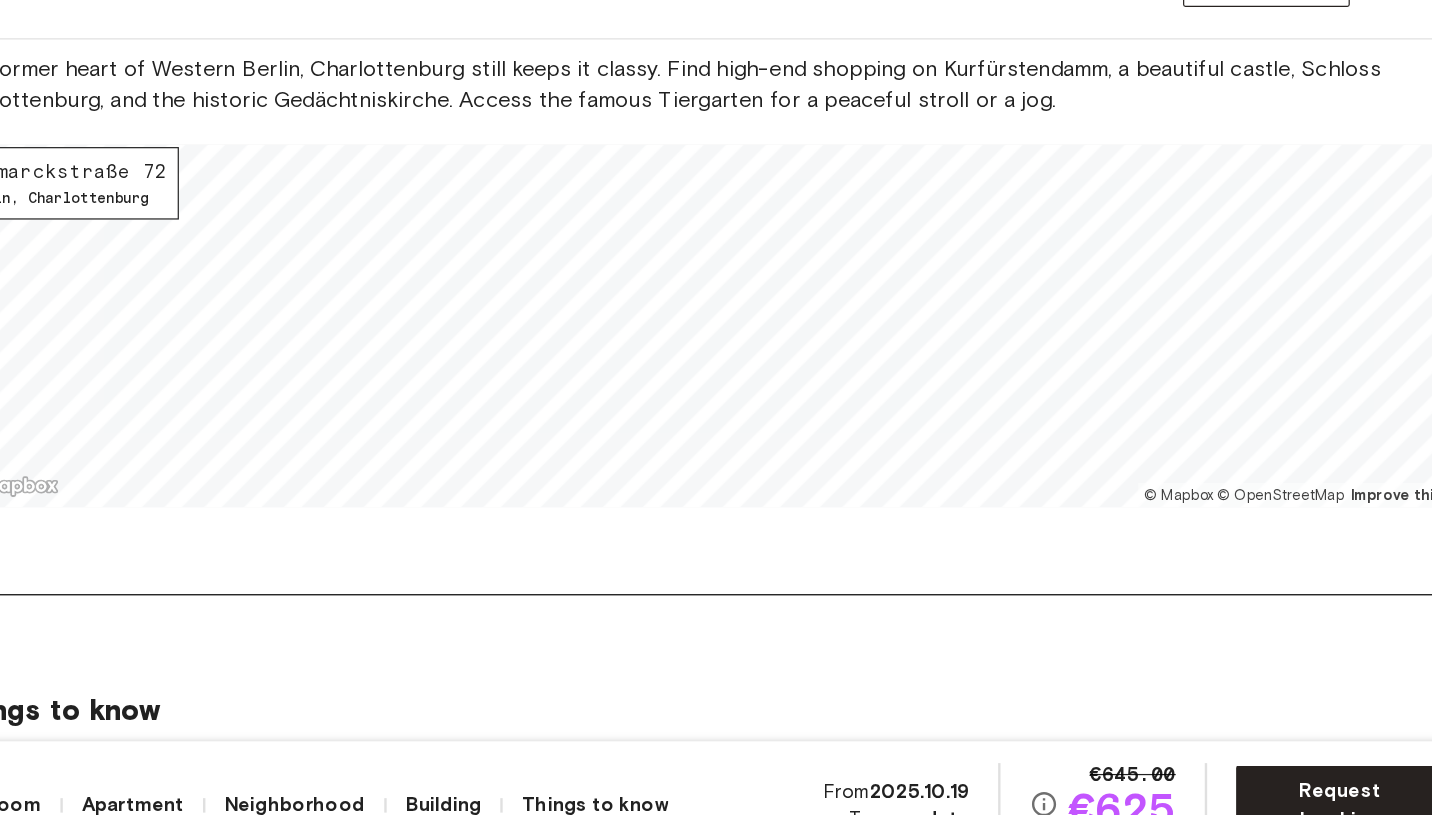 click on "About the neighborhood Open in Google Maps The former heart of Western Berlin, Charlottenburg still keeps it classy. Find high-end shopping on Kurfürstendamm, a beautiful castle, Schloss Charlottenburg, and the historic Gedächtniskirche. Access the famous Tiergarten for a peaceful stroll or a jog. Bismarckstraße 72 Berlin ,   Charlottenburg © Mapbox   © OpenStreetMap   Improve this map $" at bounding box center [716, 298] 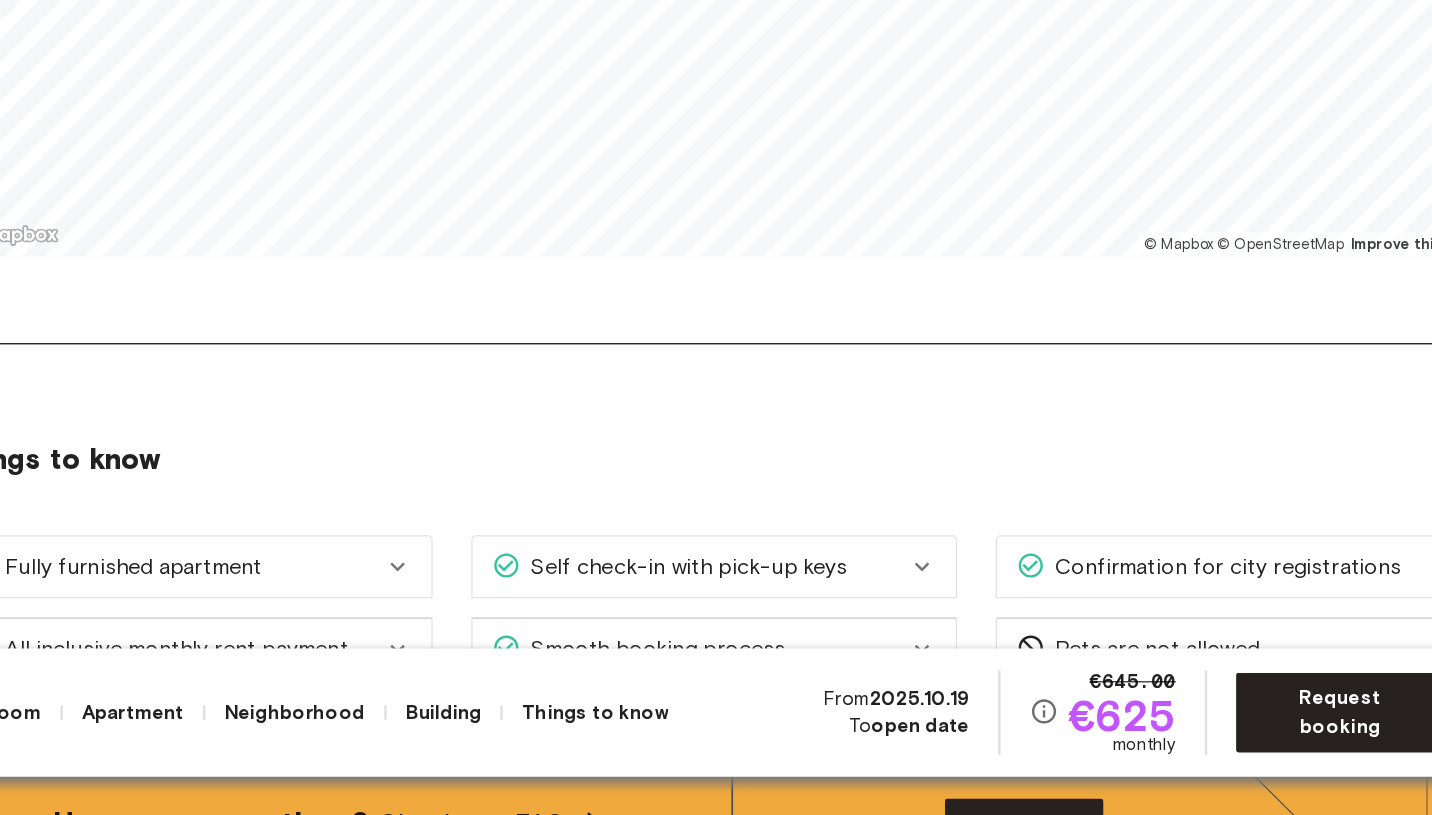 scroll, scrollTop: 2654, scrollLeft: 0, axis: vertical 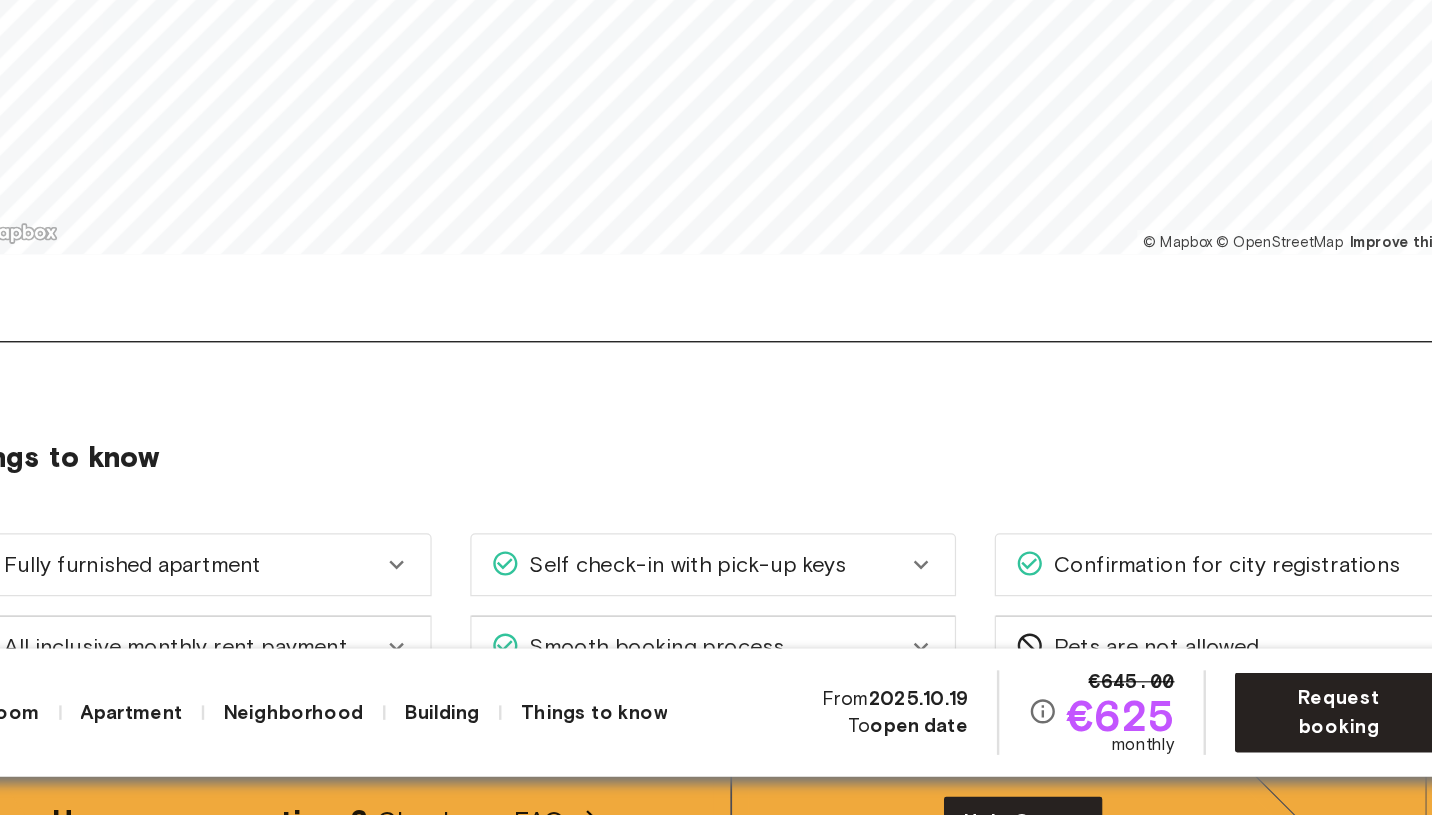 click on "2025.10.19" at bounding box center [886, 718] 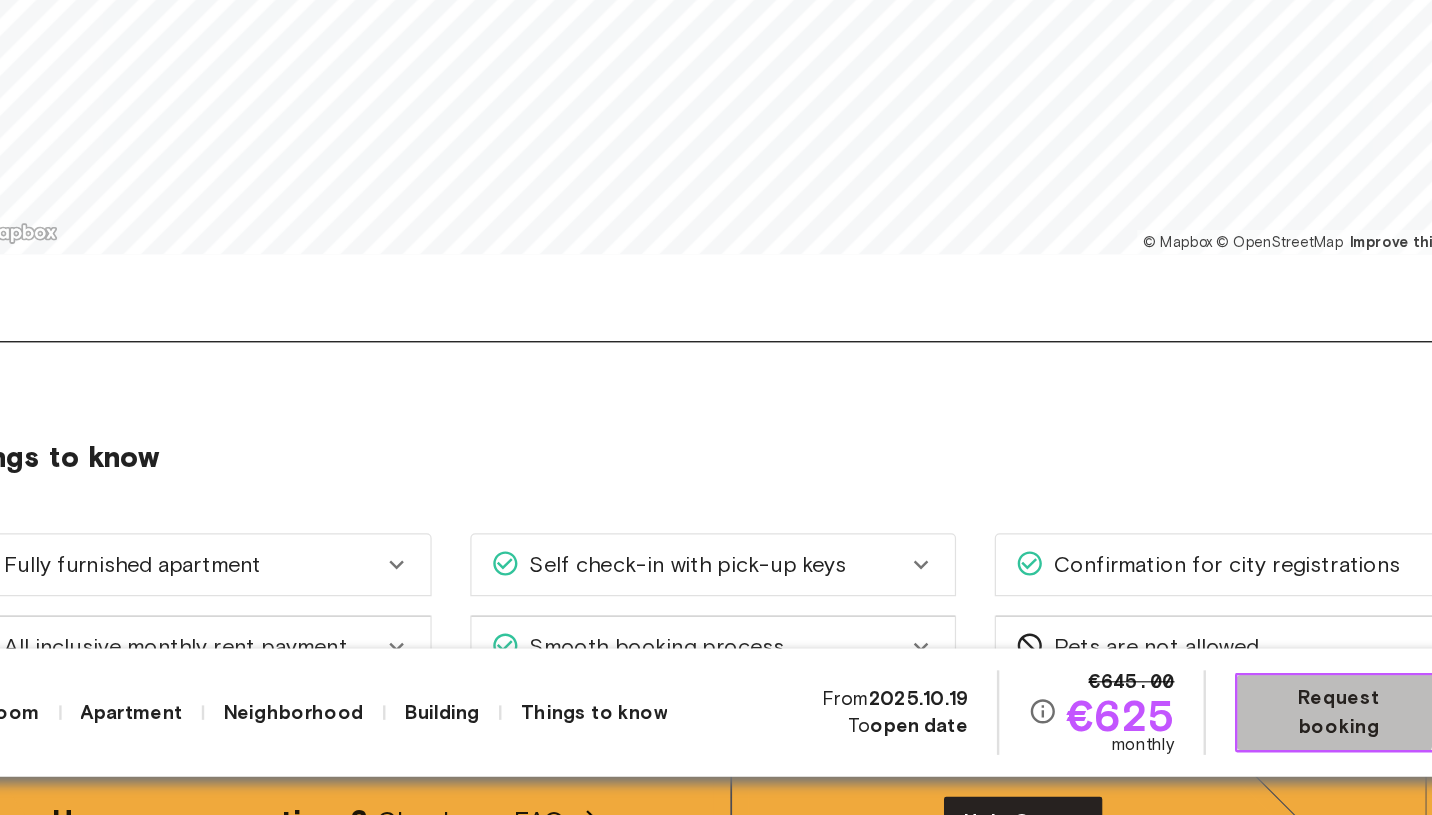 click on "Request booking" at bounding box center (1234, 730) 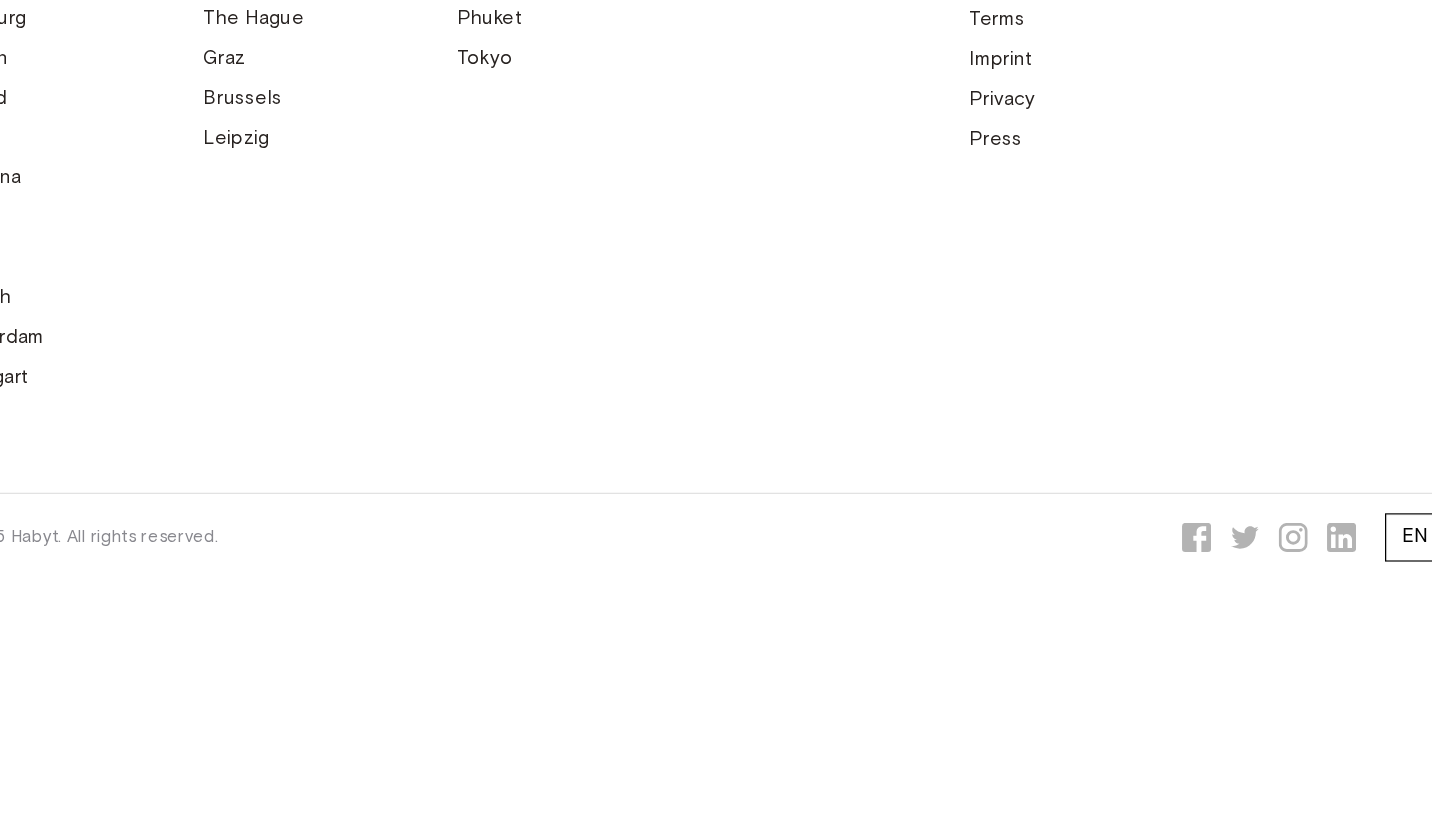 scroll, scrollTop: 0, scrollLeft: 0, axis: both 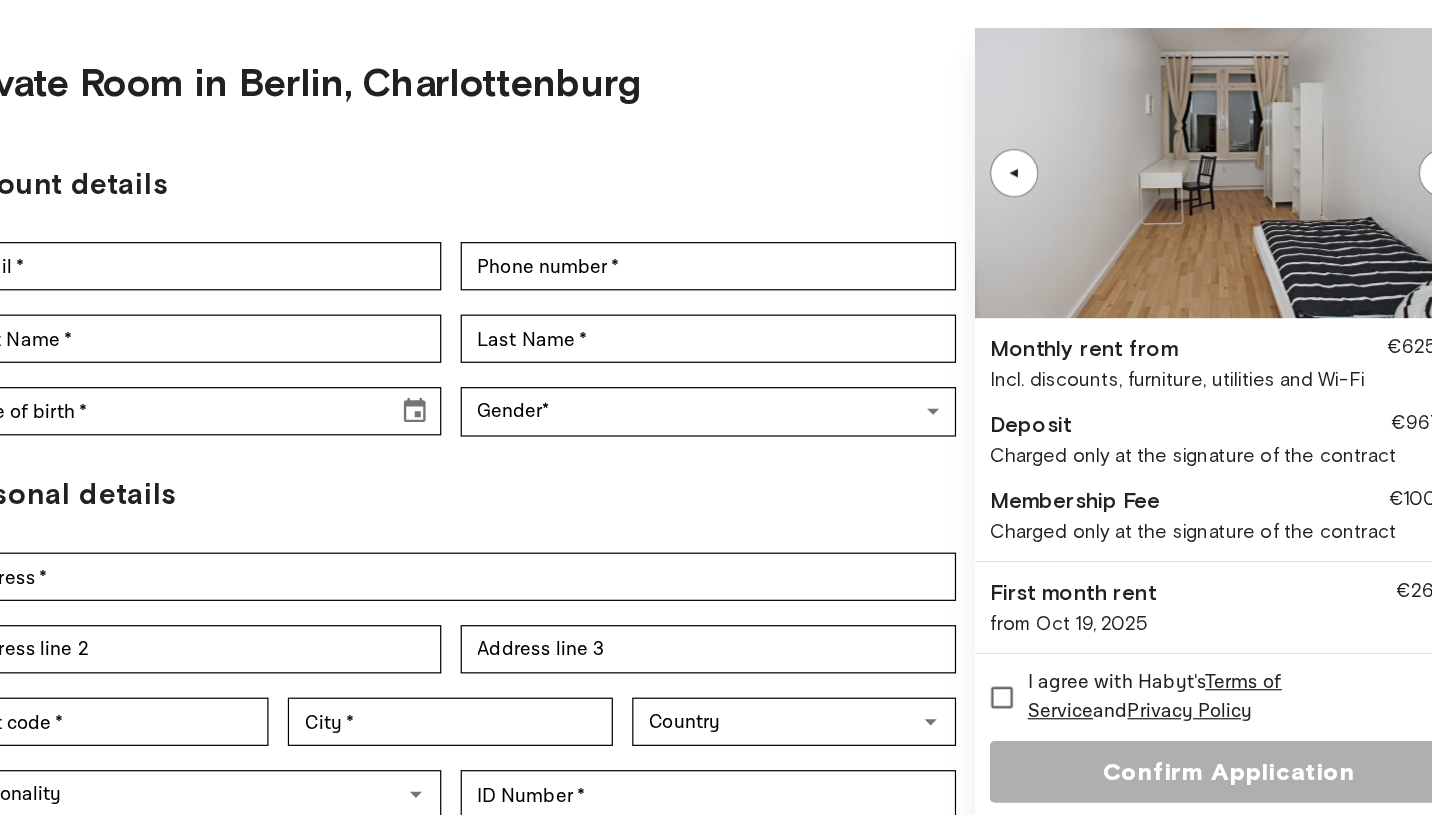 click on "Private Room in Berlin, Charlottenburg Account details Email   * Email   * Phone number   * Phone number   * First Name   * First Name   * Last Name   * Last Name   * Date of birth   * Date of birth   * Gender  * ​ Gender Personal details Address   * Address   * Address line 2 Address line 2 Address line 3 Address line 3 Post code   * Post code   * City   * City   * Country Country Nationality Nationality ID Number   * ID Number   * Employment status   * ​ Employment status   * Monthly income   * ​ Monthly income   * ▲ ▲ Monthly rent from €625.00 Incl. discounts, furniture, utilities and Wi-Fi Deposit €967.50 Charged only at the signature of the contract Membership Fee €100.00 Charged only at the signature of the contract First month rent €262.10 from Oct 19, 2025 I agree with Habyt's  Terms of Service  and  Privacy Policy Confirm Application" at bounding box center (716, 526) 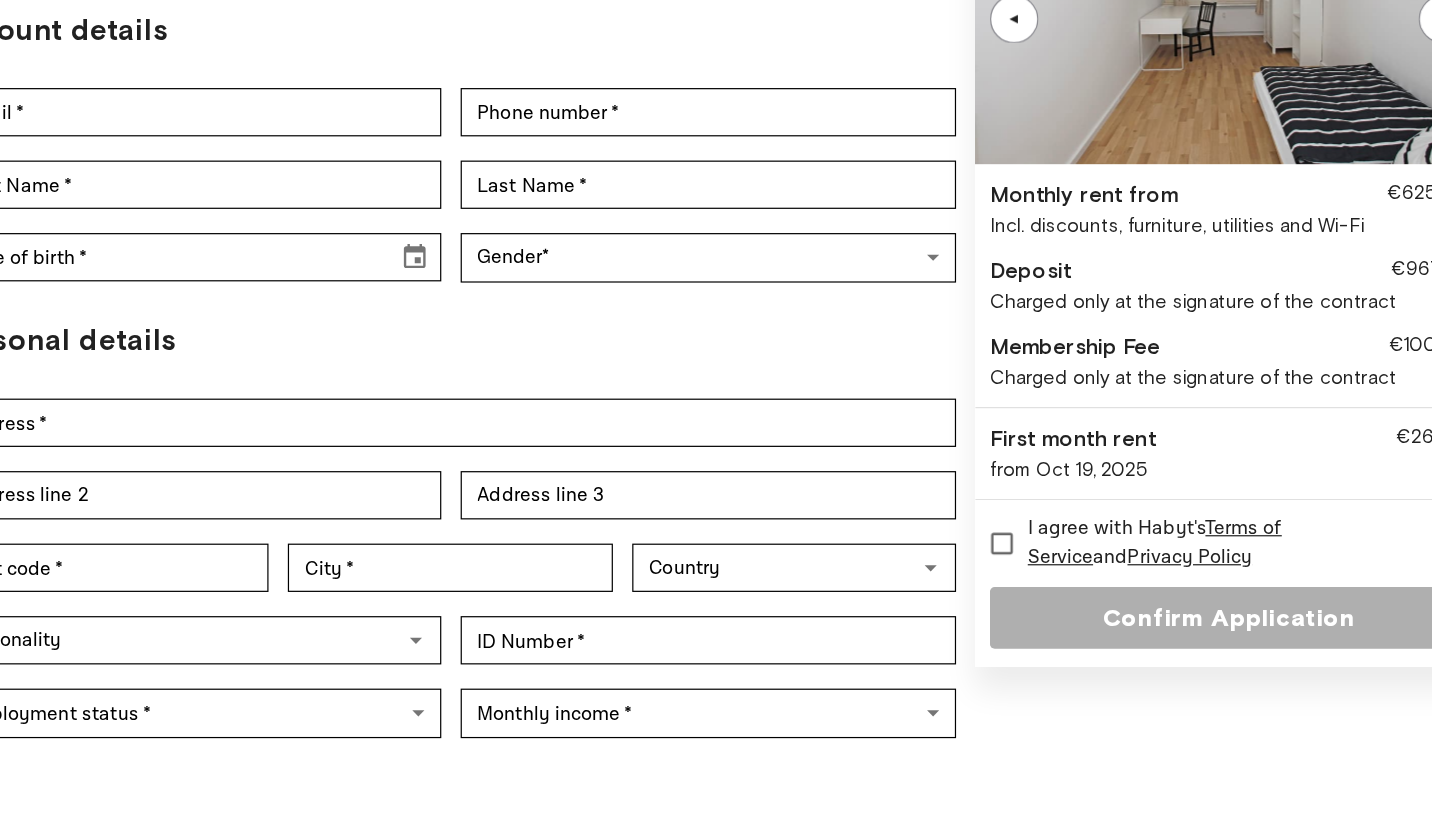 scroll, scrollTop: 176, scrollLeft: 0, axis: vertical 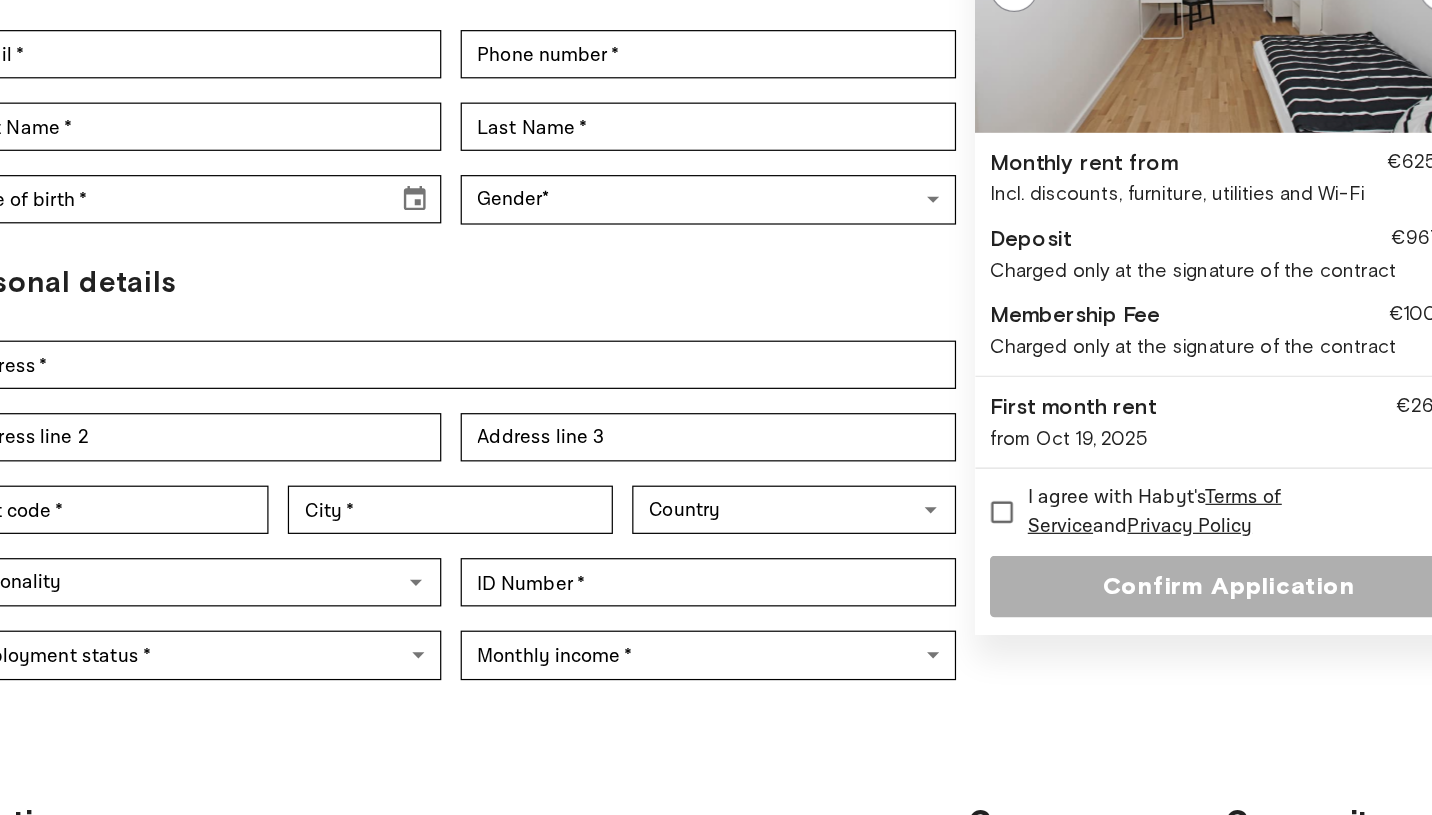 click on "Personal details" at bounding box center (498, 374) 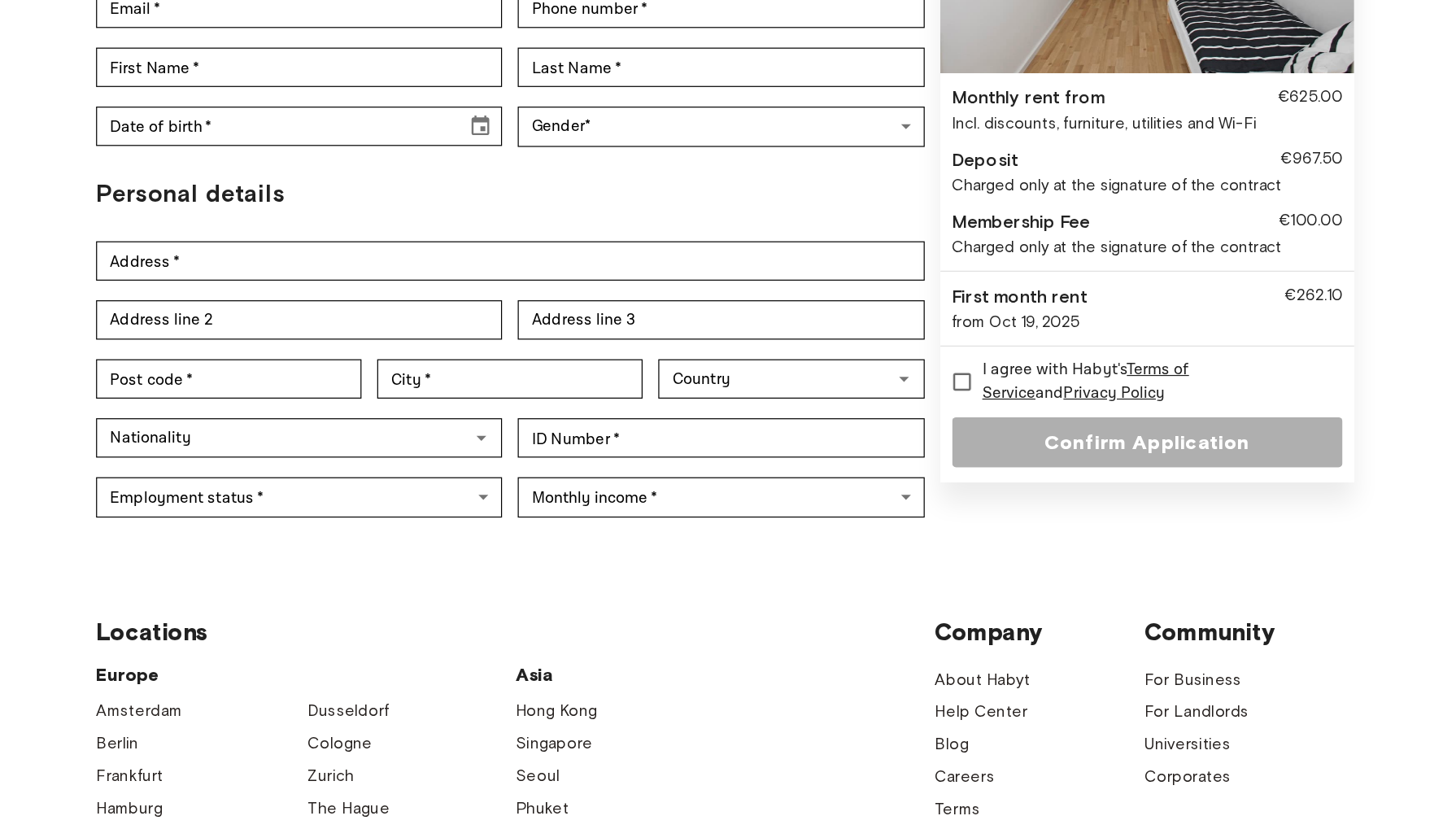 scroll, scrollTop: 0, scrollLeft: 0, axis: both 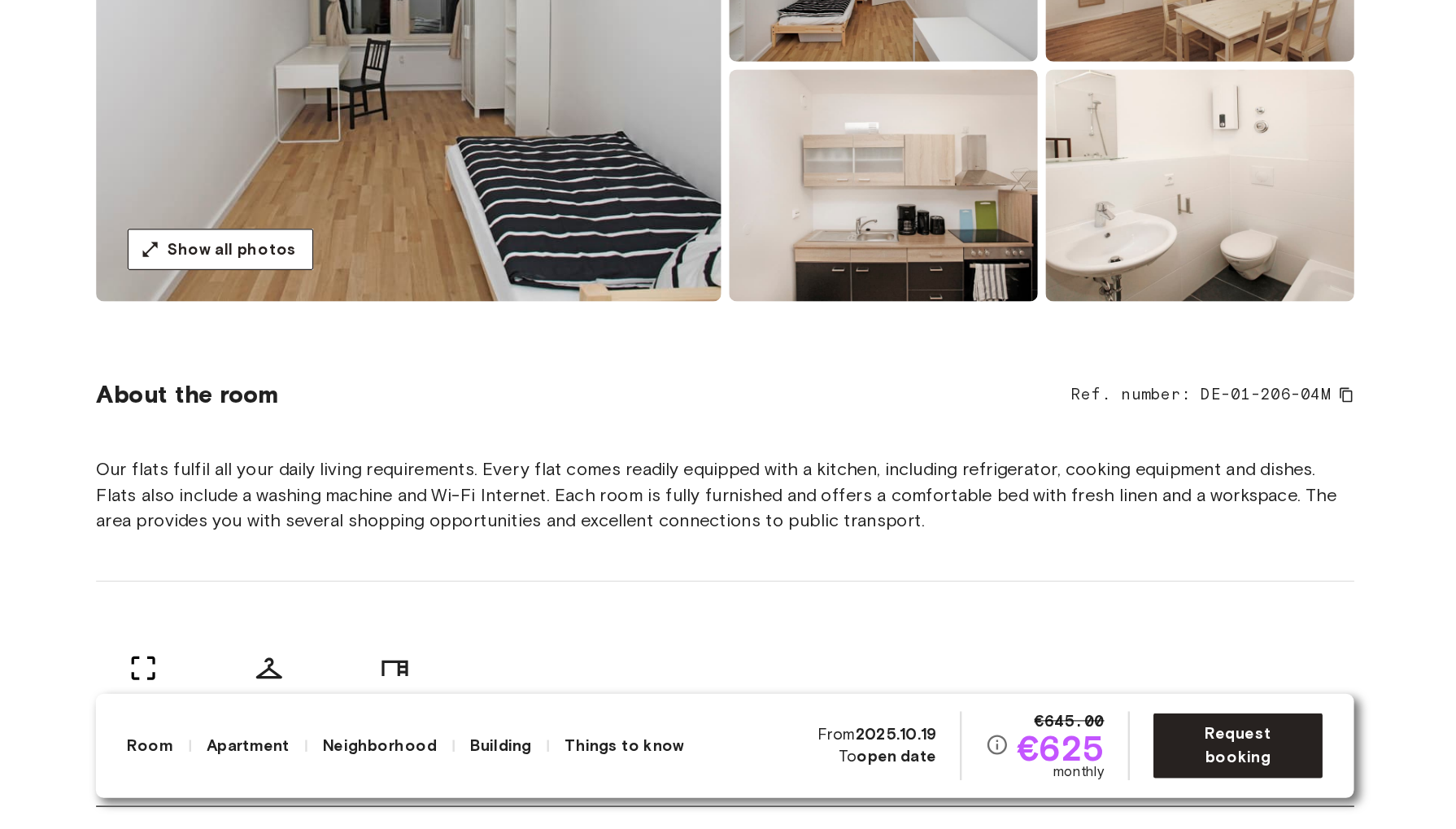 click on "From  2025.10.19" at bounding box center [853, 751] 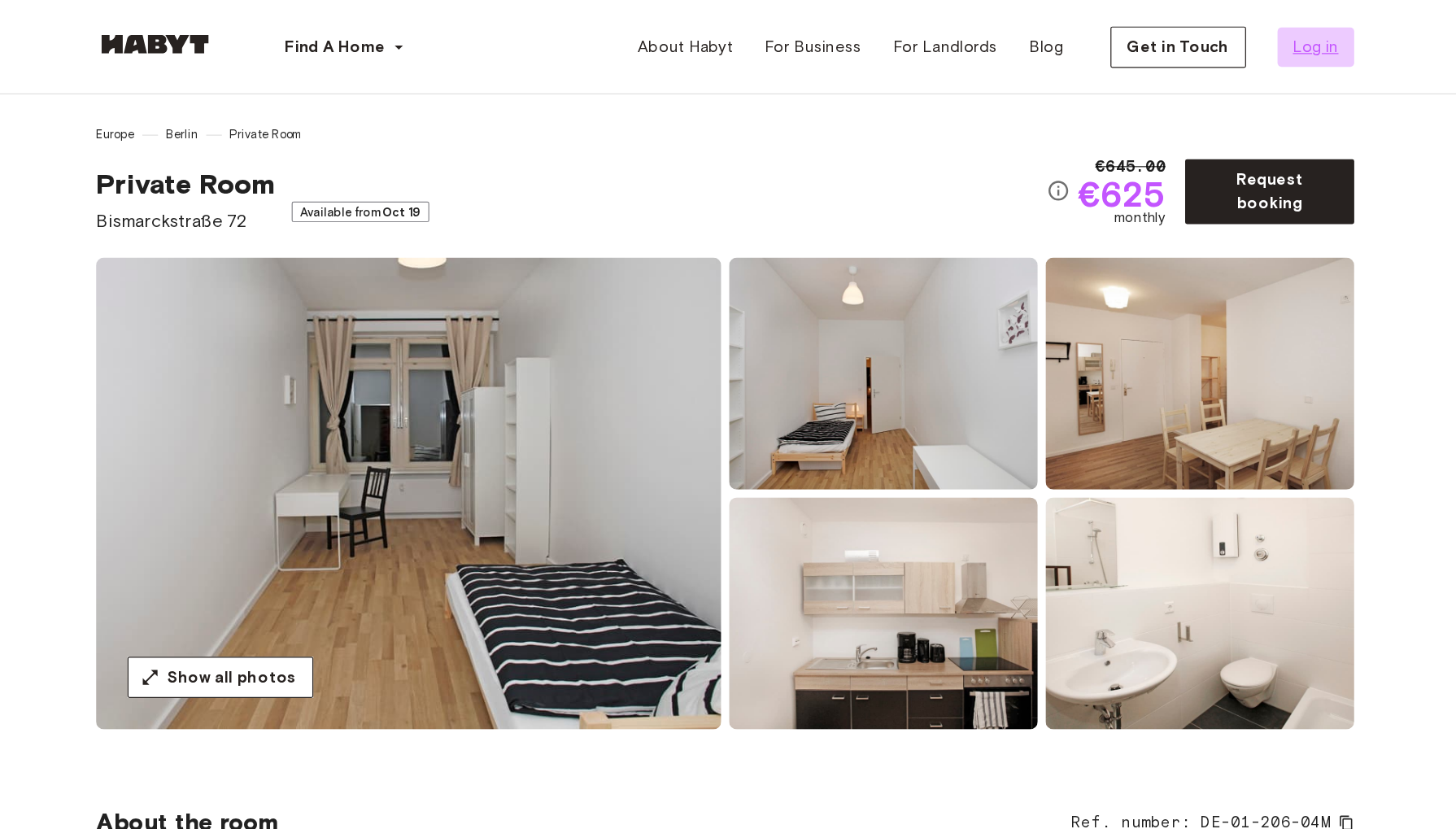 click on "Log in" at bounding box center [1217, 39] 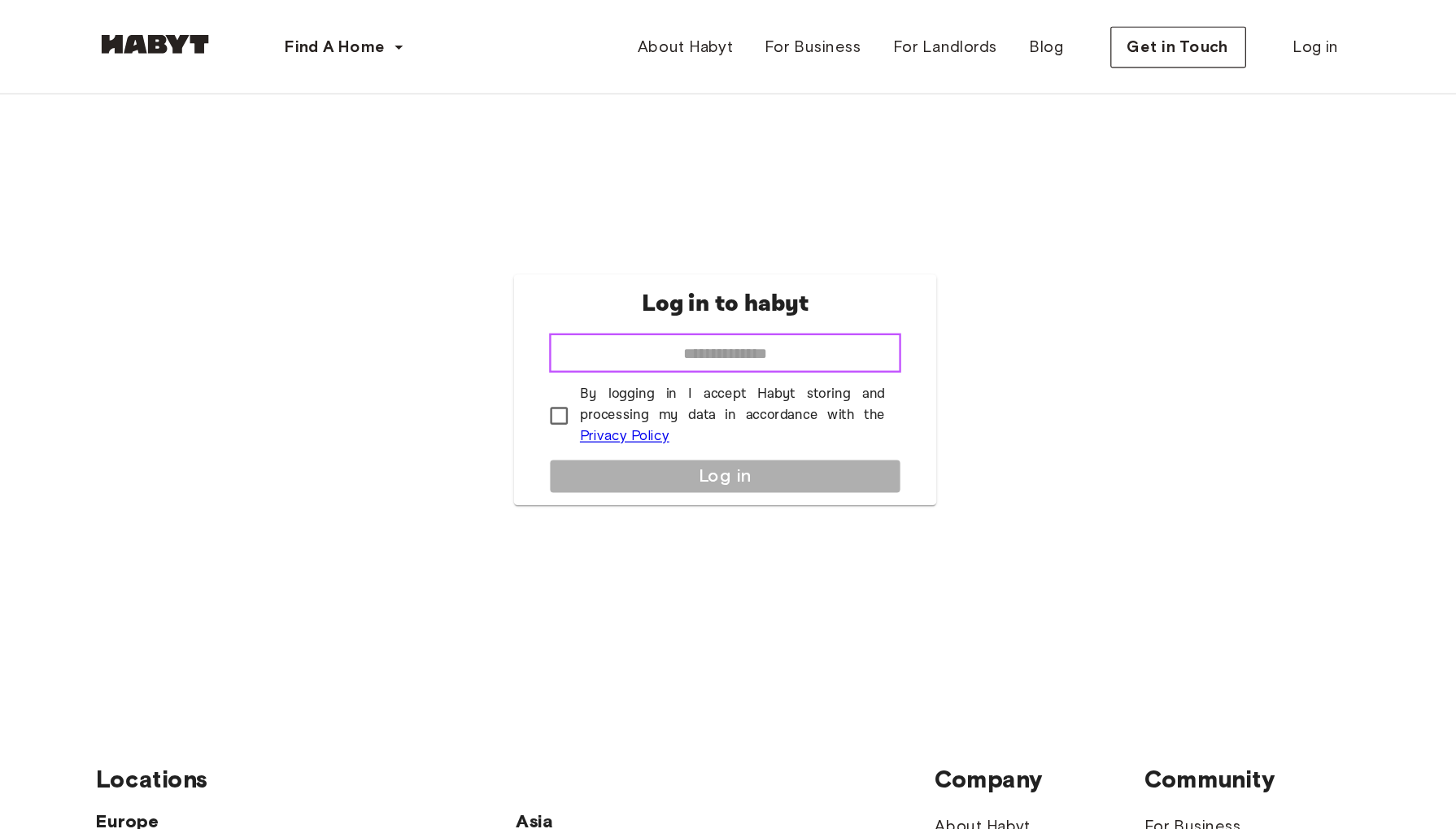click at bounding box center [728, 292] 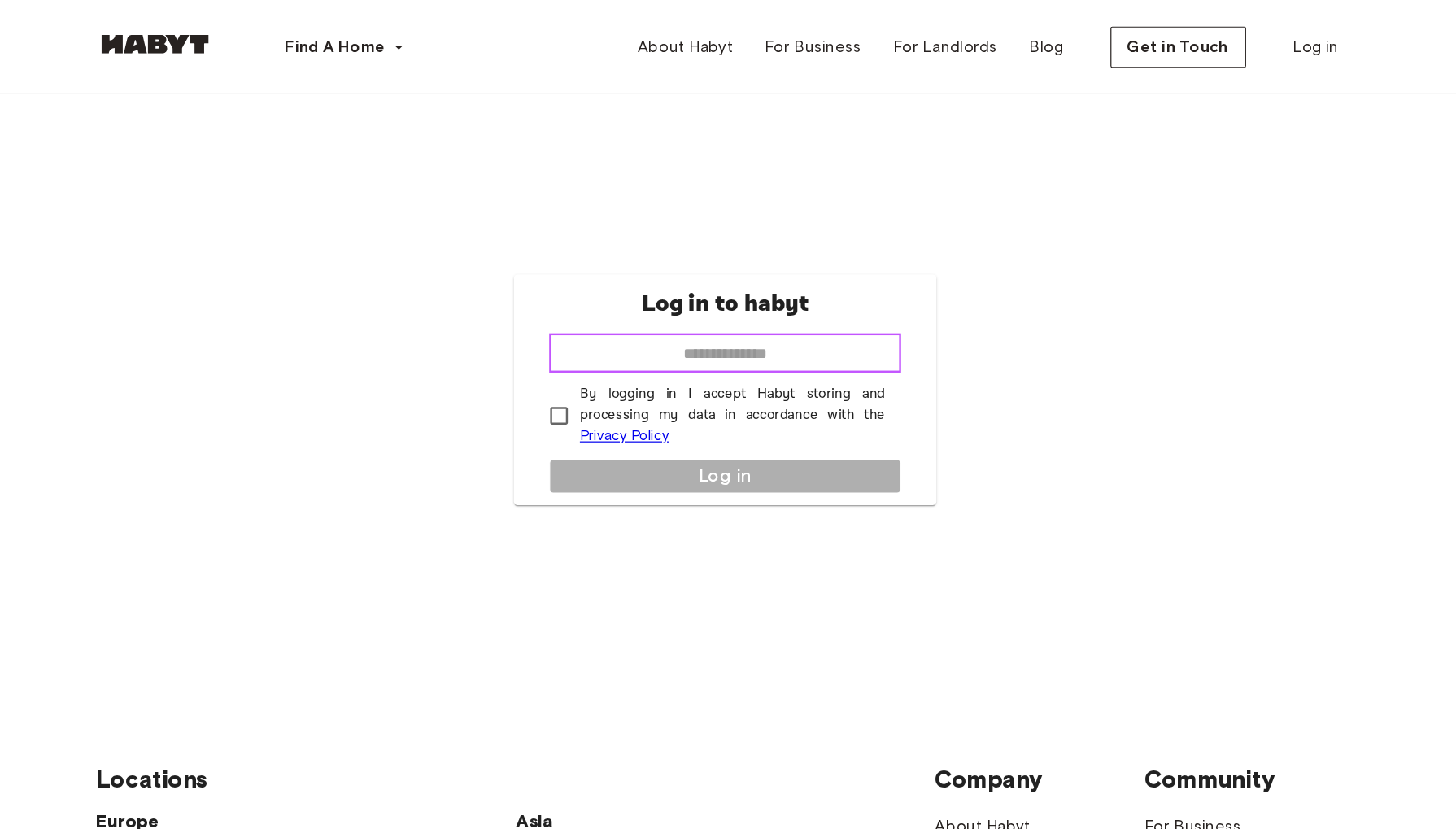 type on "**********" 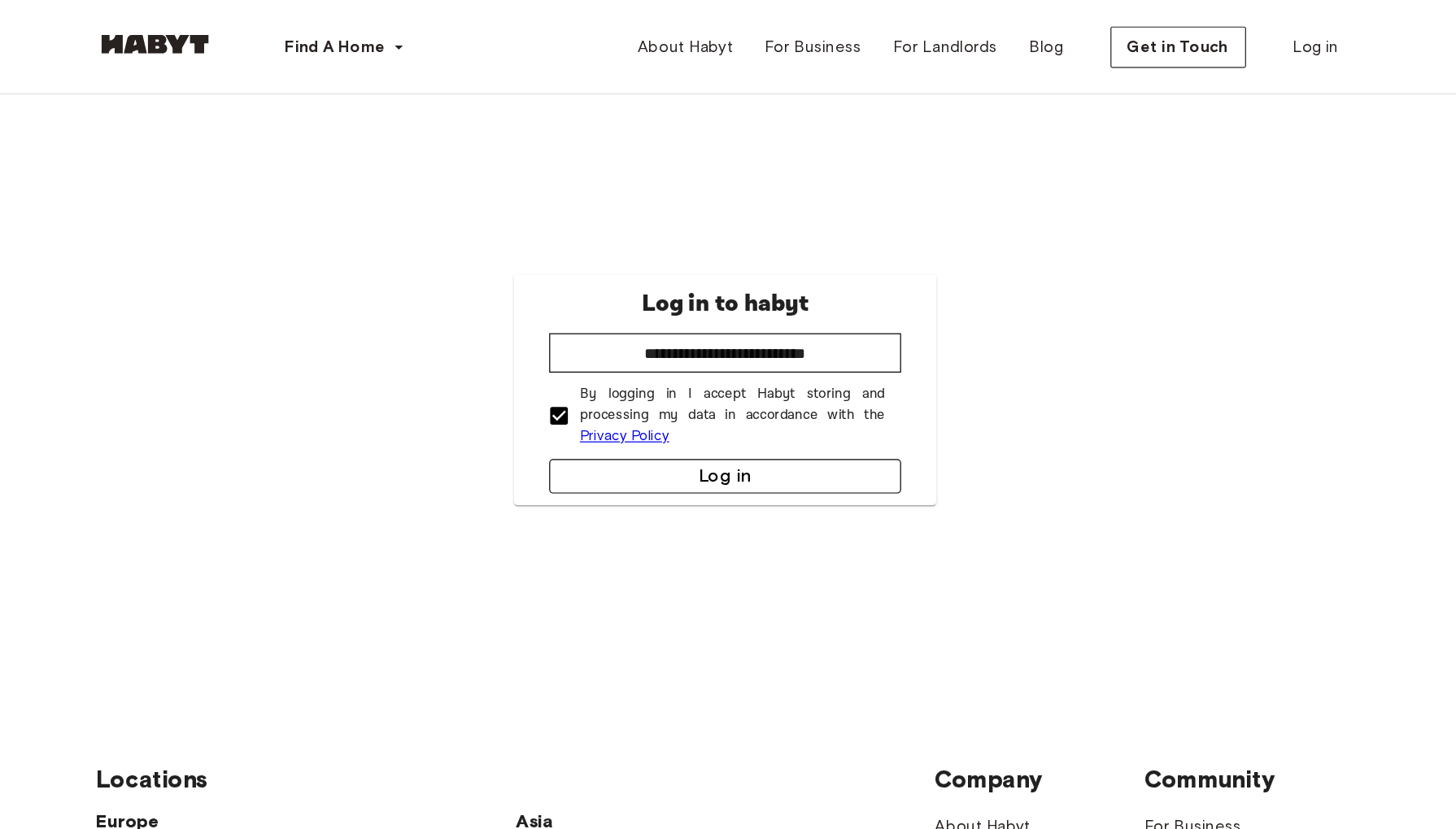 click on "Log in" at bounding box center [728, 394] 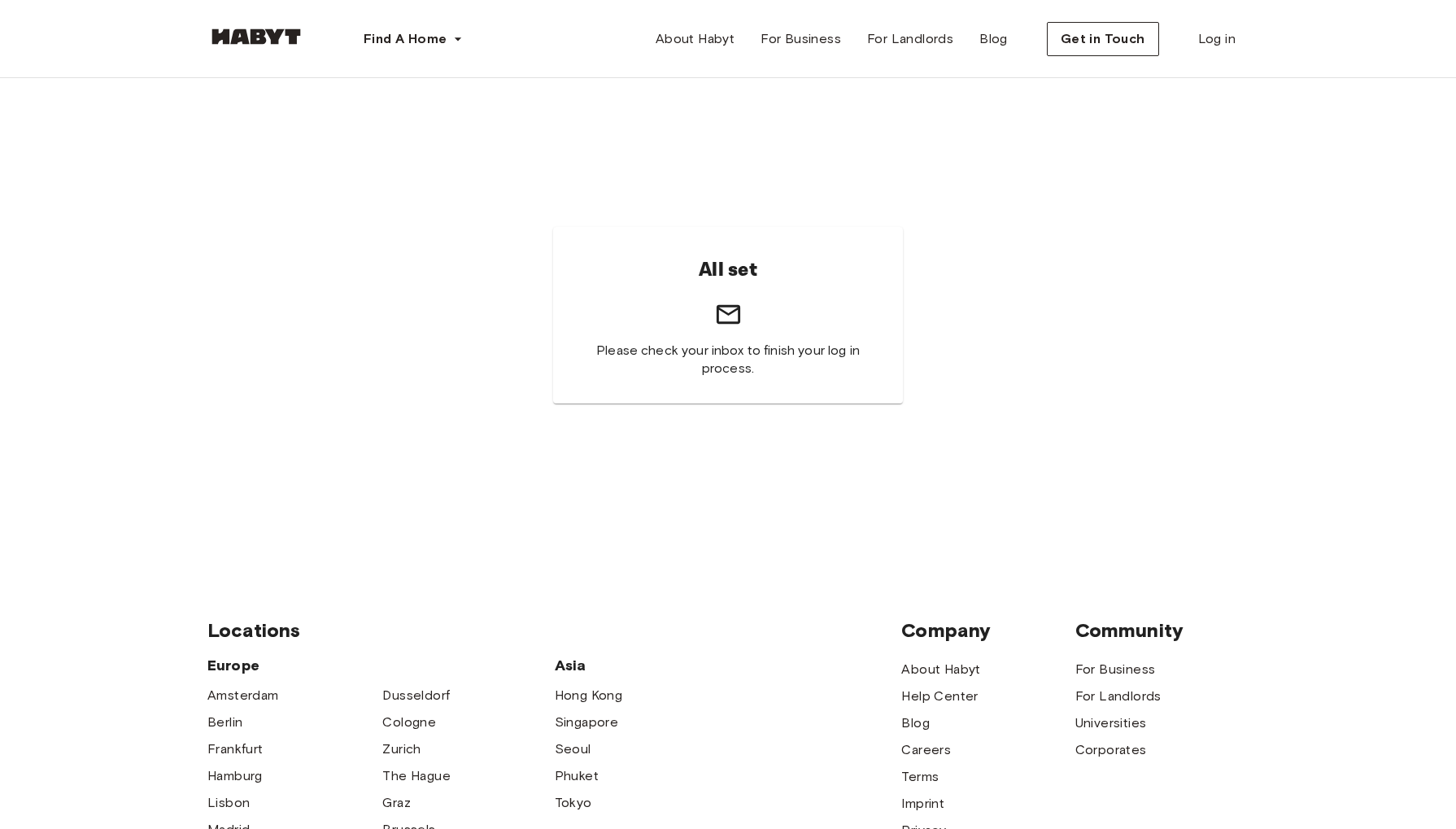 scroll, scrollTop: 0, scrollLeft: 0, axis: both 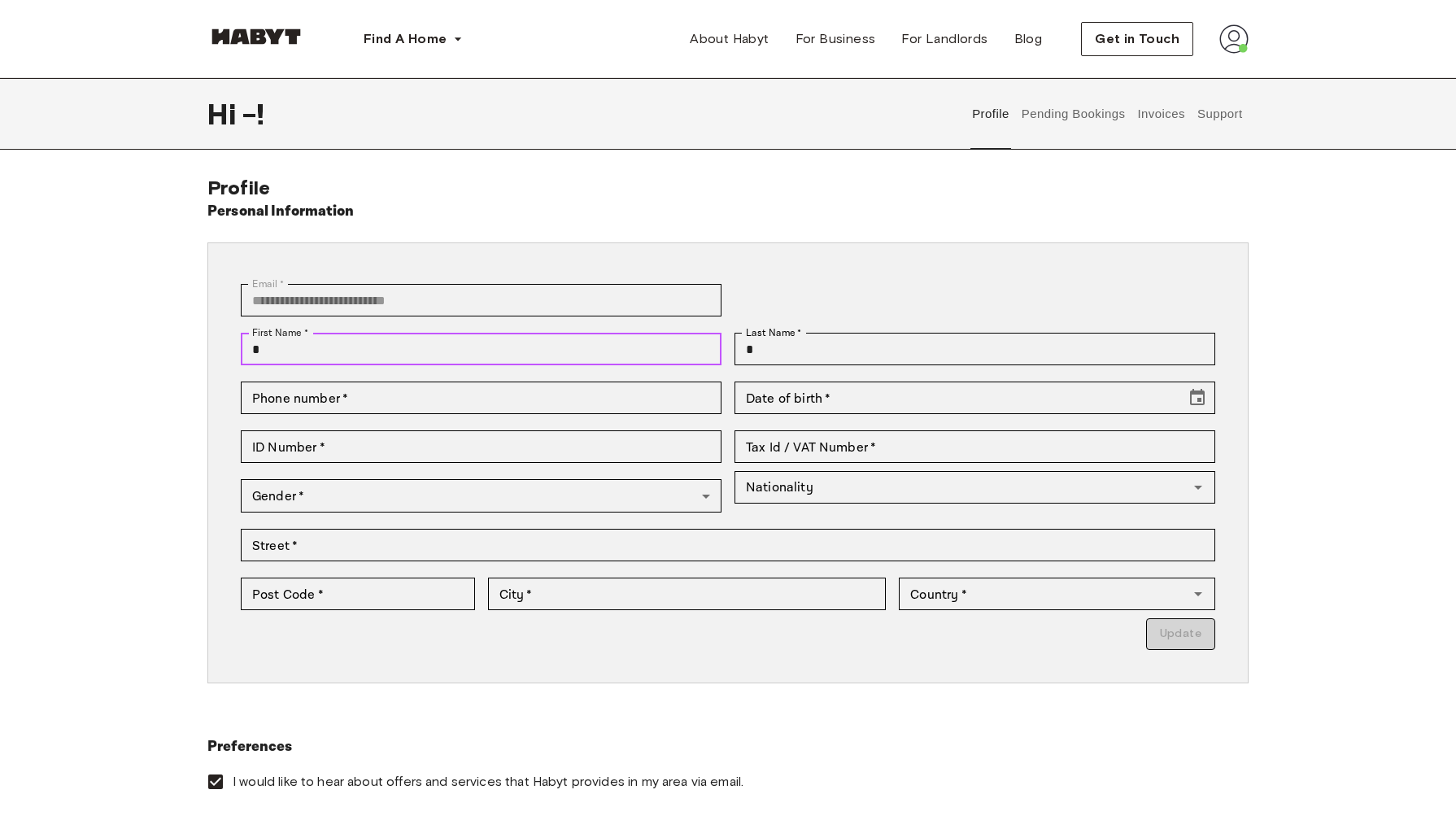 click on "*" at bounding box center (481, 349) 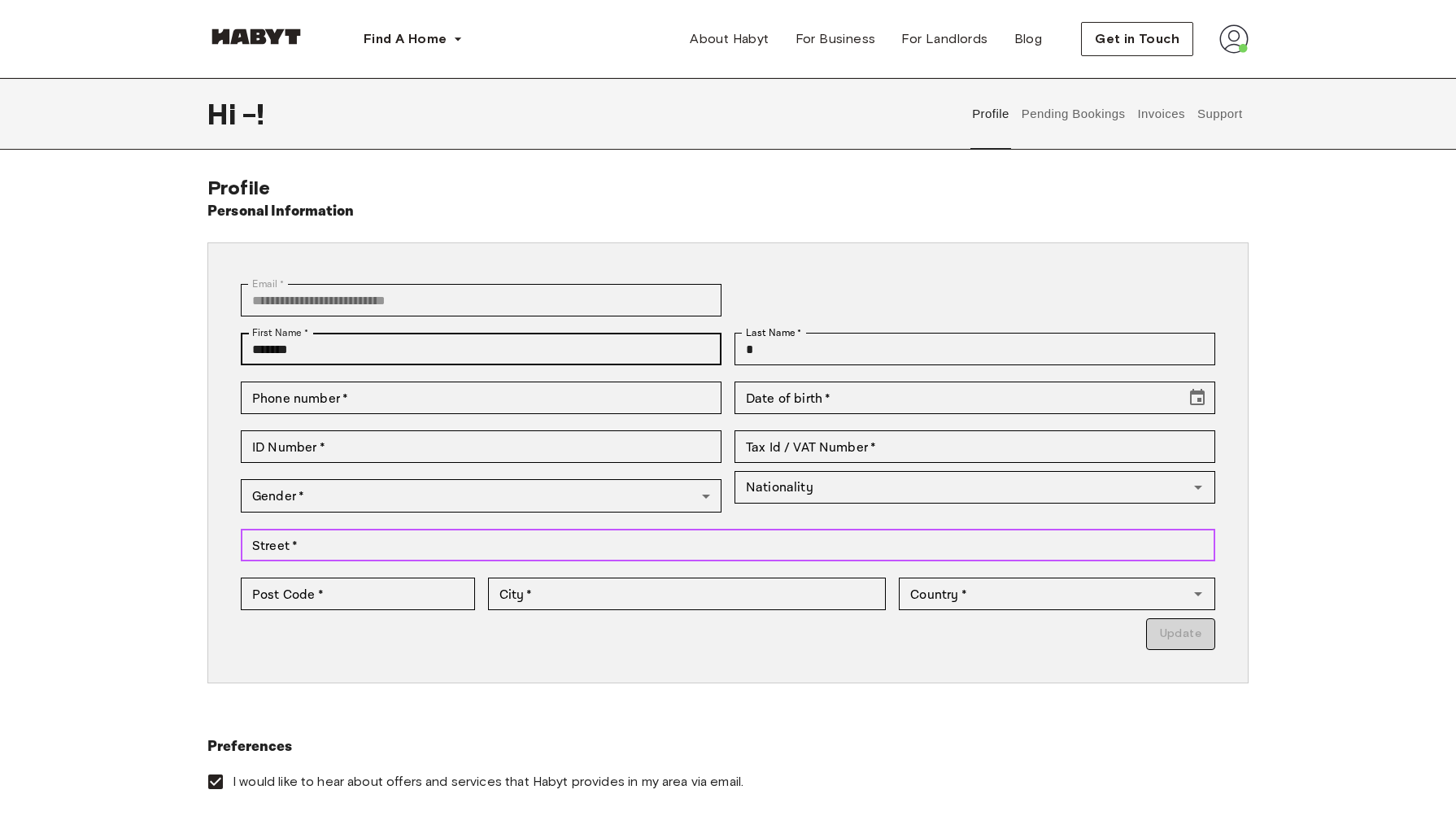 type on "**********" 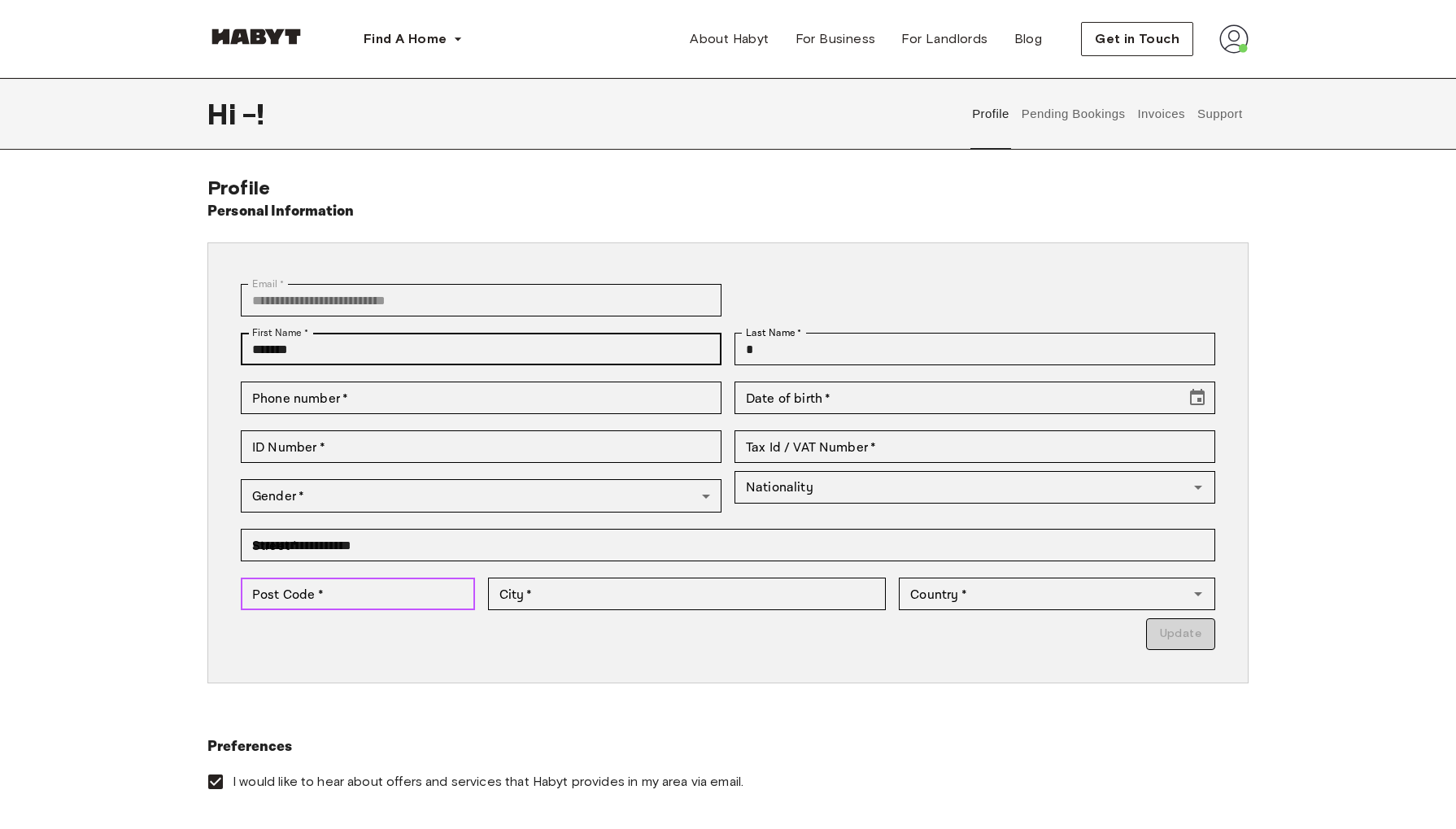 type on "*****" 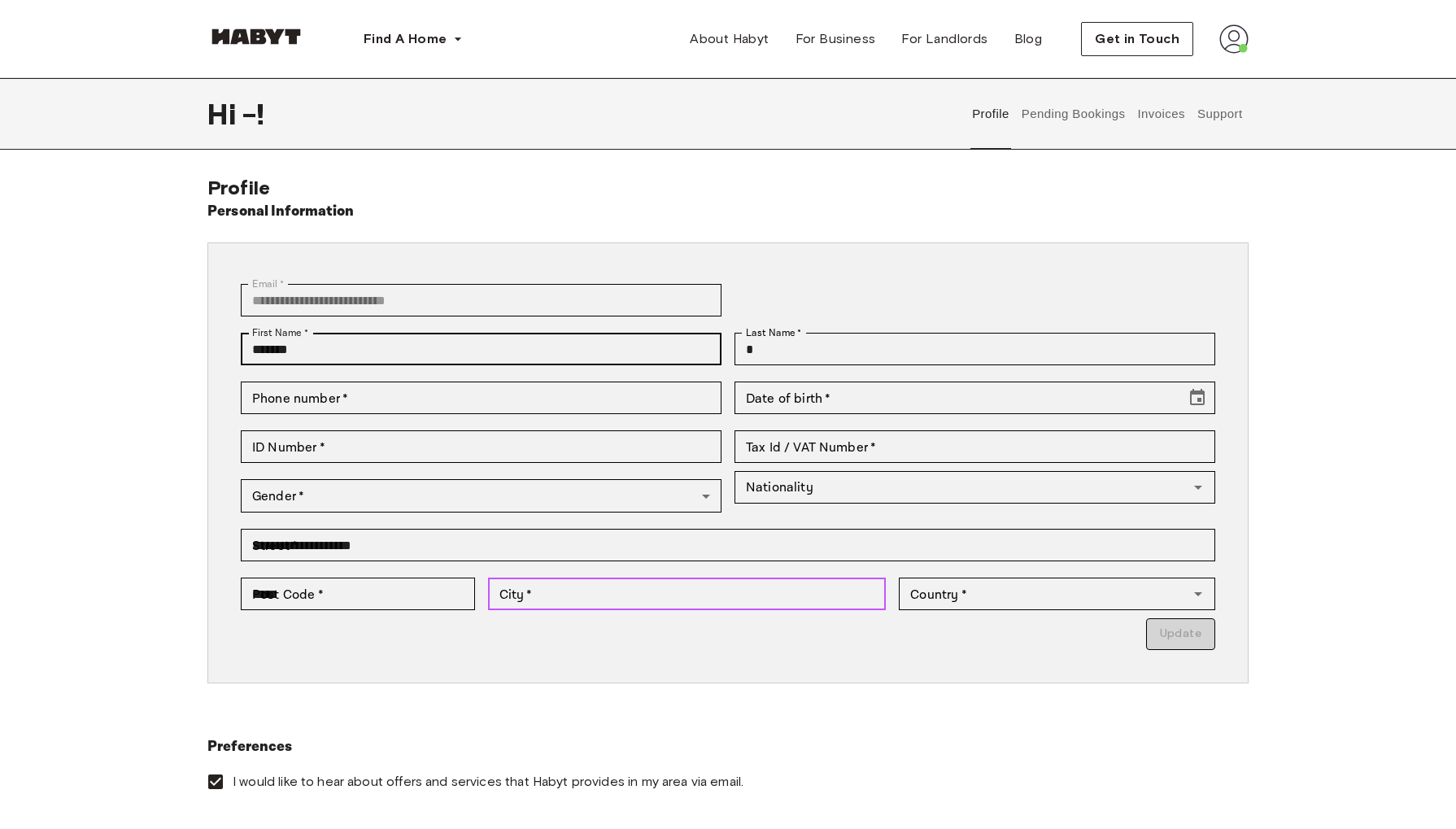 type on "******" 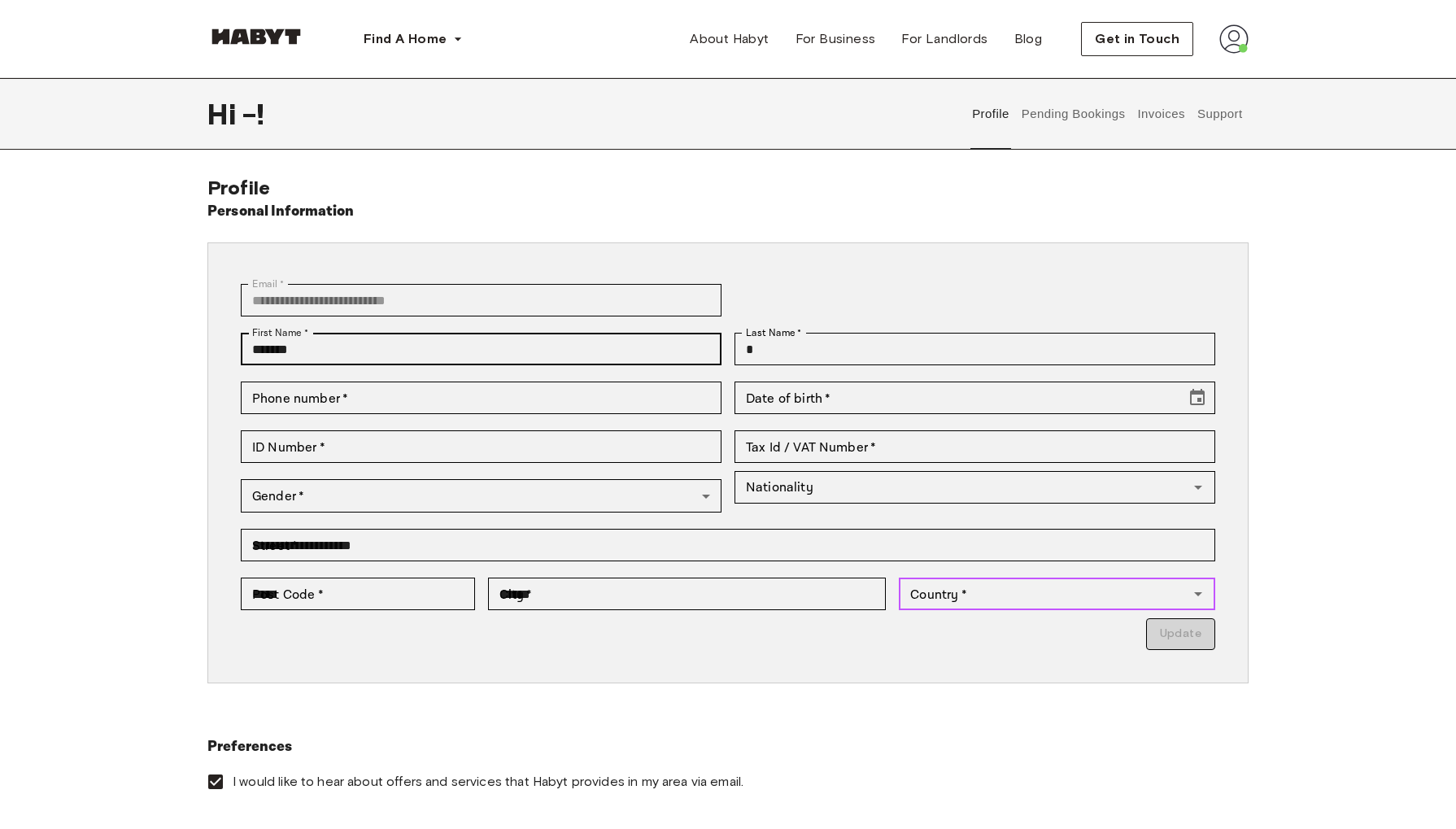 type on "**********" 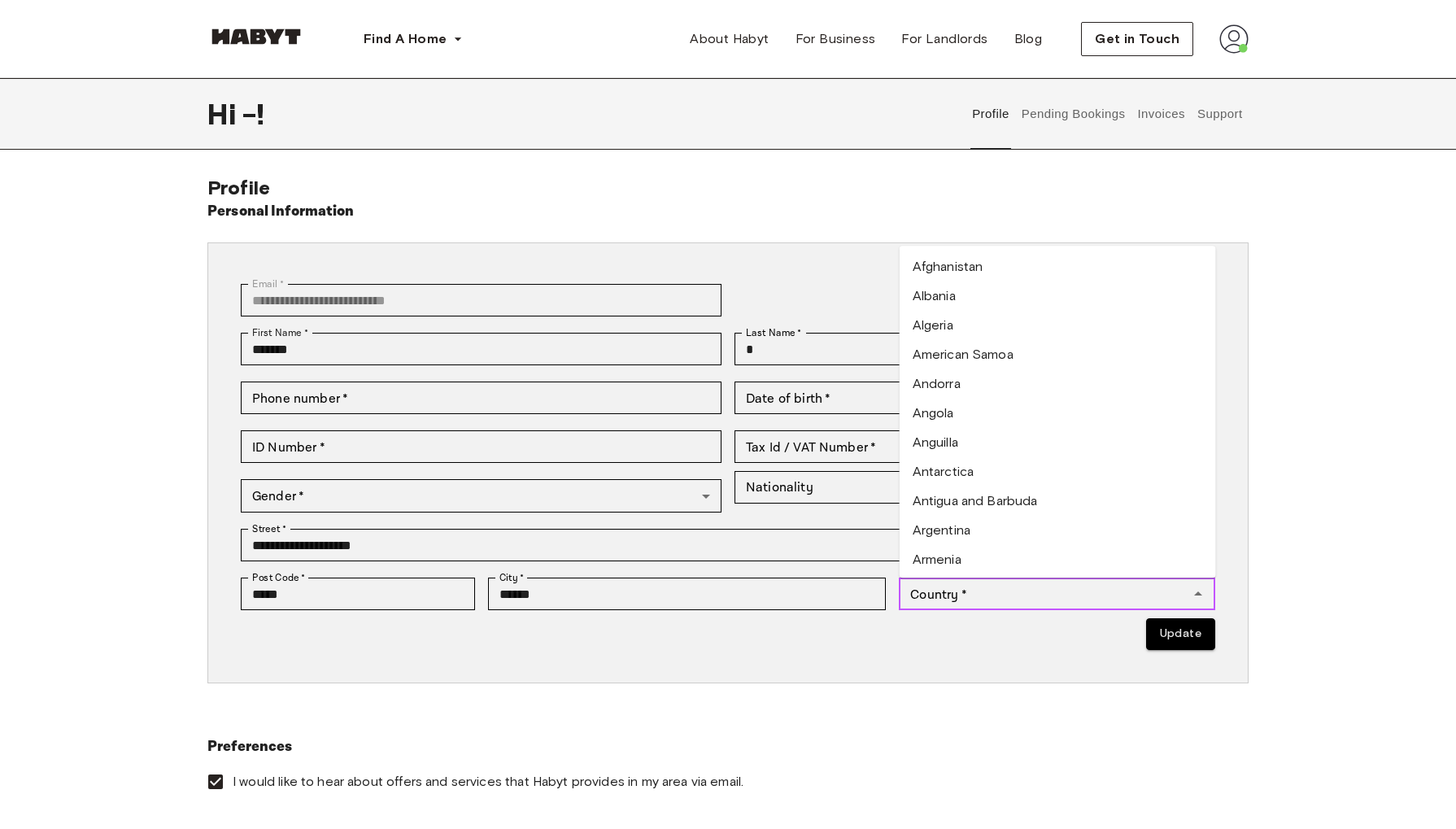 type on "**********" 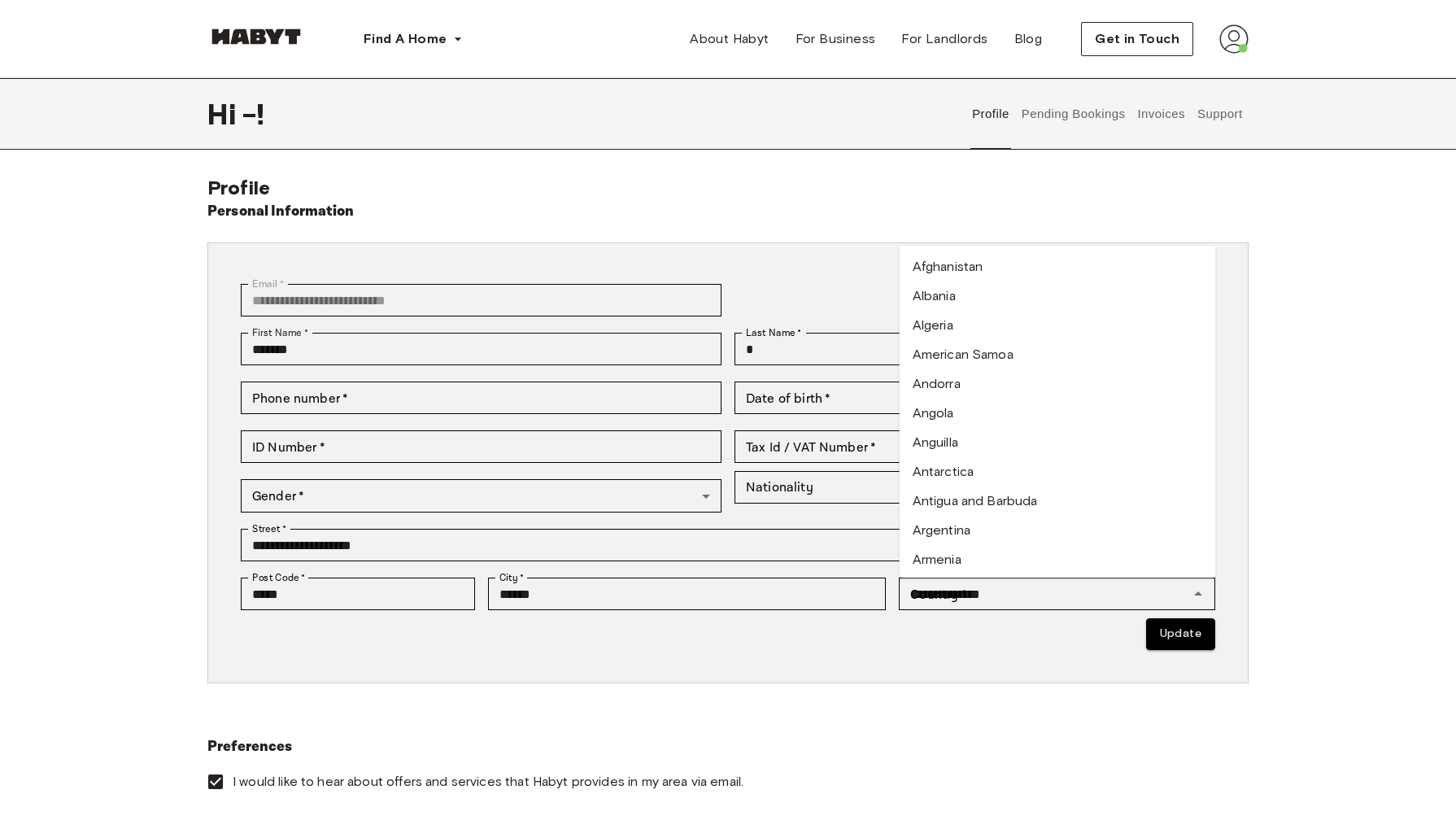type 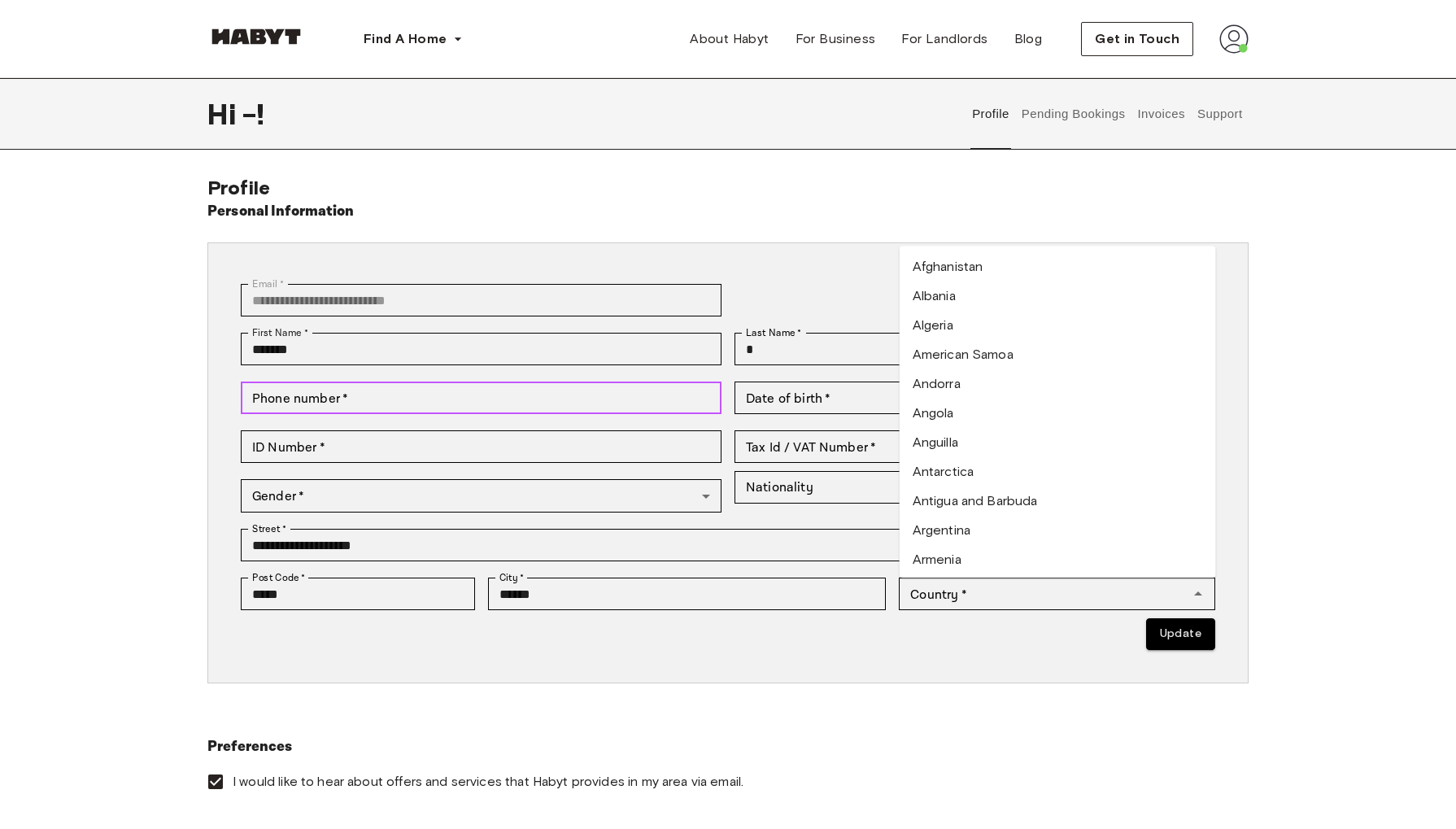 click on "Phone number   *" at bounding box center [481, 398] 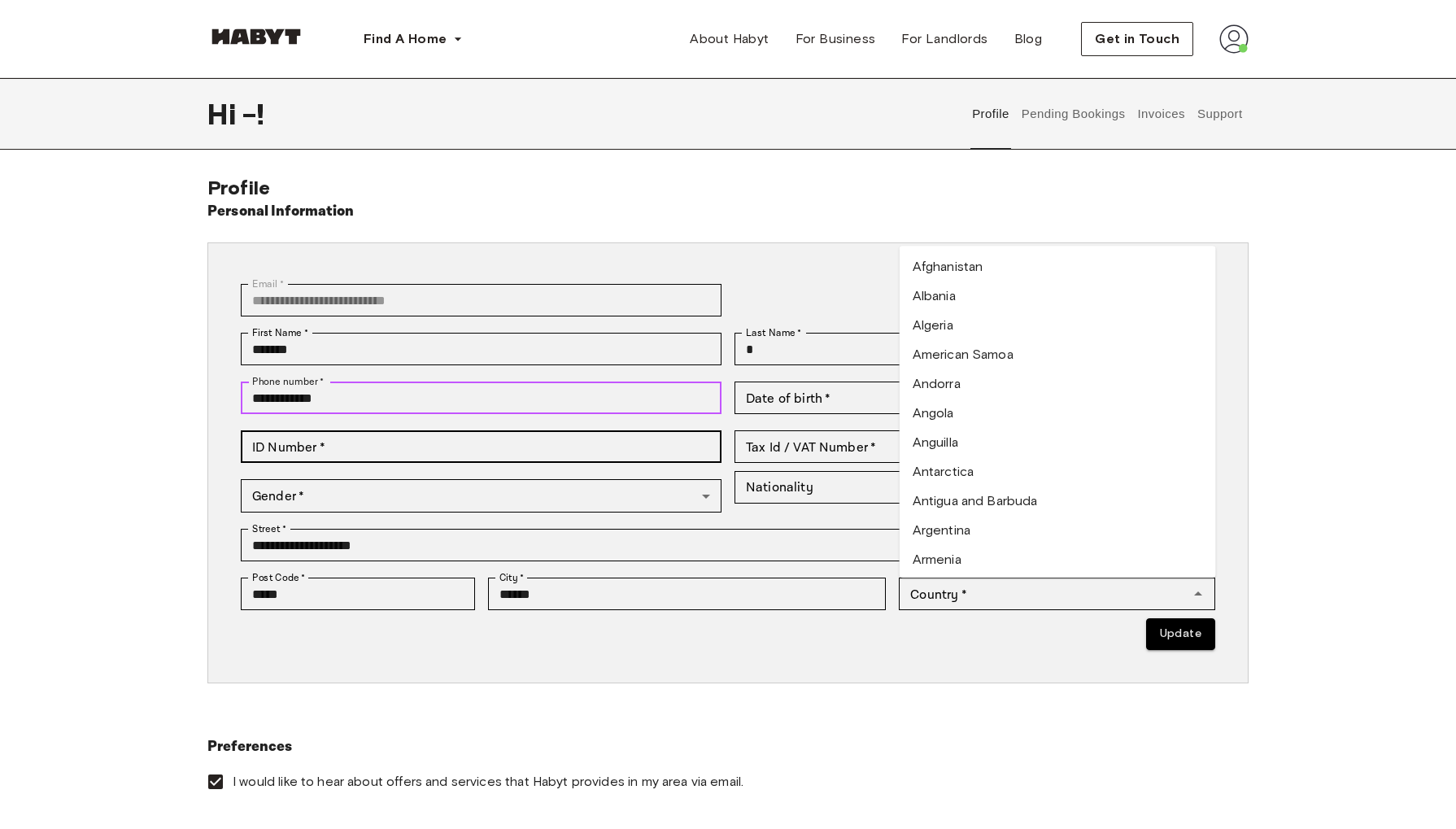 type on "**********" 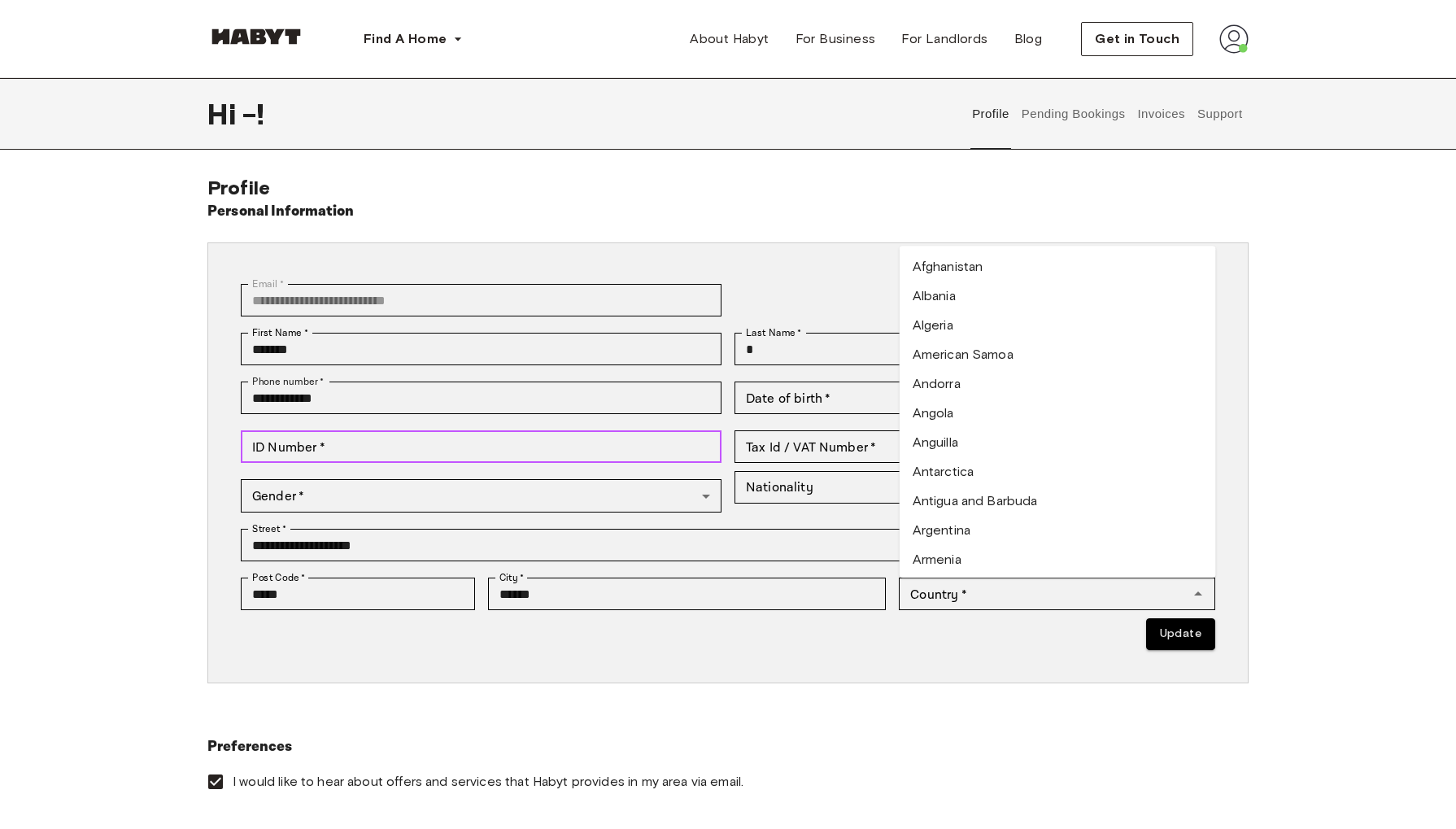 click on "ID Number   *" at bounding box center [481, 447] 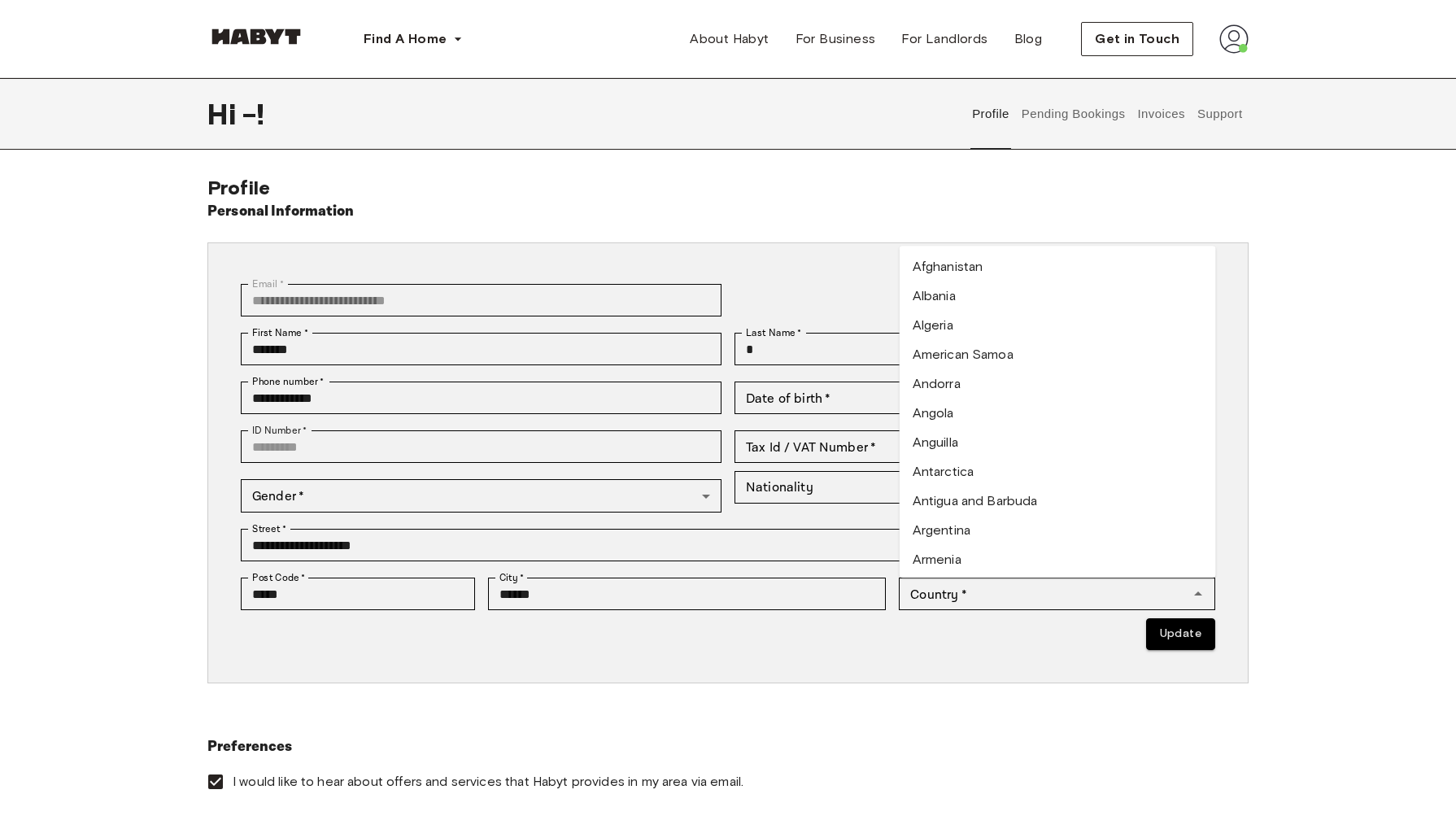 click on "**********" at bounding box center (721, 300) 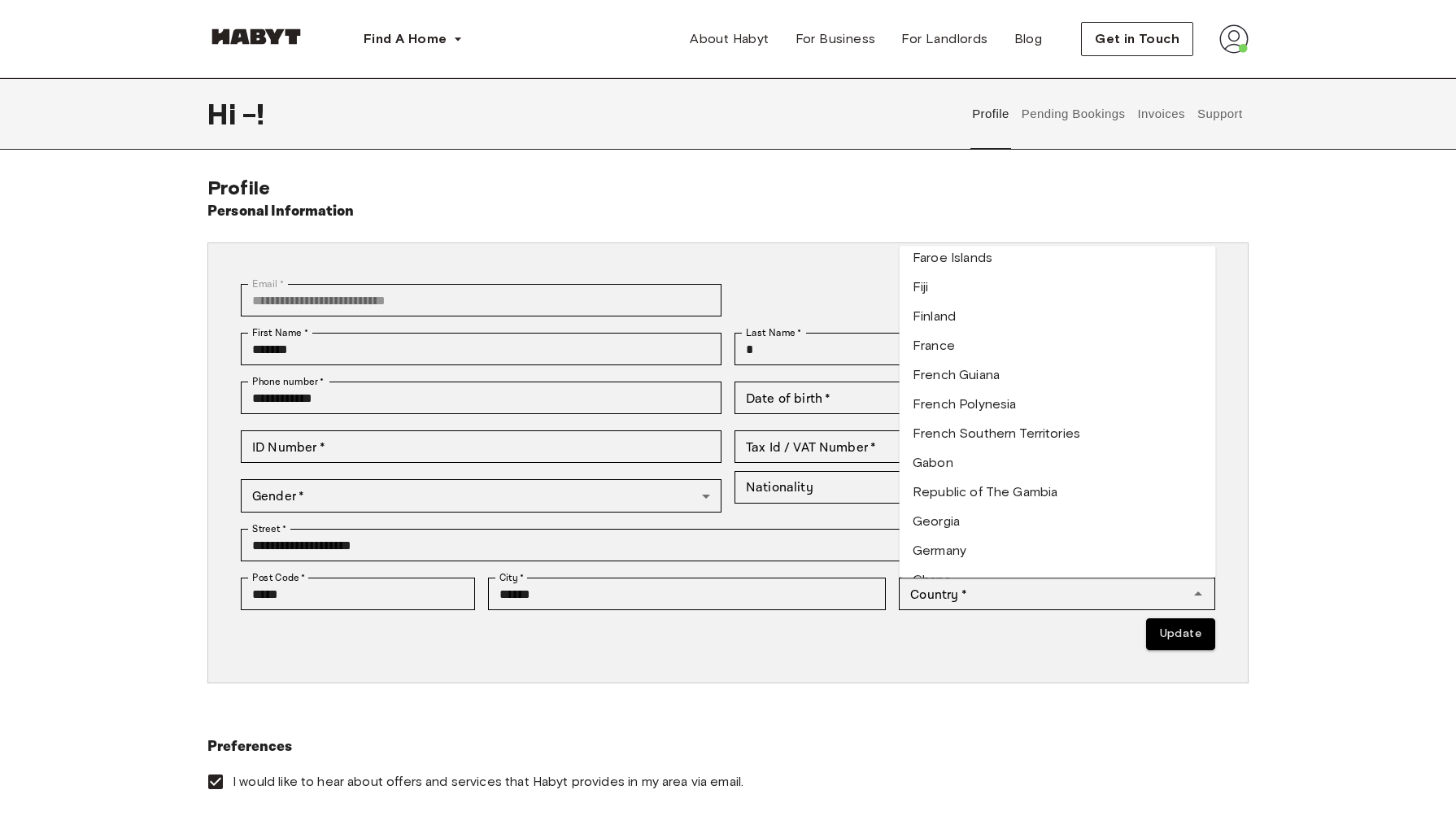 scroll, scrollTop: 2031, scrollLeft: 0, axis: vertical 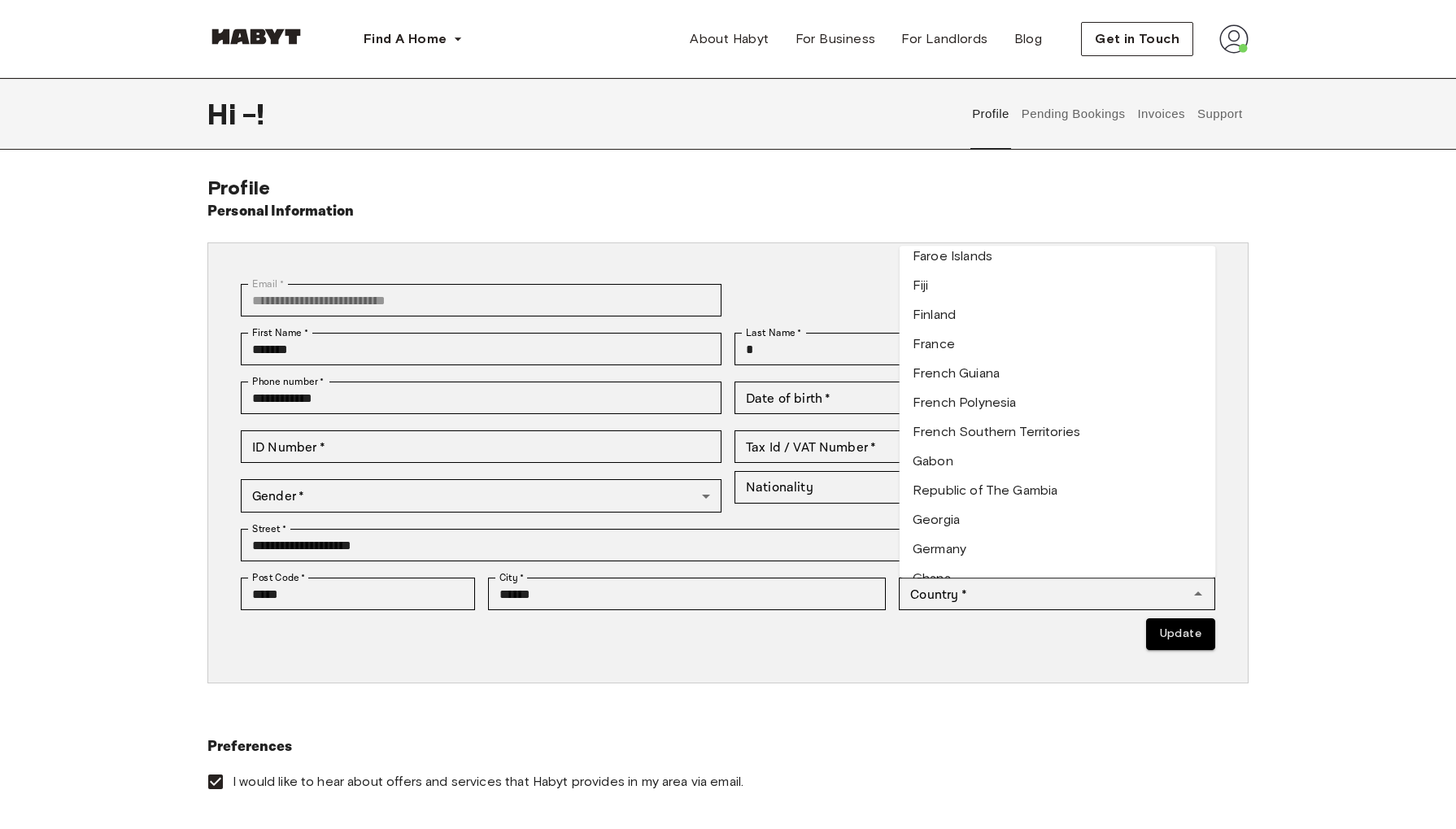 click on "Germany" at bounding box center [1057, 550] 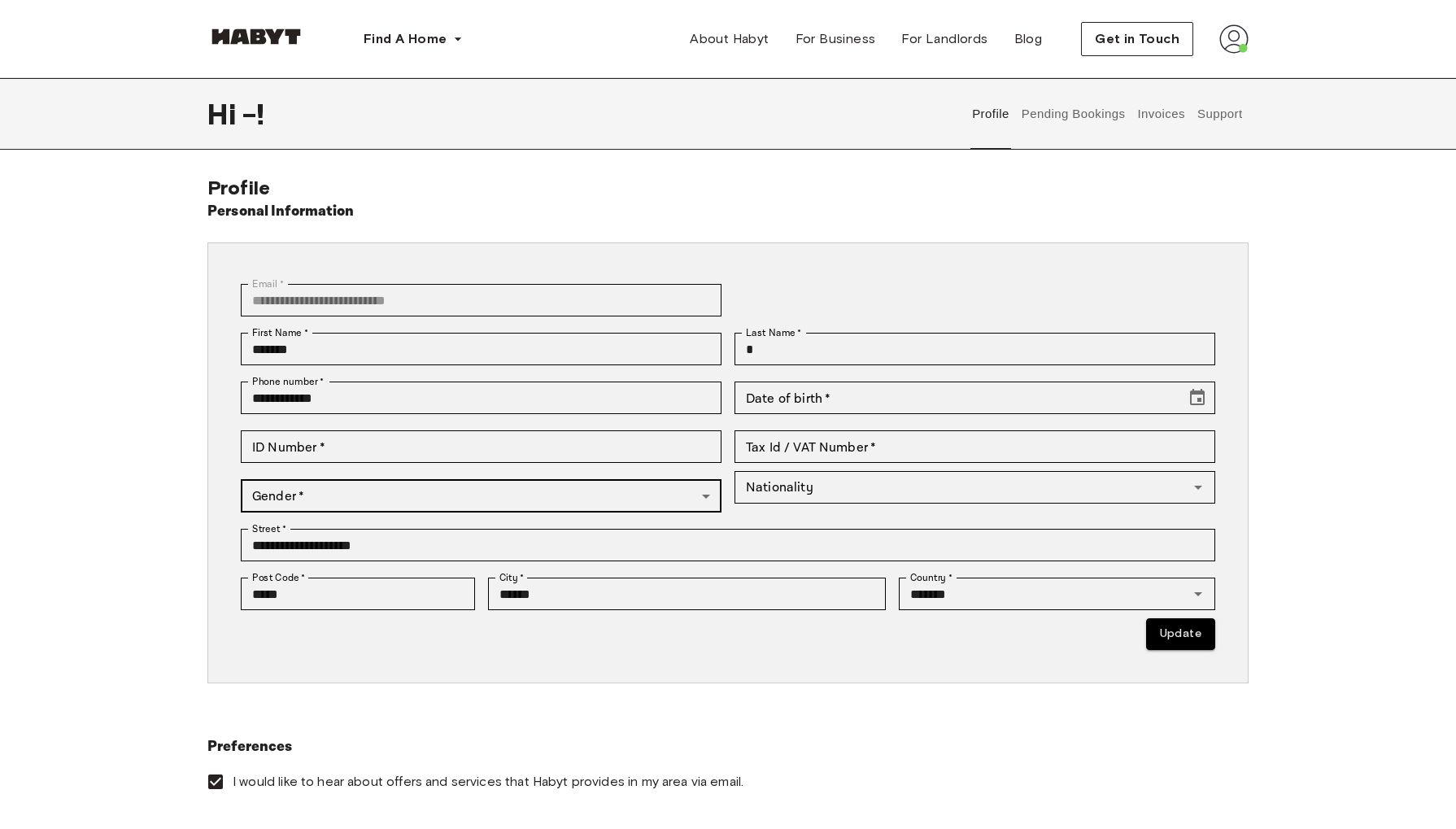click on "**********" at bounding box center [728, 779] 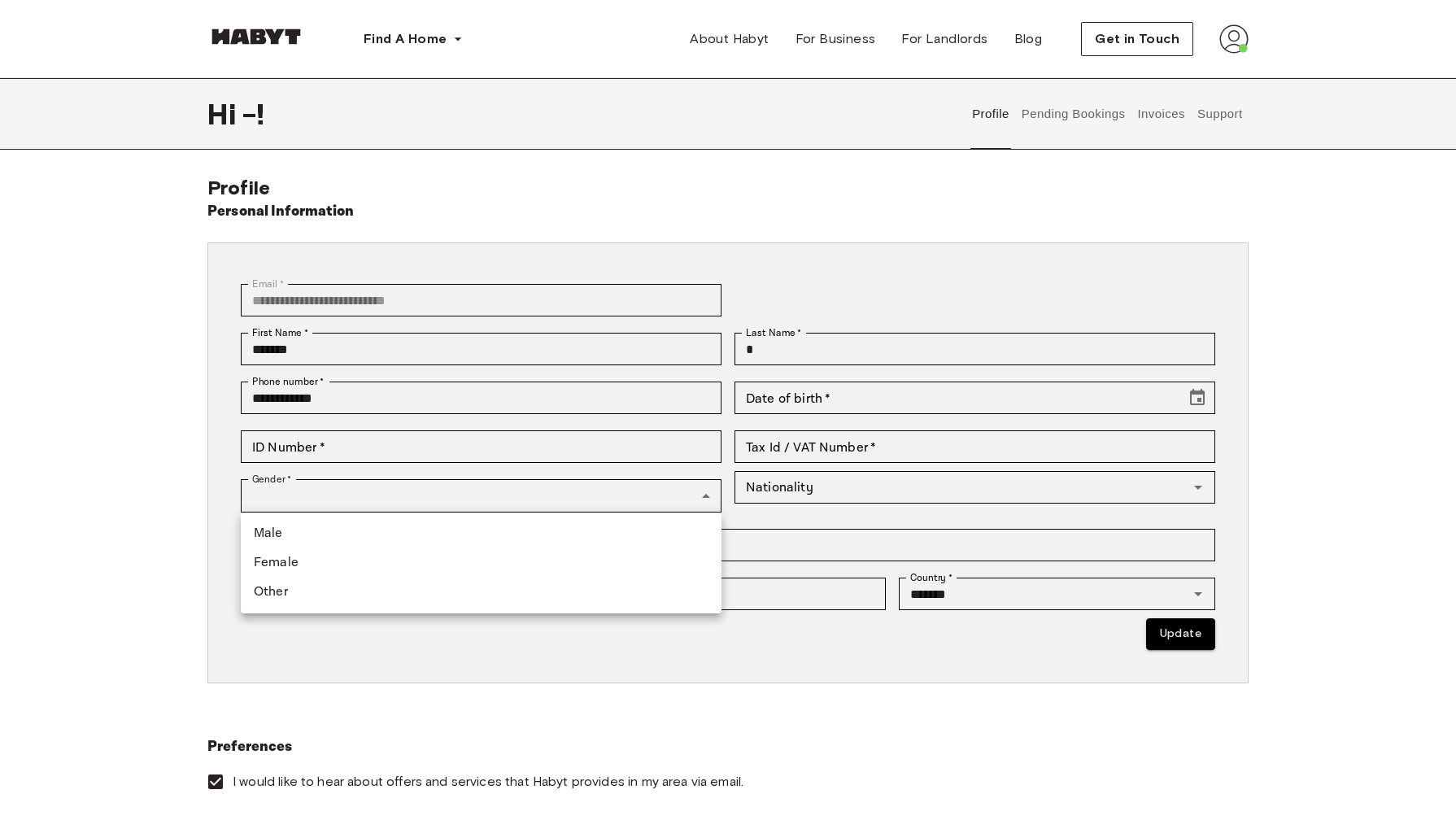 click on "Male" at bounding box center [481, 534] 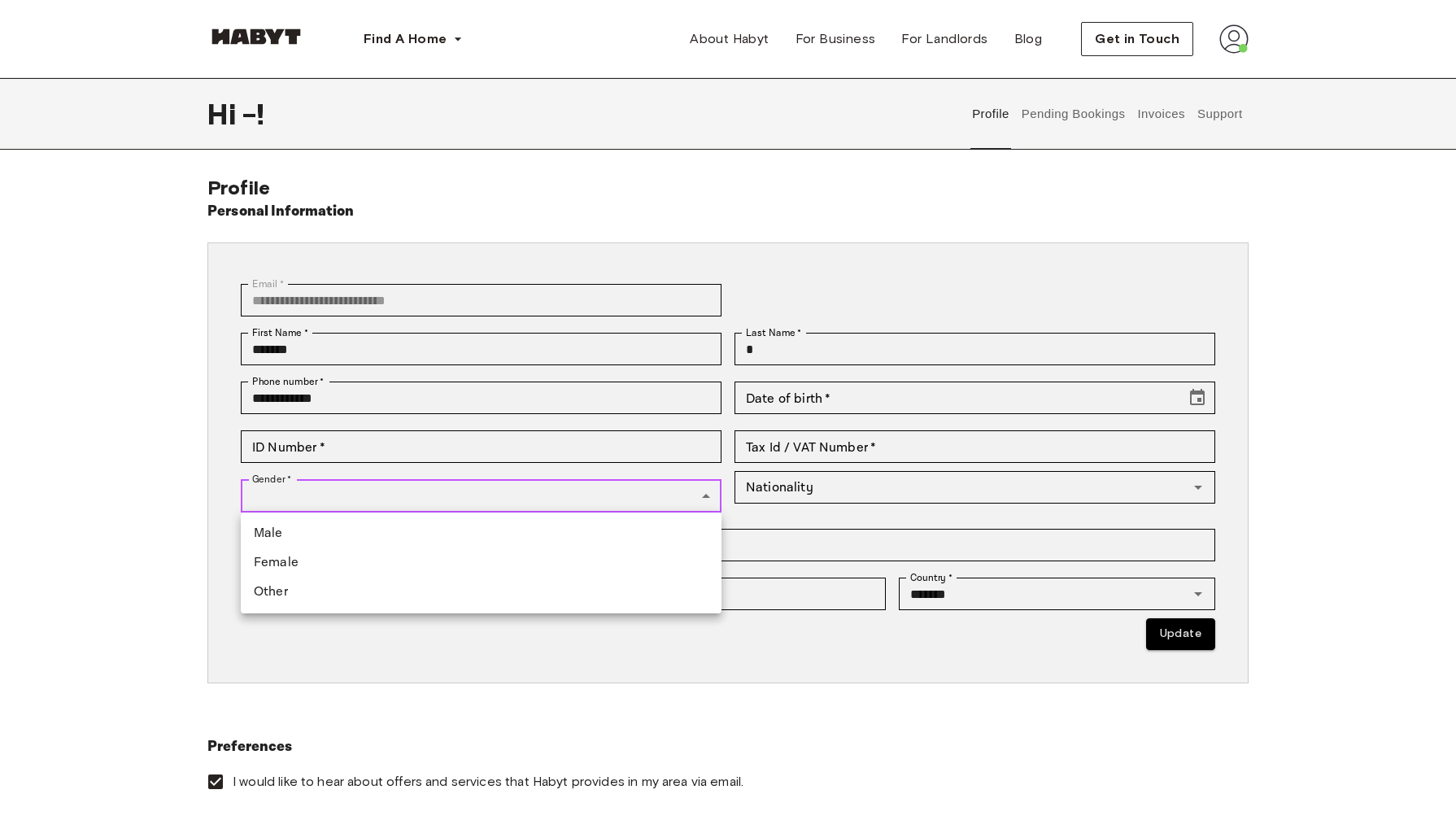 type on "****" 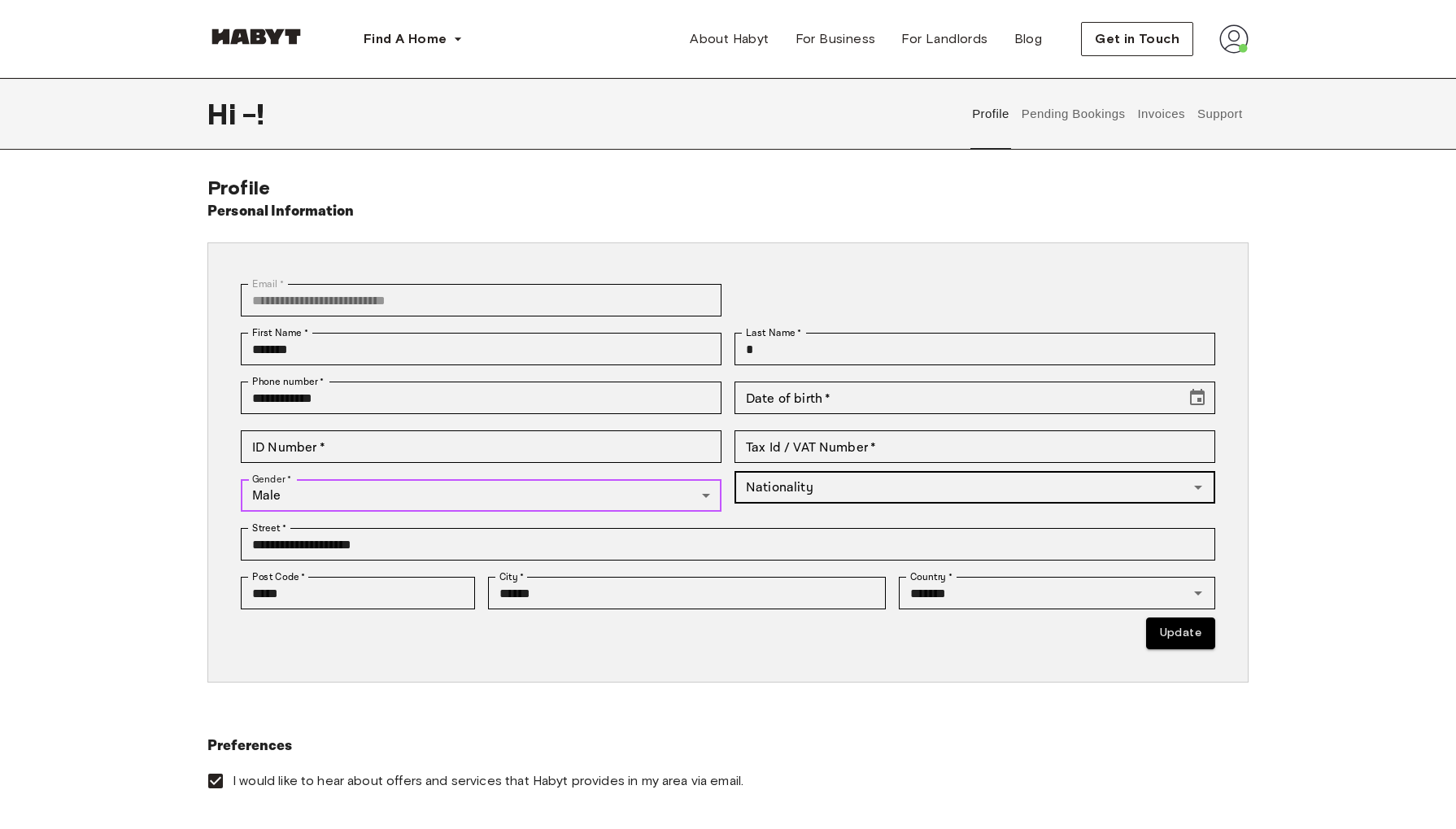 click on "Nationality" at bounding box center [974, 487] 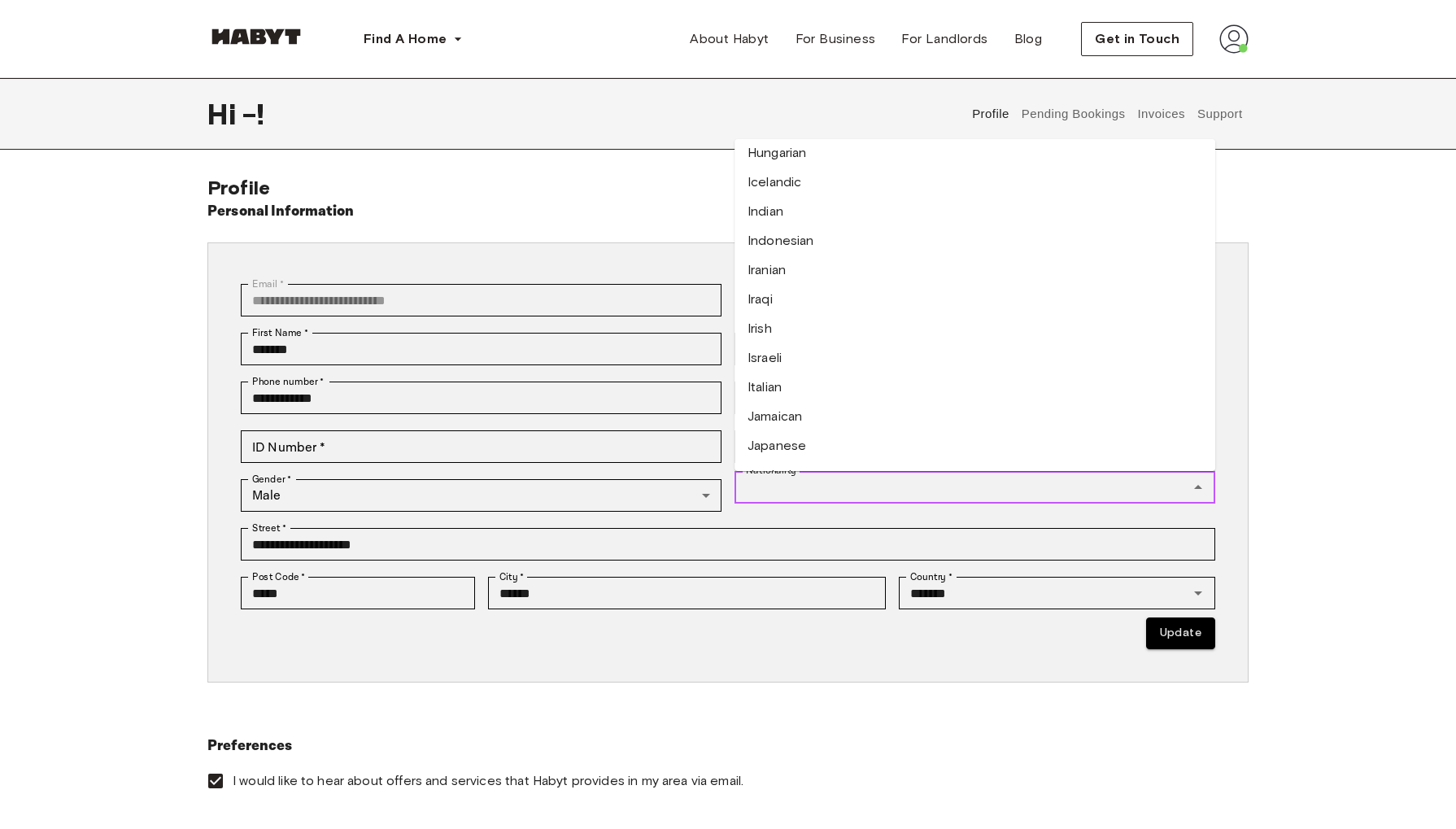 scroll, scrollTop: 2697, scrollLeft: 0, axis: vertical 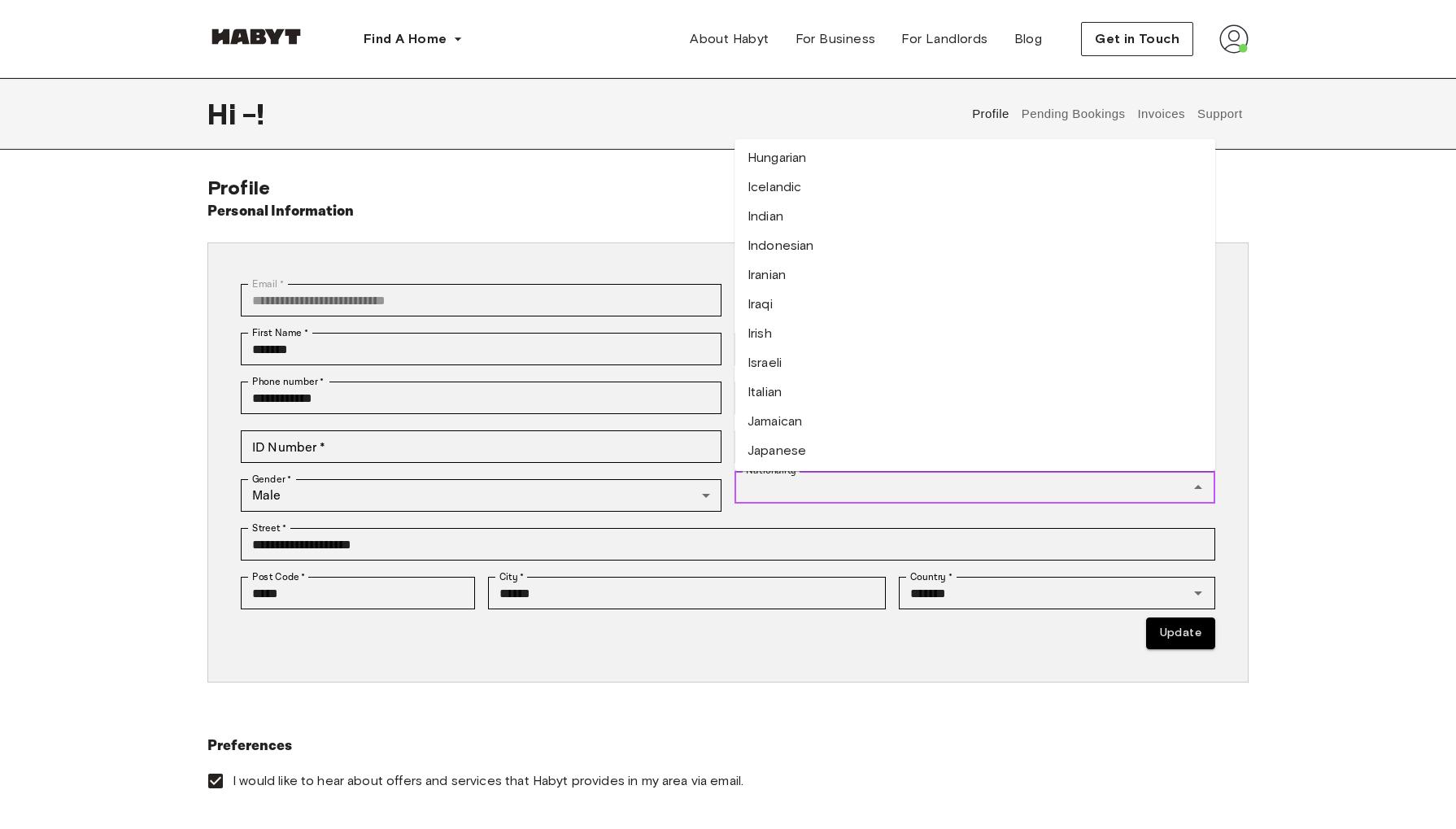 click on "Indian" at bounding box center [974, 216] 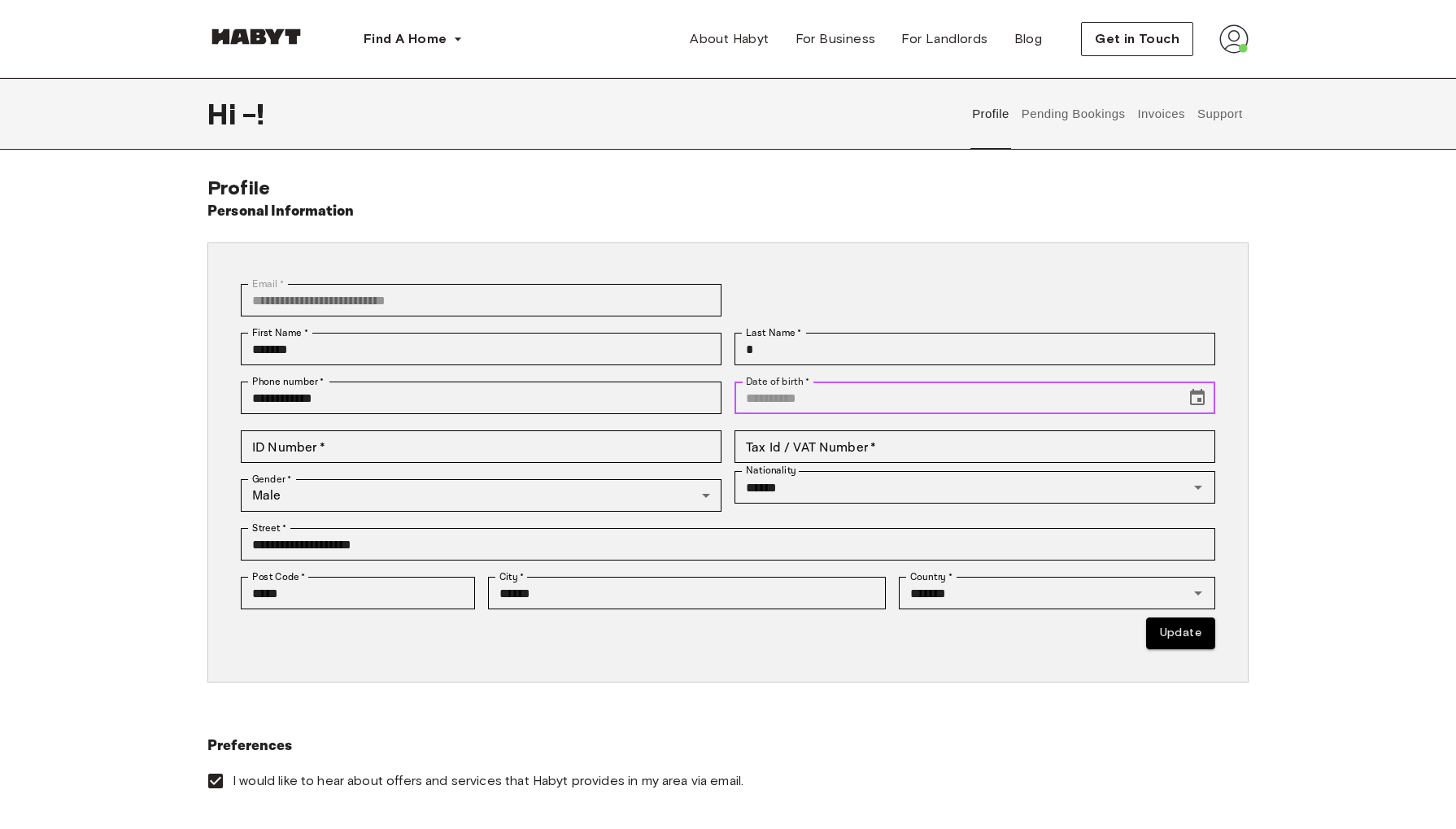 click on "Date of birth   *" at bounding box center [954, 398] 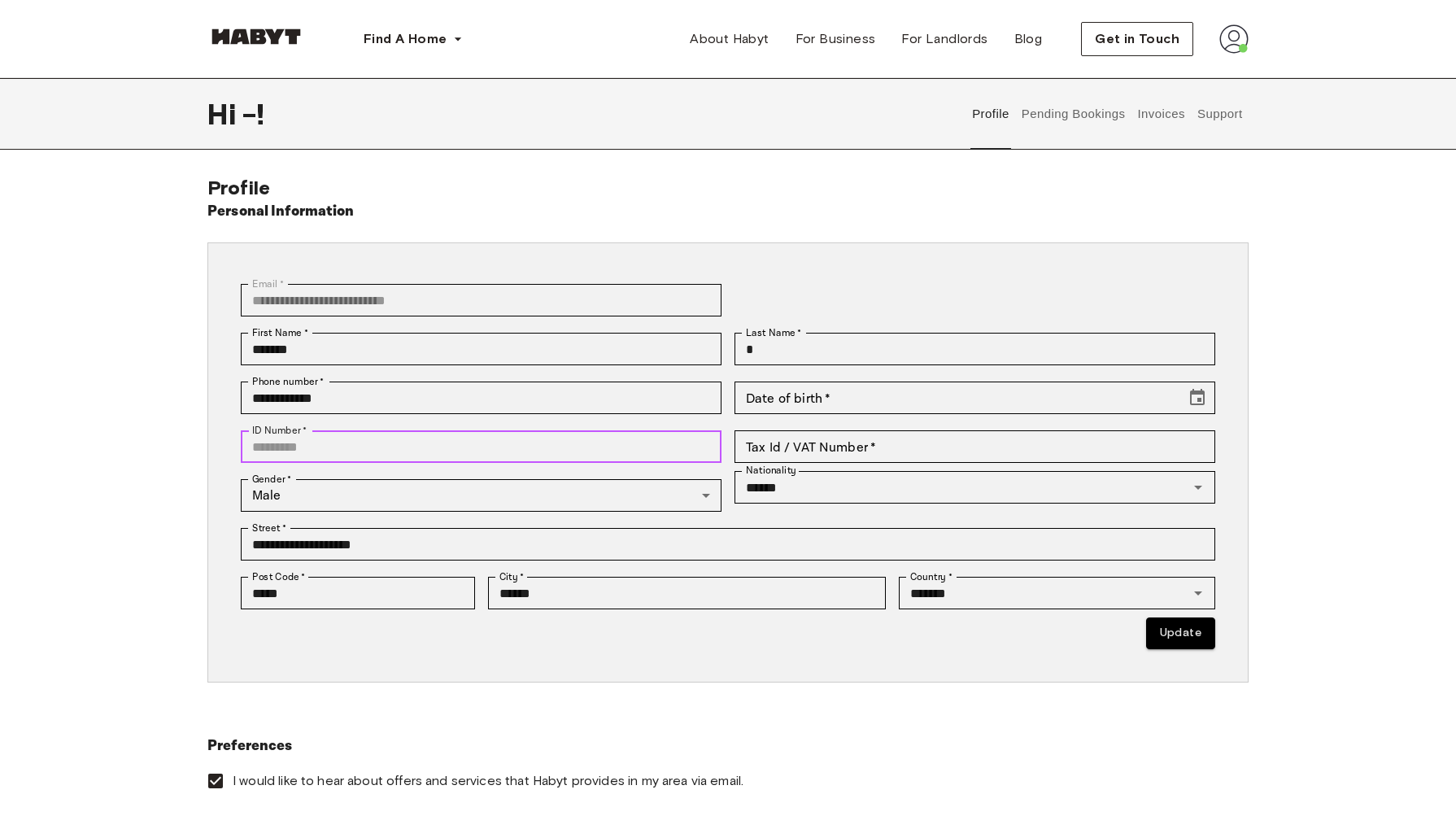 click on "ID Number   *" at bounding box center [481, 447] 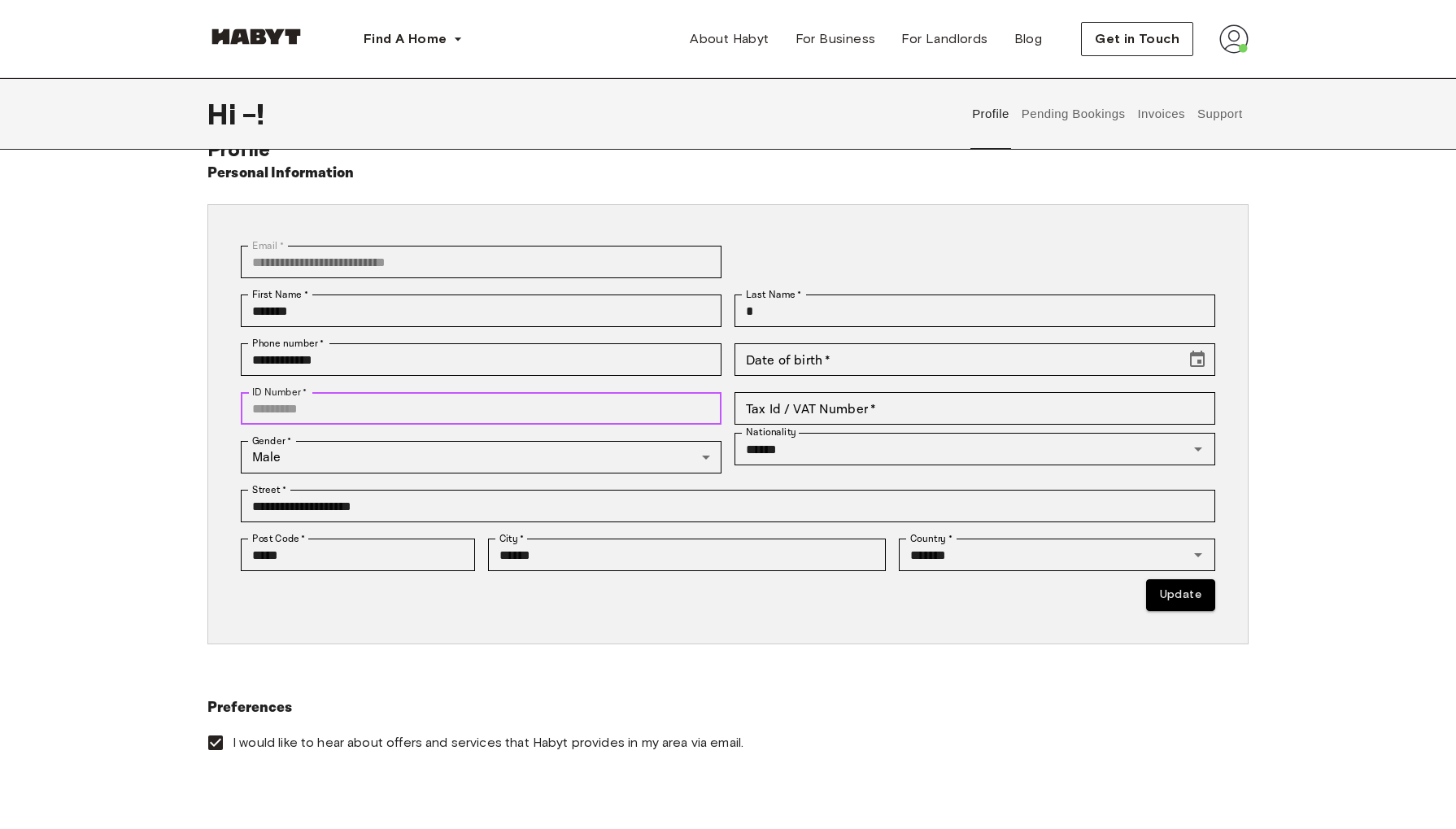 scroll, scrollTop: 13, scrollLeft: 0, axis: vertical 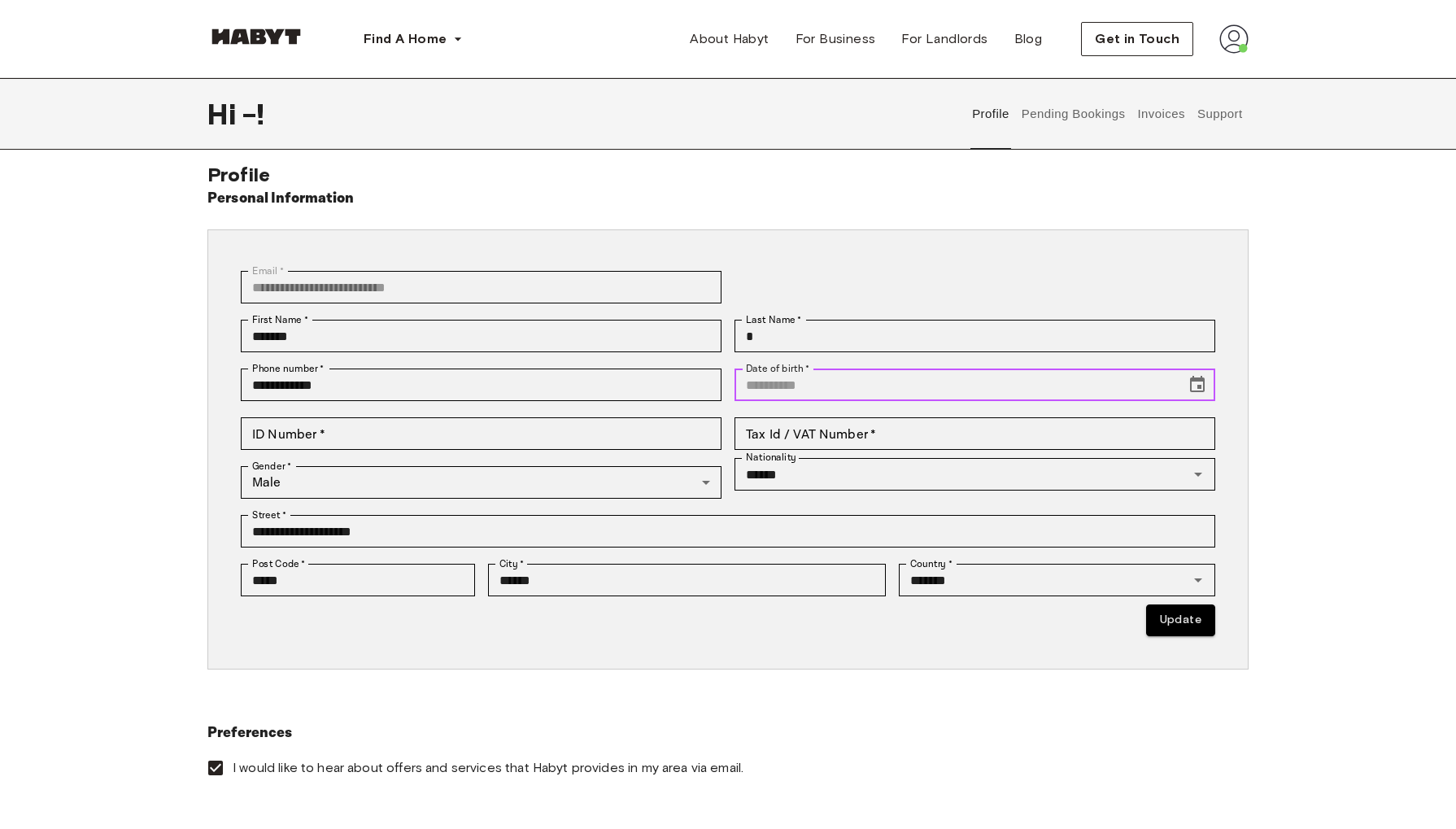 click on "Date of birth   *" at bounding box center [954, 385] 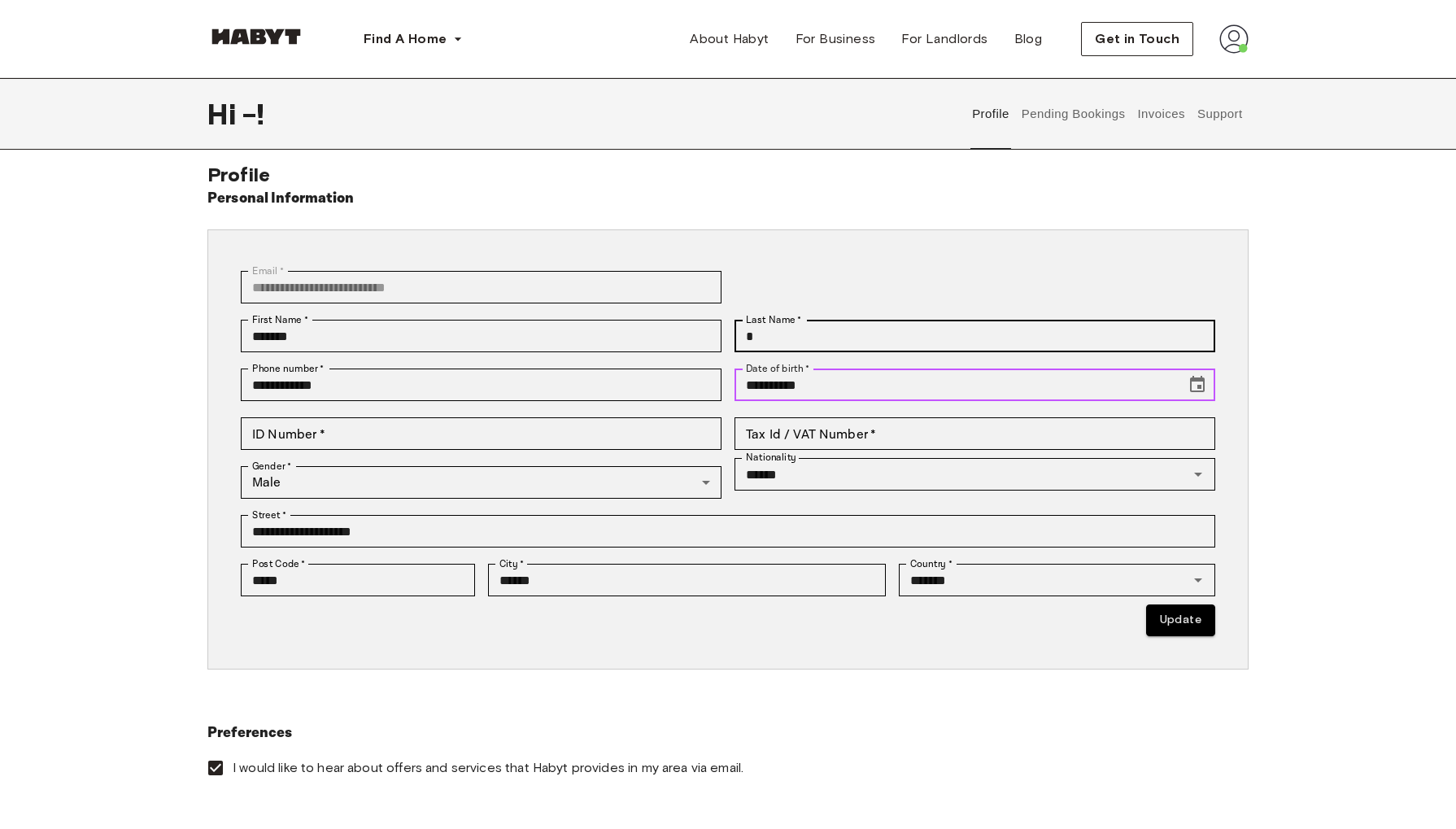 type on "**********" 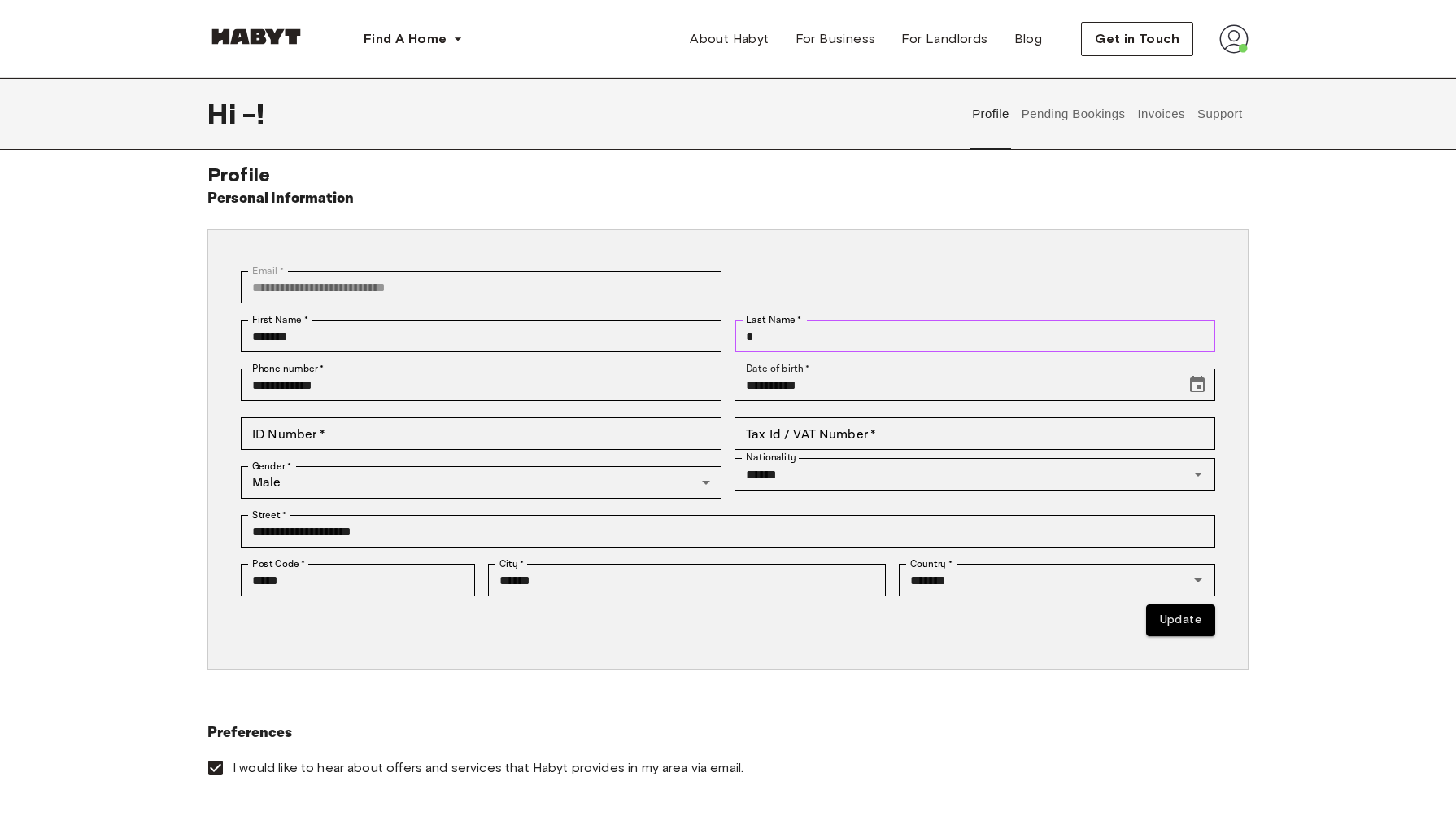 click on "*" at bounding box center (974, 336) 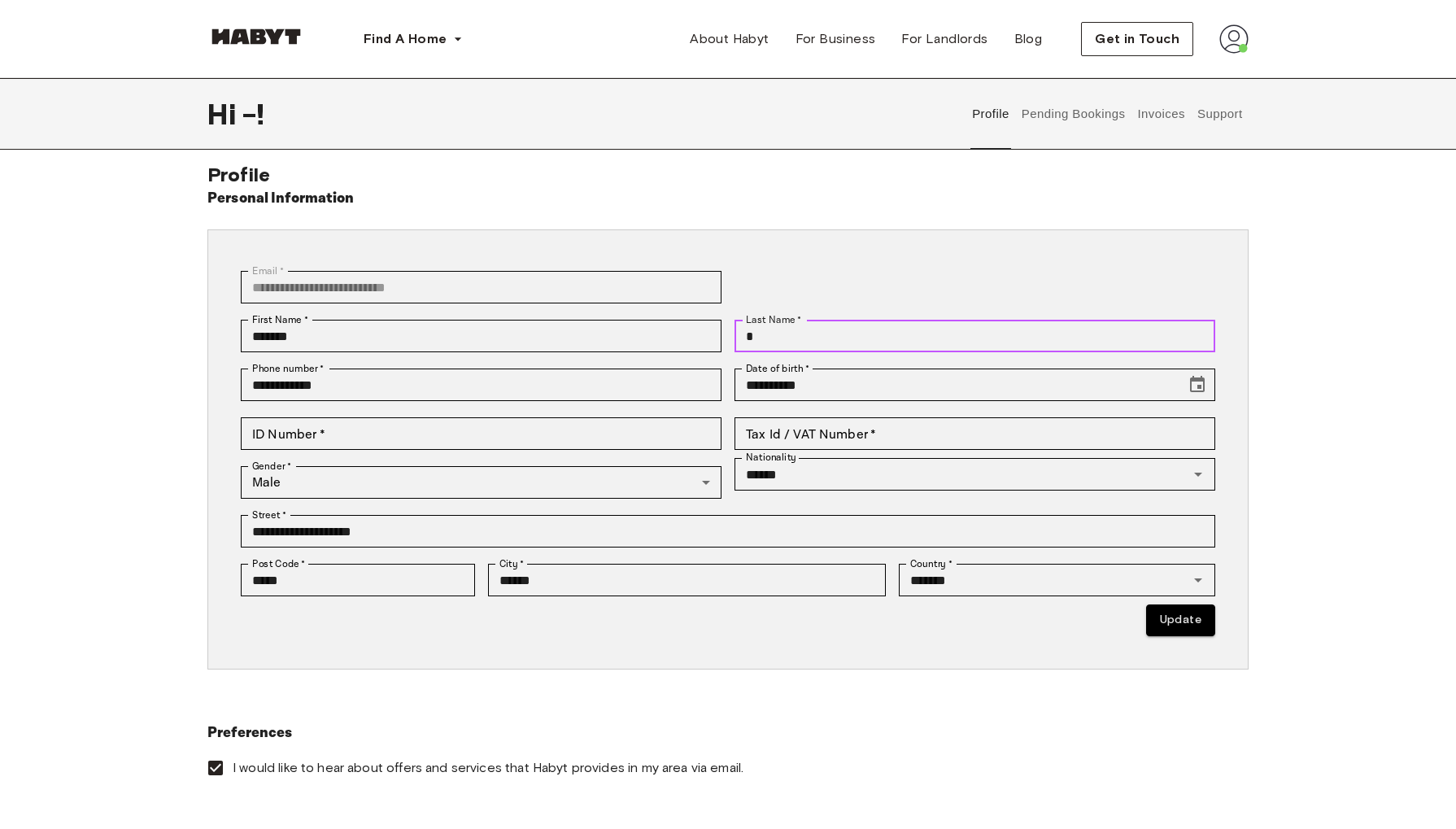 type on "********" 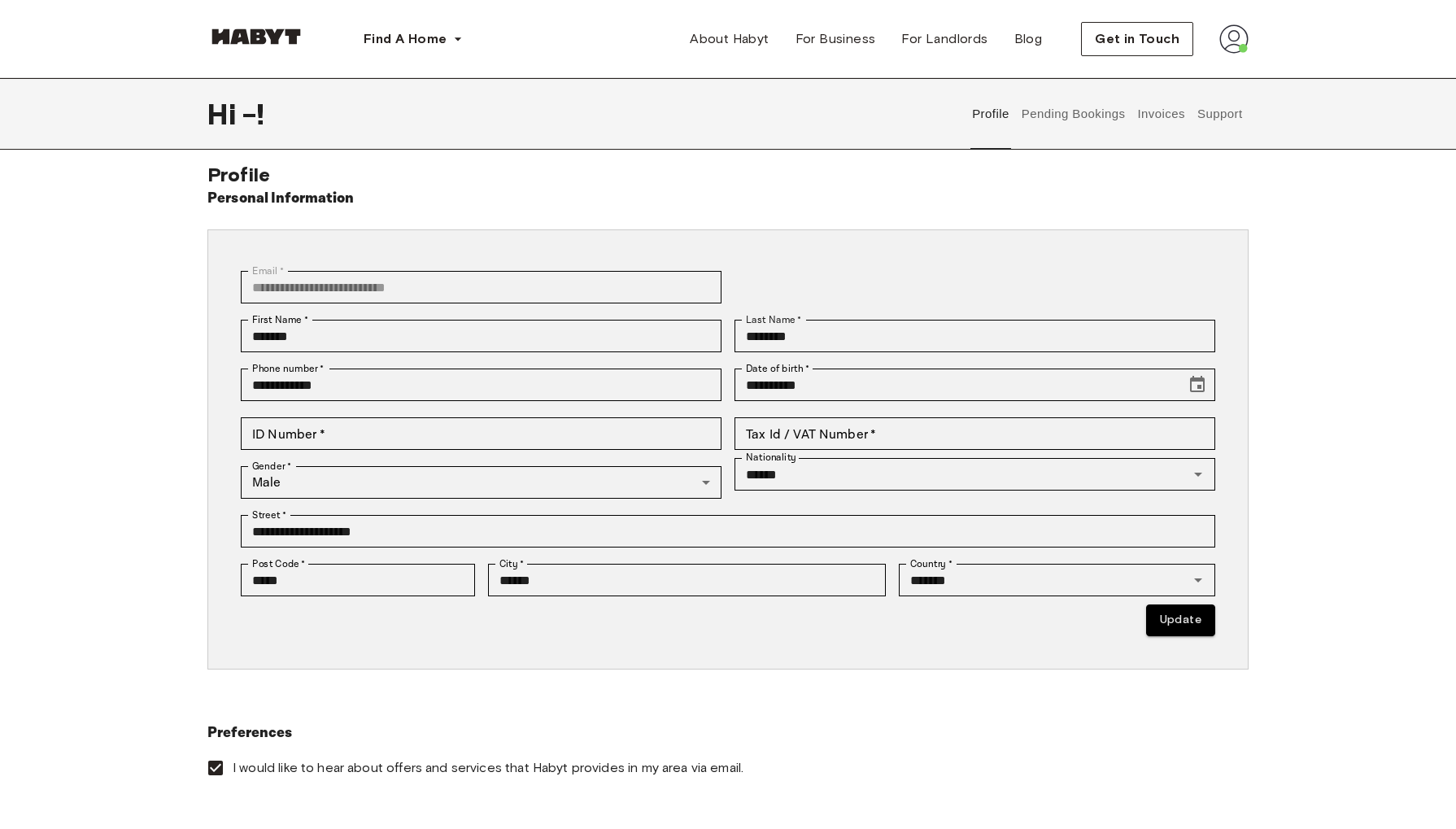 click on "**********" at bounding box center (728, 449) 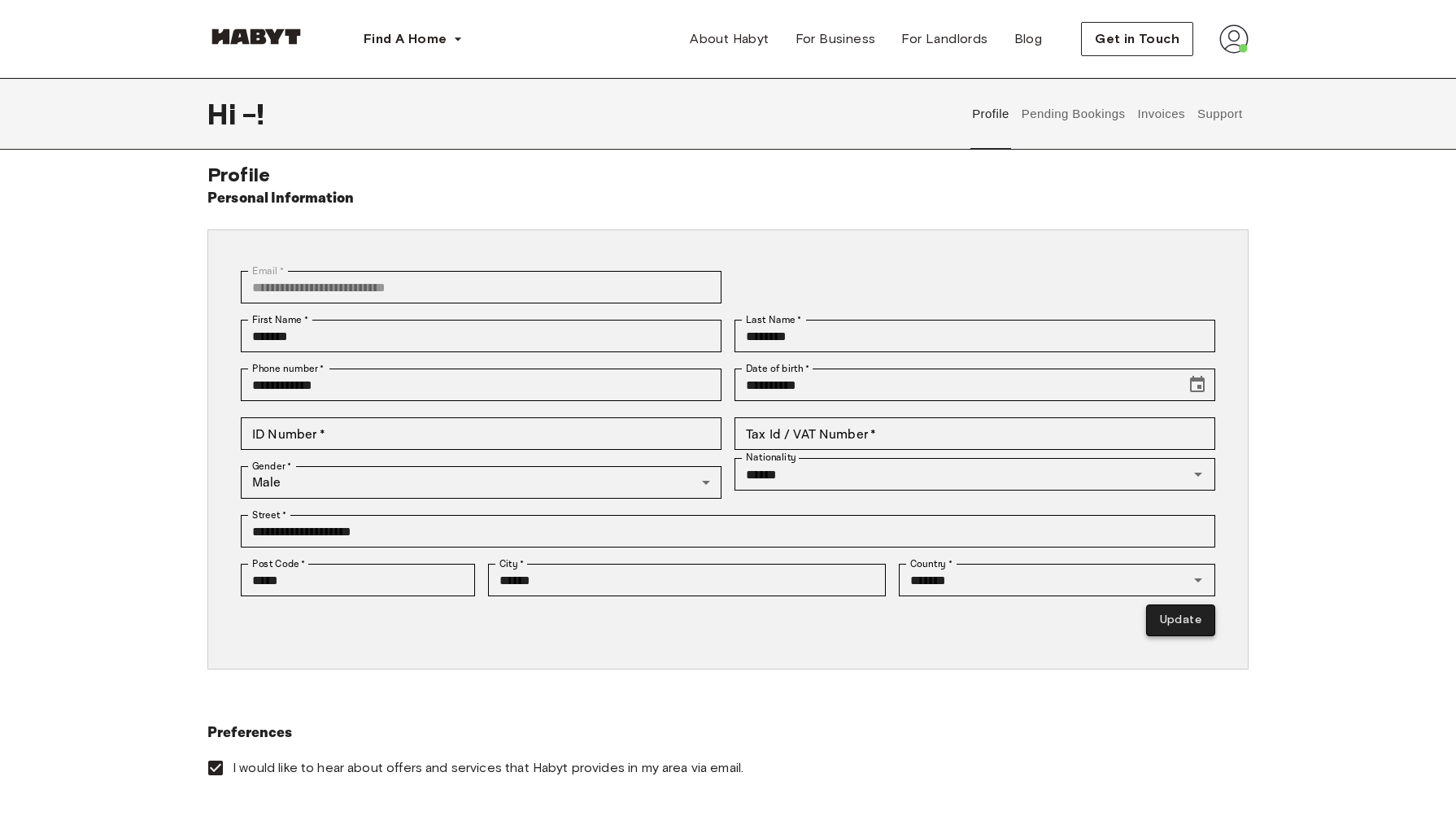 click on "Update" at bounding box center [1180, 620] 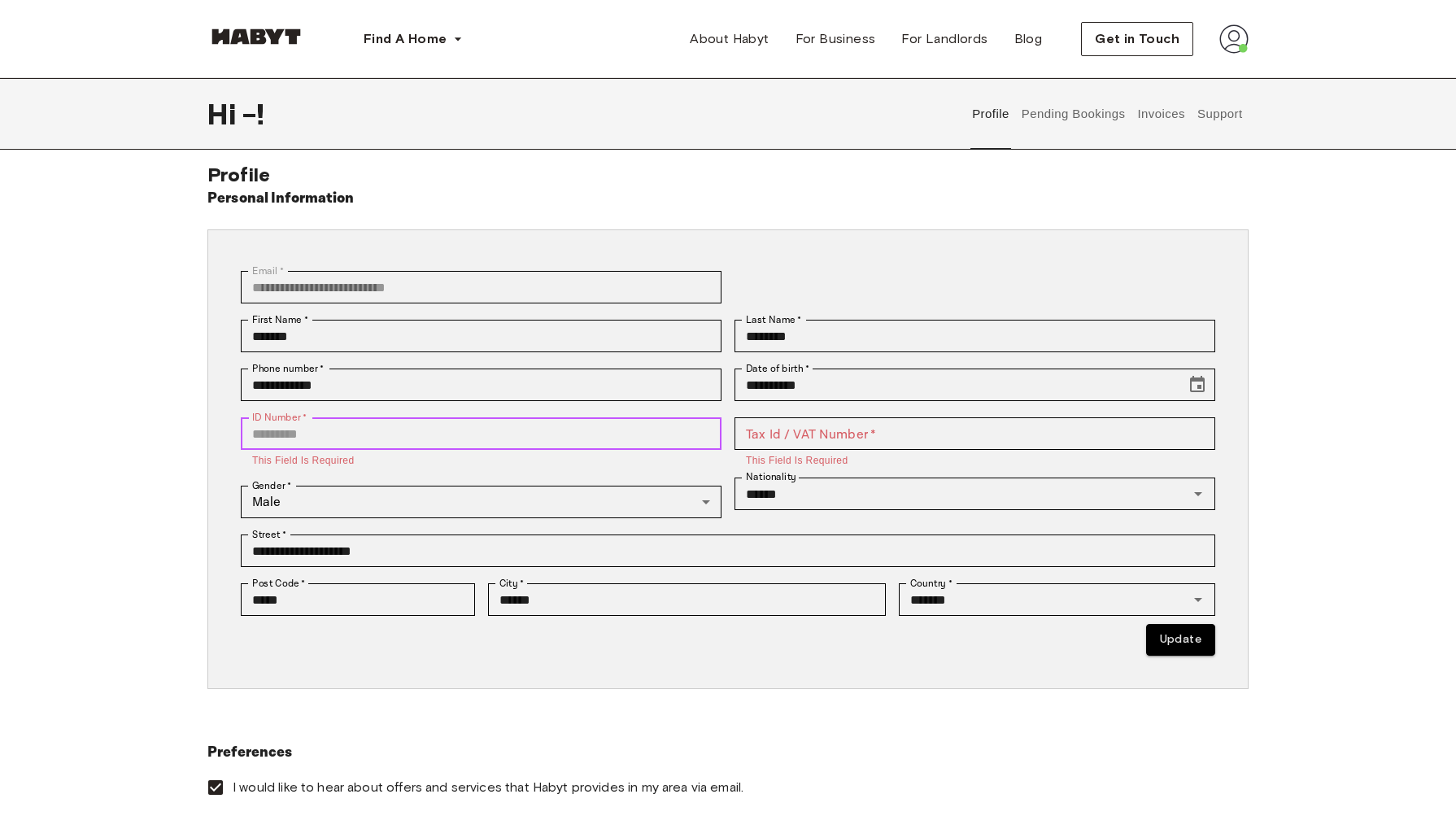 click on "ID Number   *" at bounding box center [481, 434] 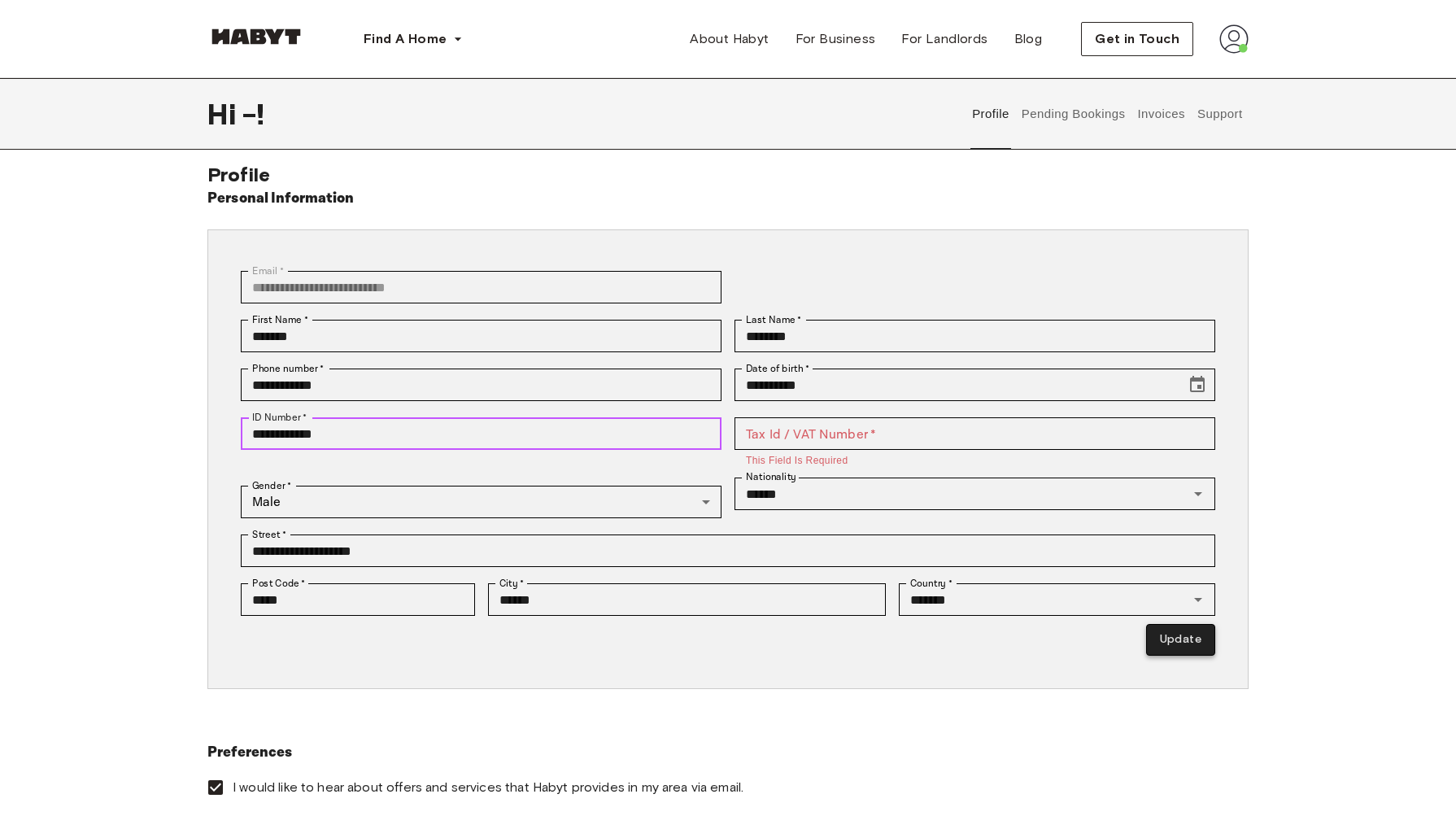 type on "**********" 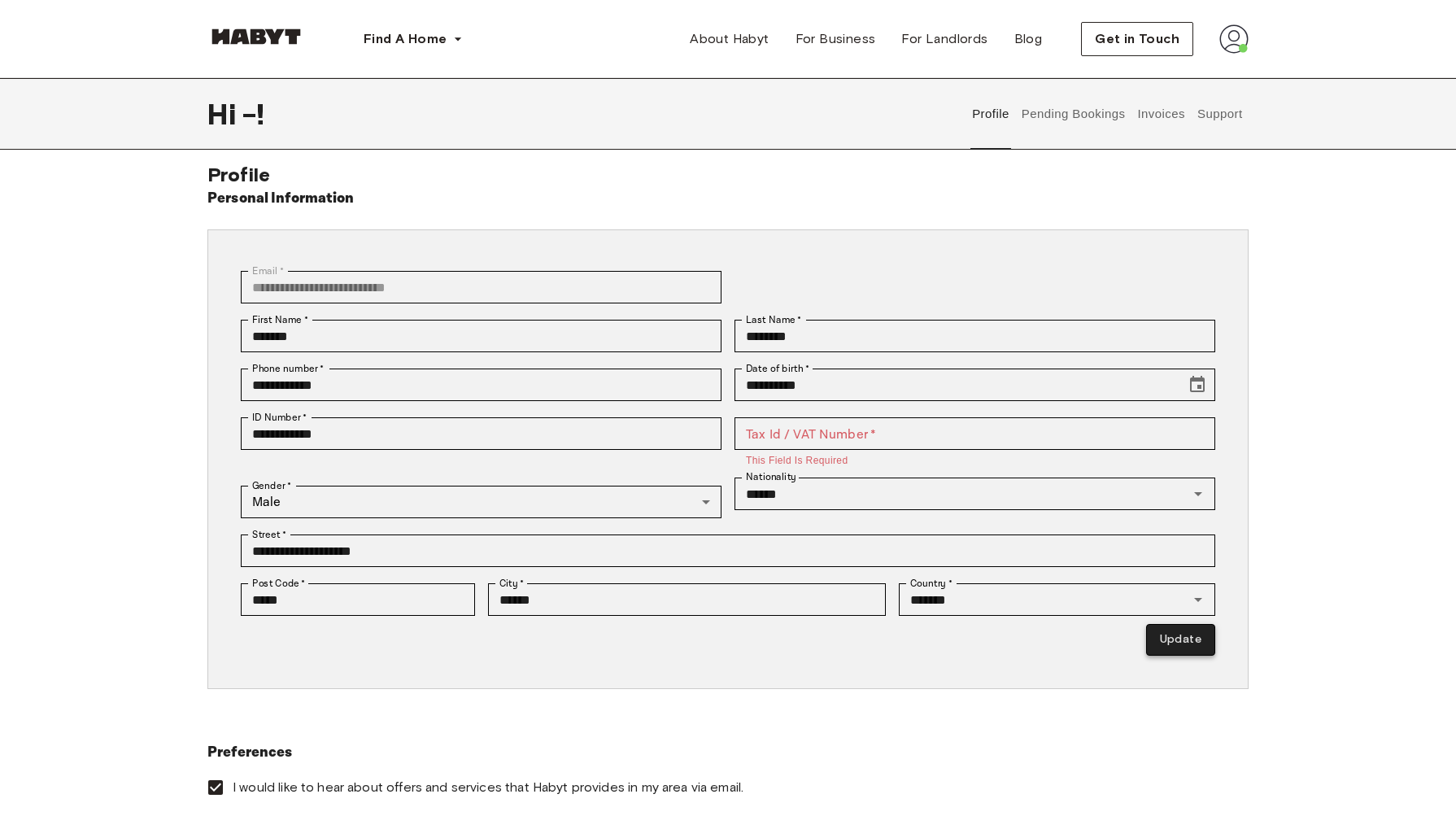 click on "Update" at bounding box center [1180, 639] 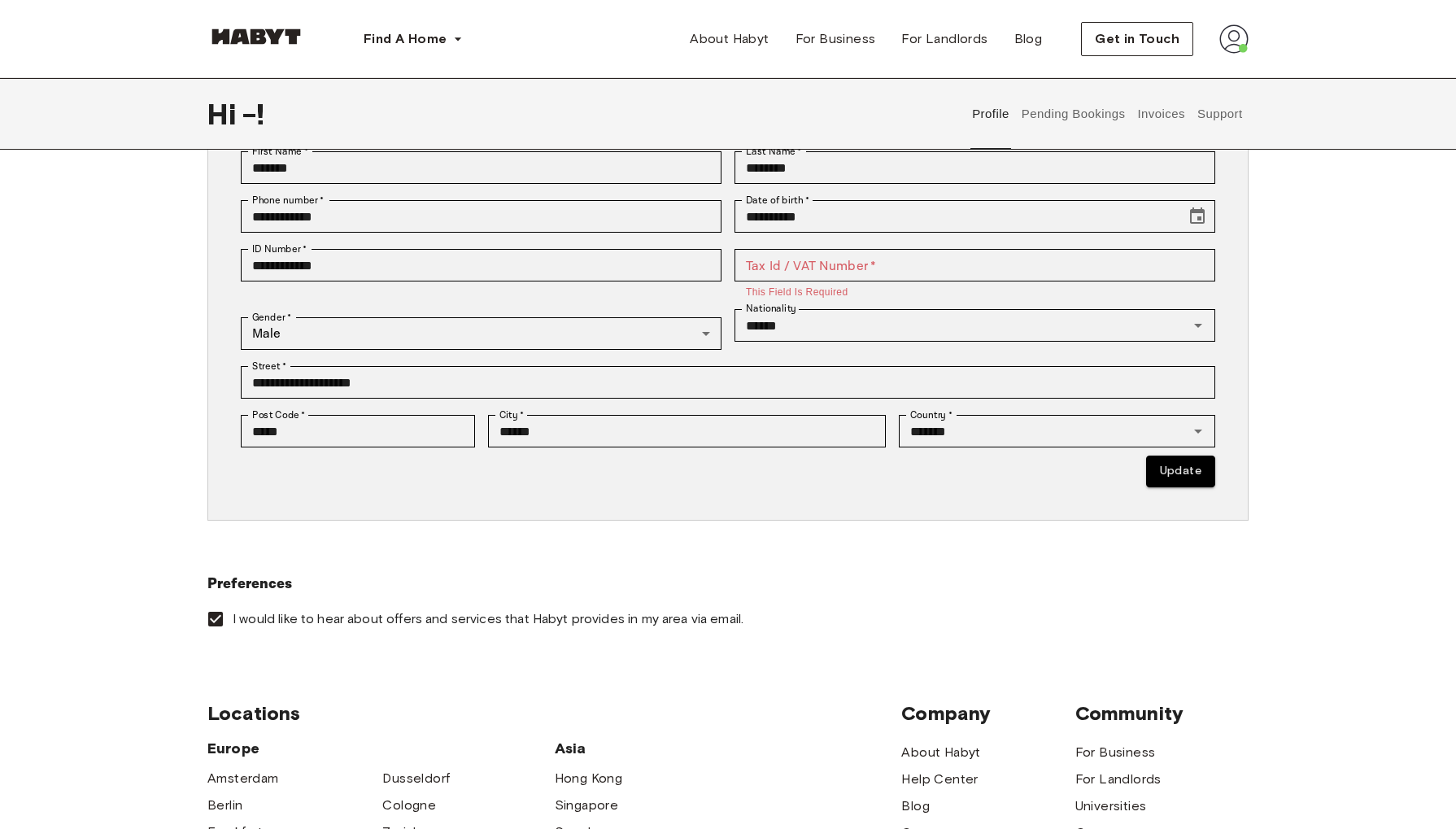scroll, scrollTop: 0, scrollLeft: 0, axis: both 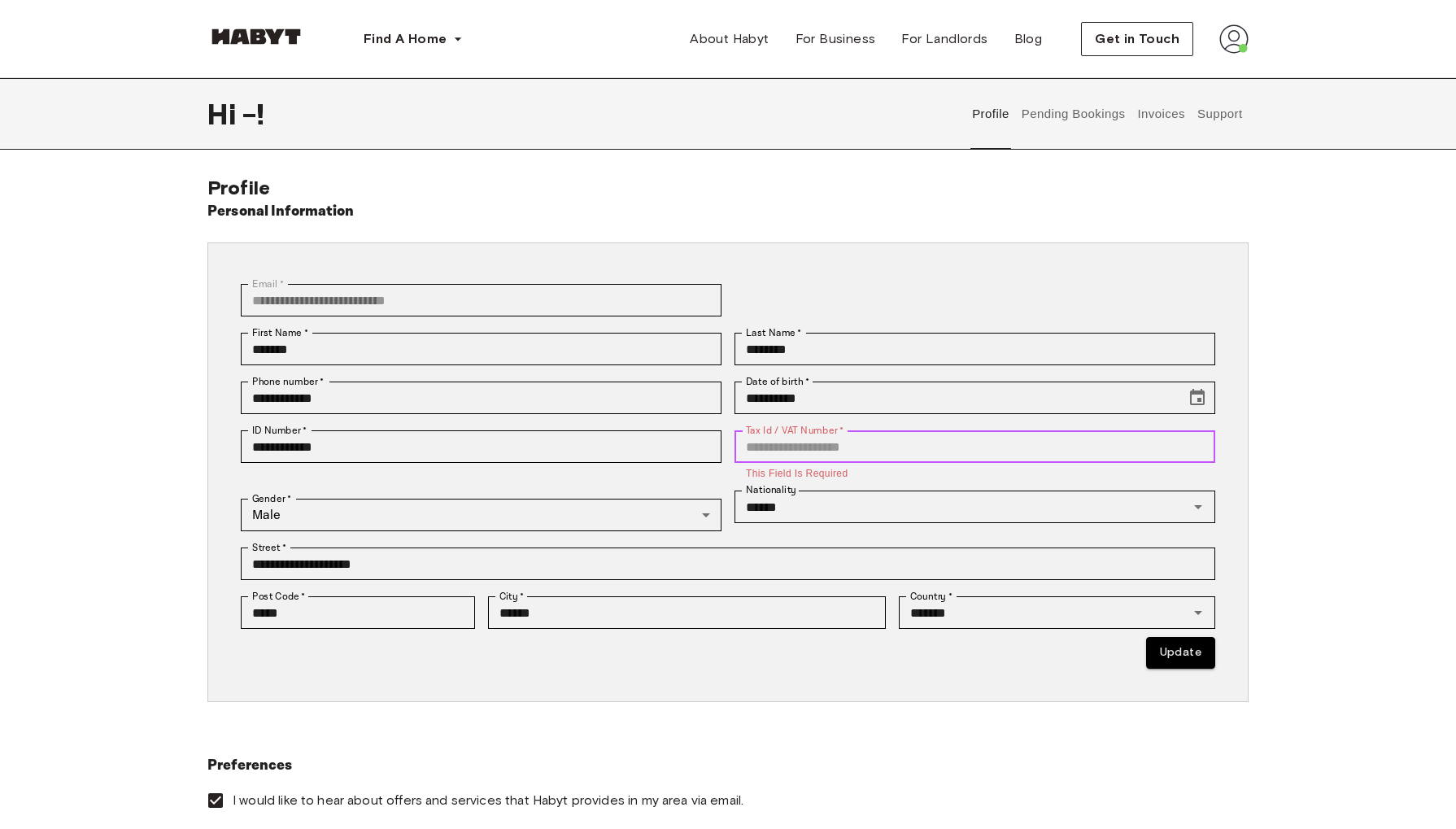 click on "Tax Id / VAT Number   *" at bounding box center [974, 447] 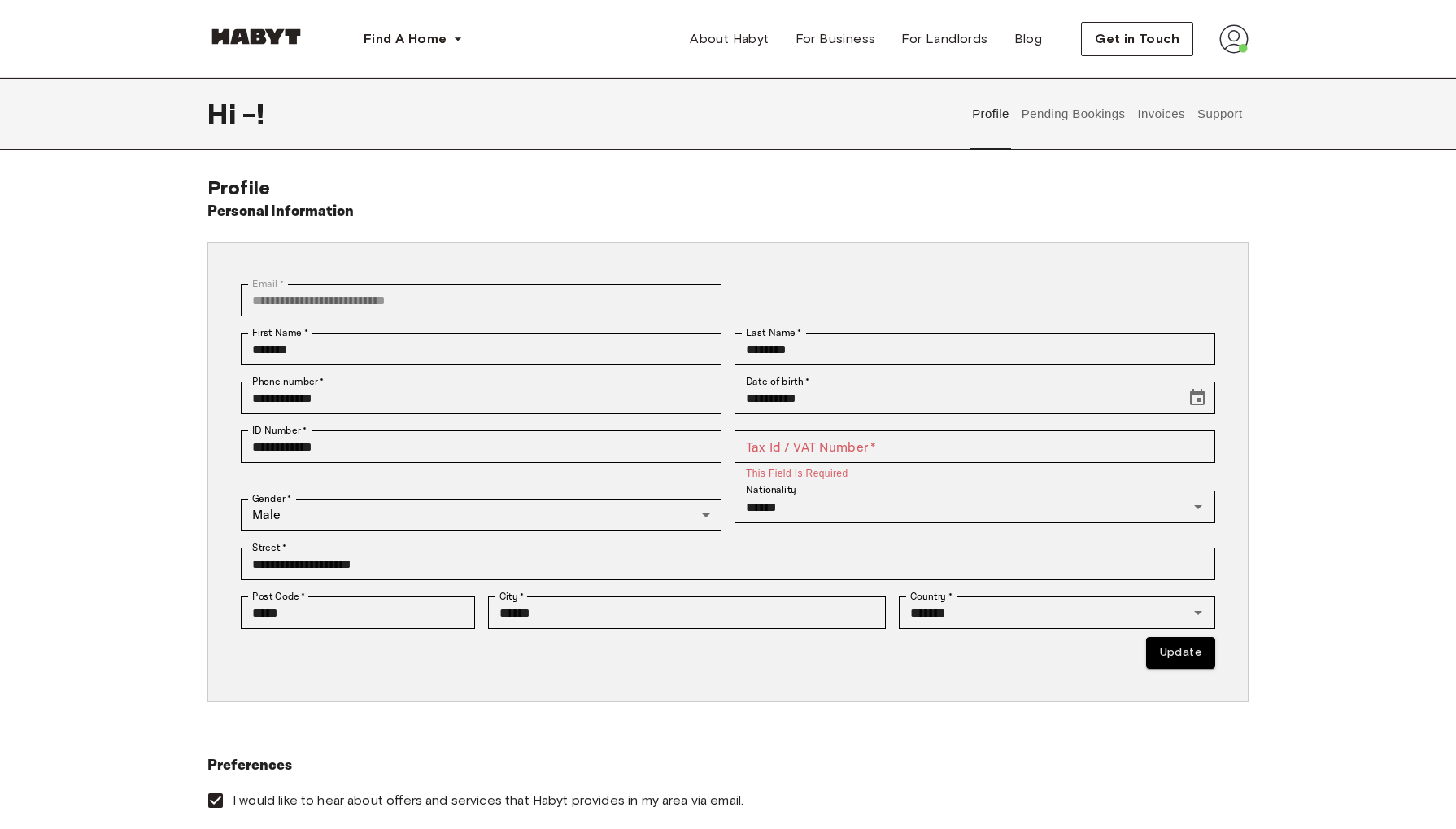 click at bounding box center (256, 37) 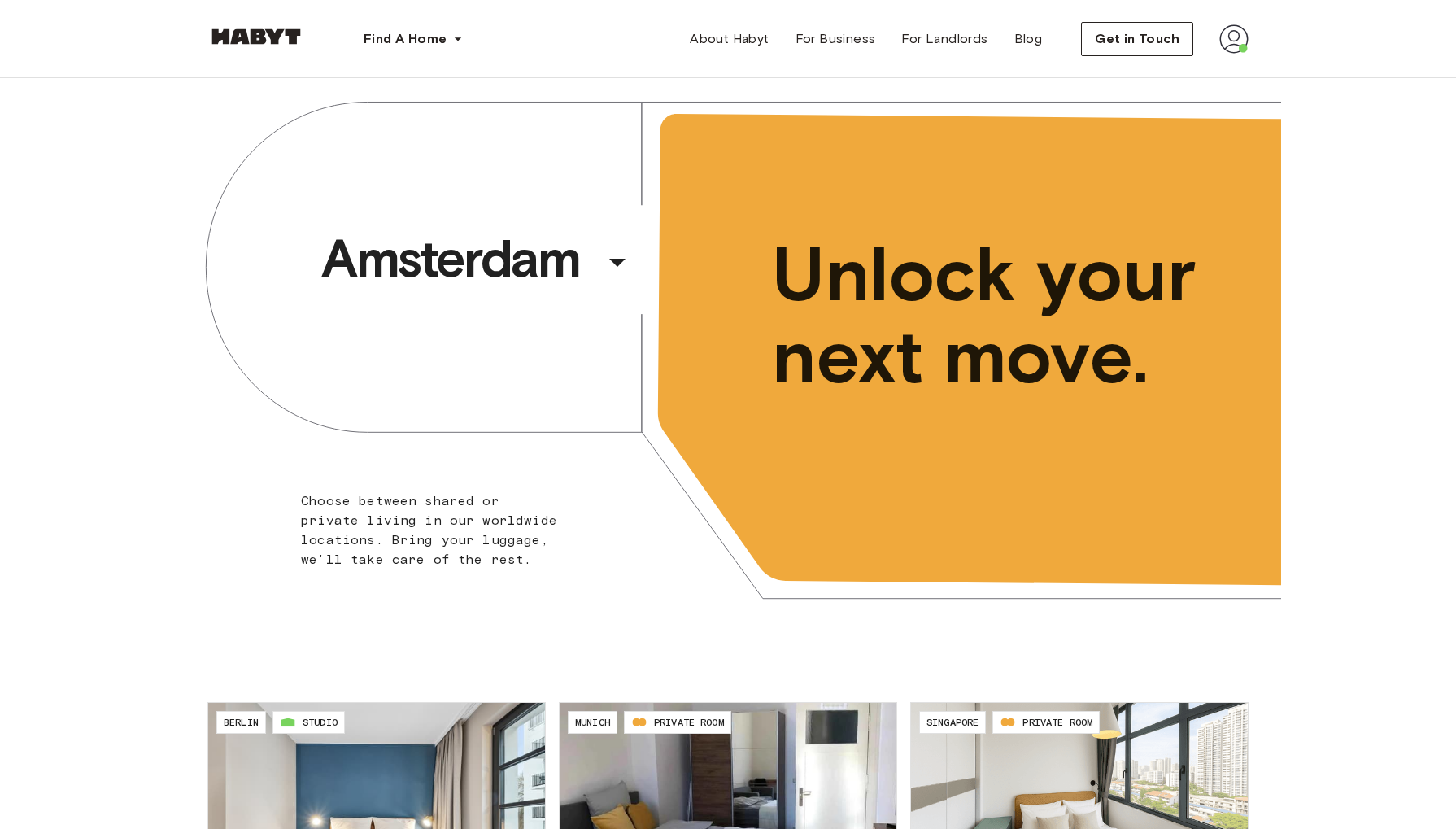 click at bounding box center [256, 37] 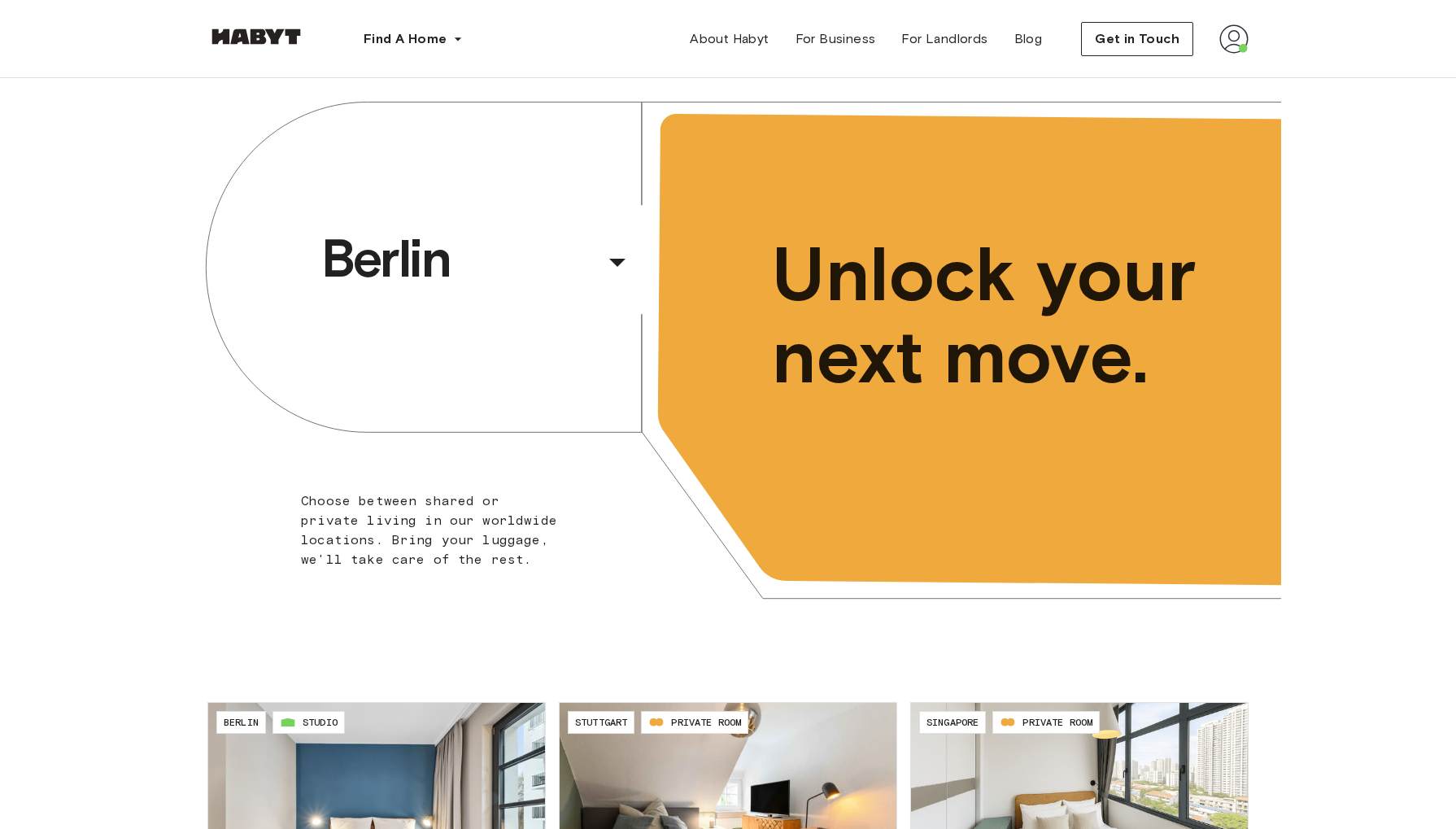 click on "Find A Home Europe Amsterdam Berlin Frankfurt Hamburg Lisbon Madrid Milan Modena Paris Turin Munich Rotterdam Stuttgart Dusseldorf Cologne Zurich The Hague Graz Brussels Leipzig Asia Hong Kong Singapore Seoul Phuket Tokyo About Habyt For Business For Landlords Blog Get in Touch" at bounding box center [728, 39] 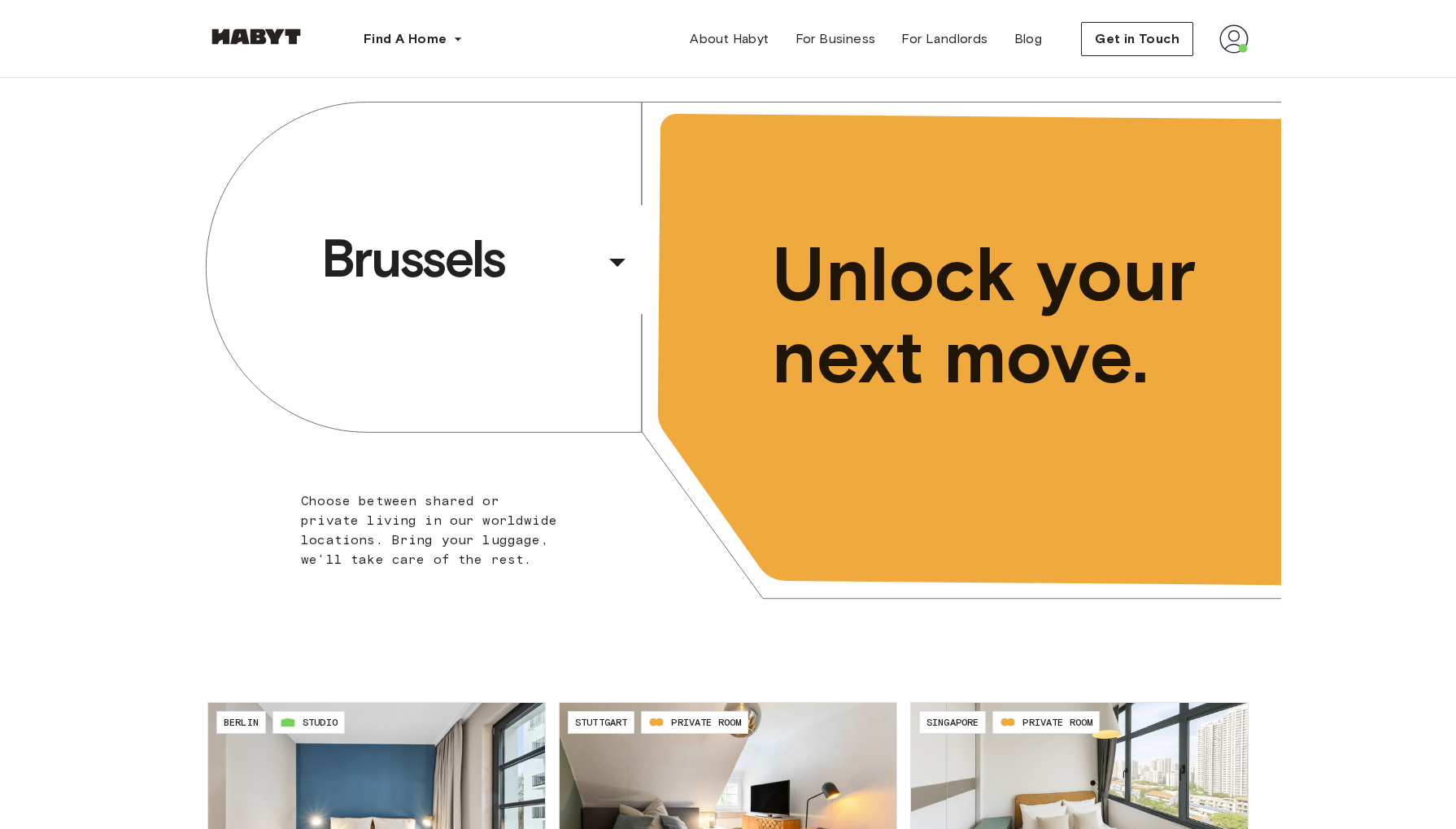 click at bounding box center (1234, 39) 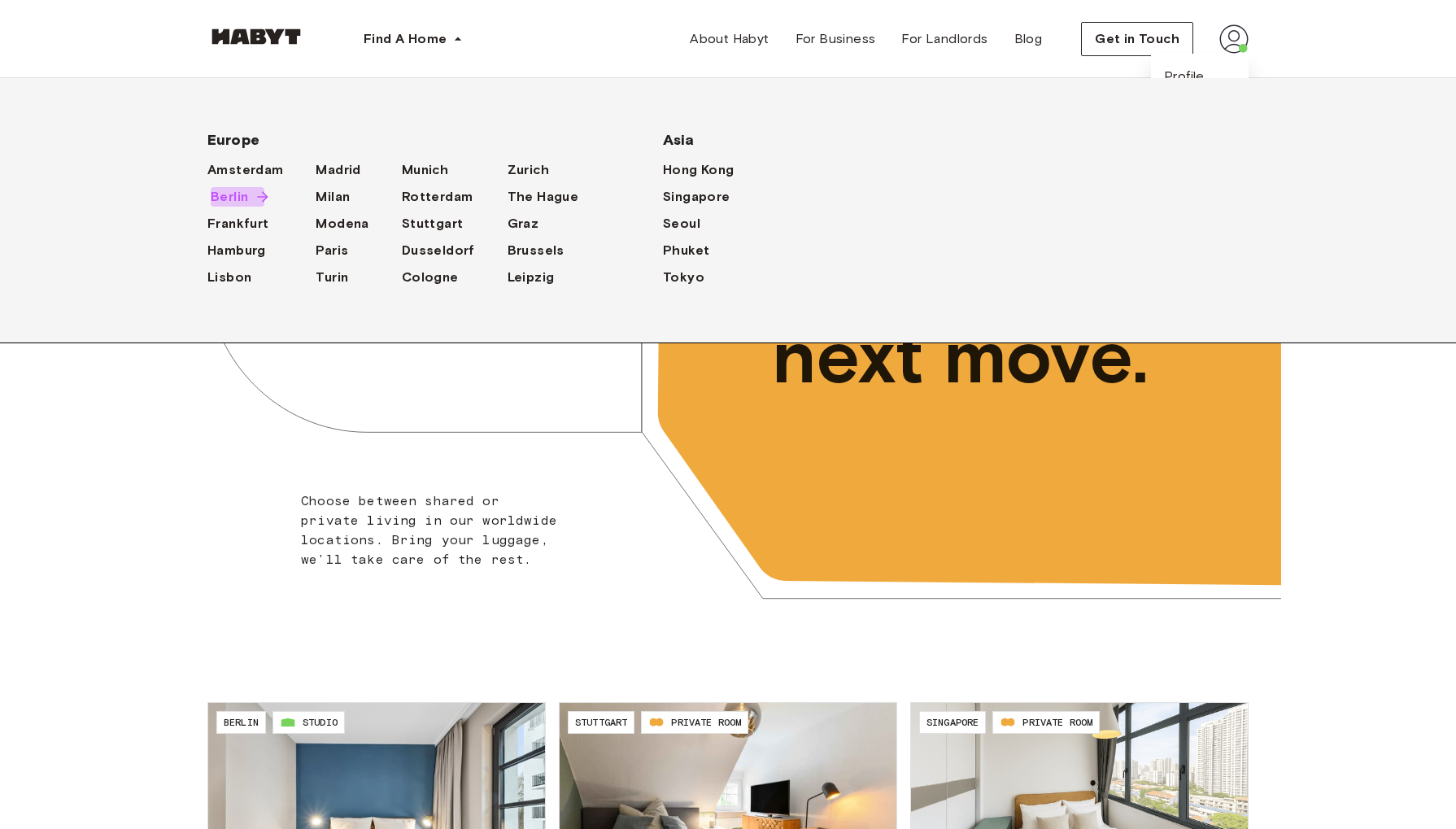 click on "Berlin" at bounding box center [229, 197] 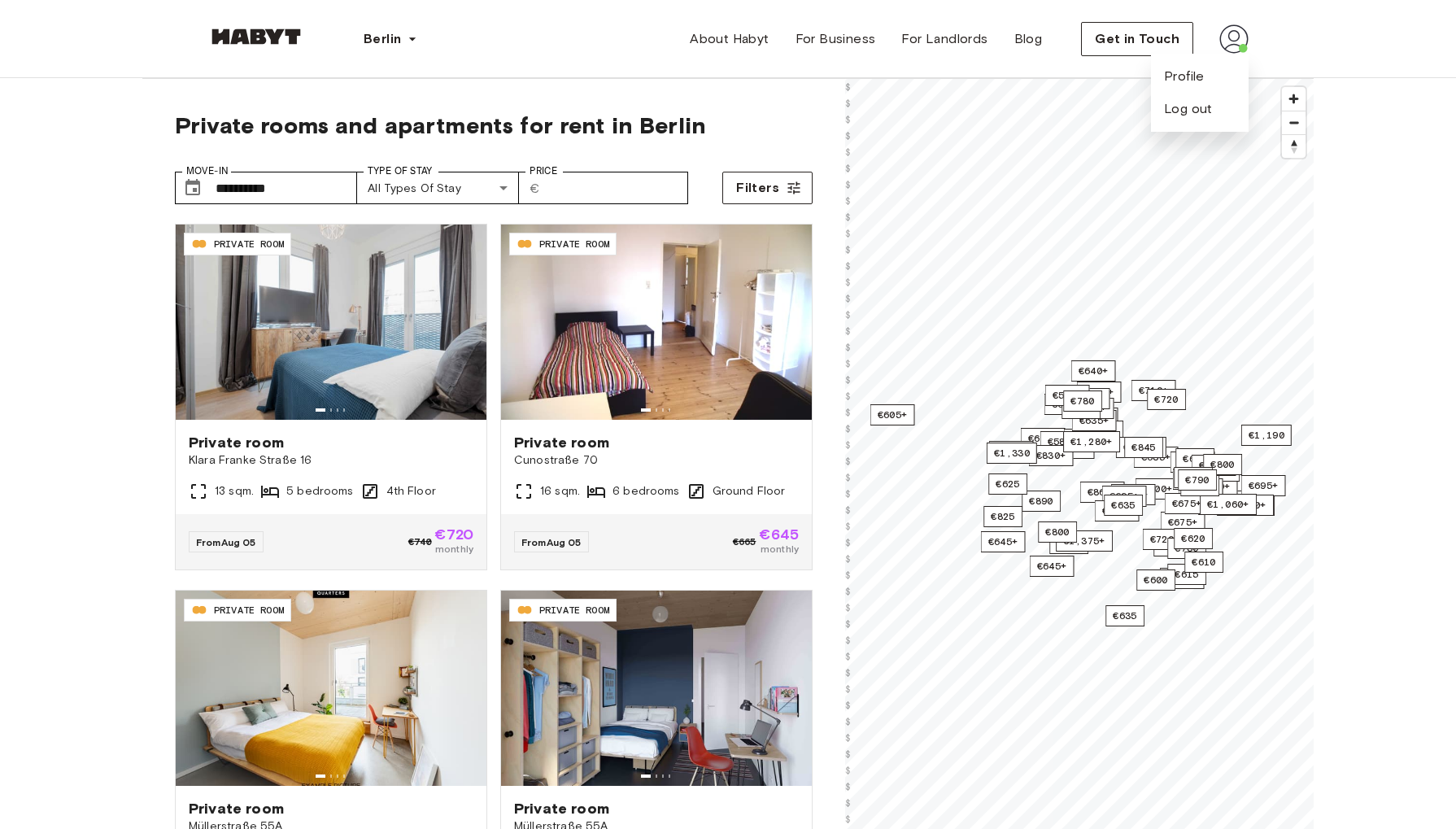 click on "**********" at bounding box center [728, 1706] 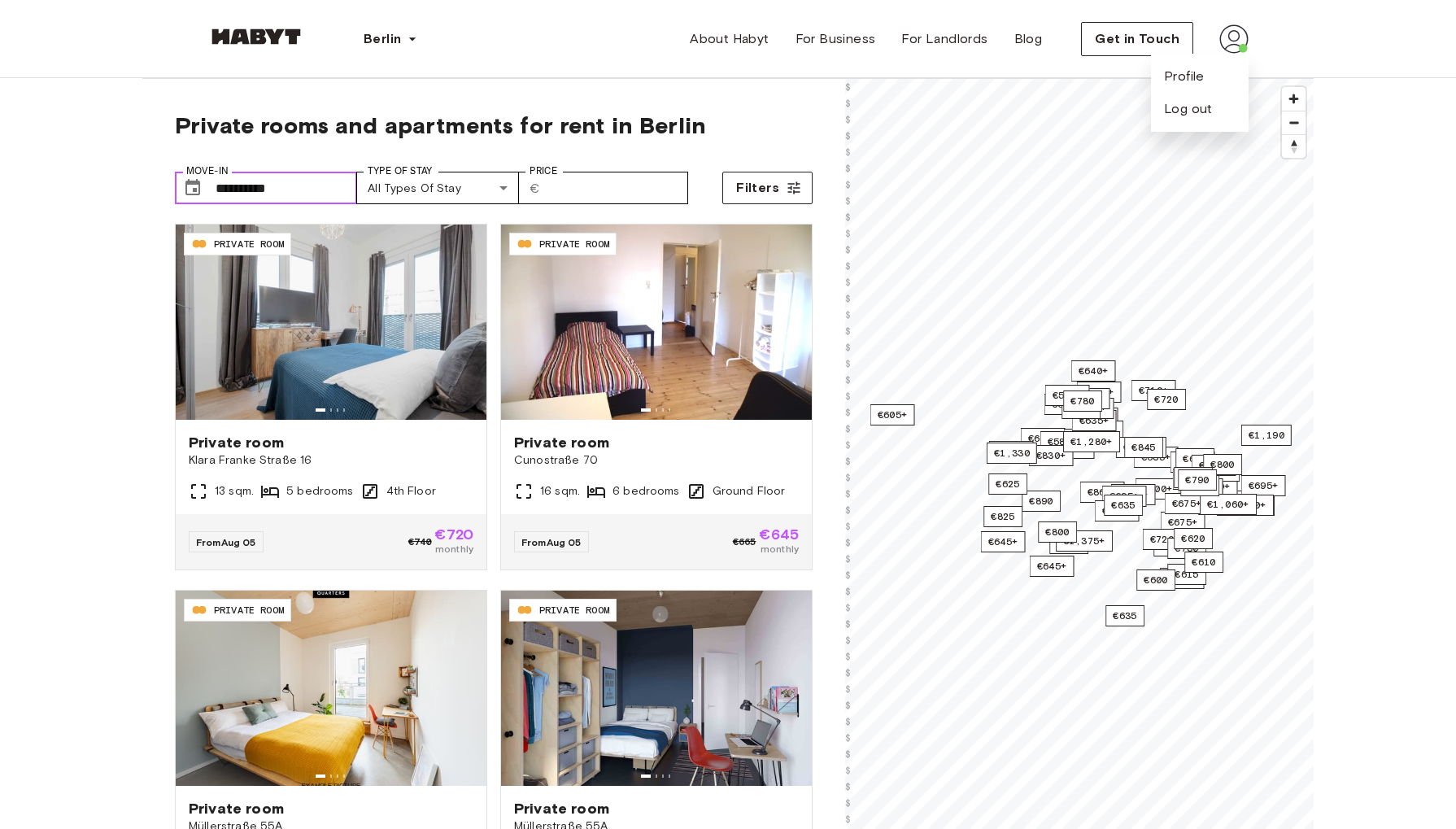 click on "**********" at bounding box center [286, 188] 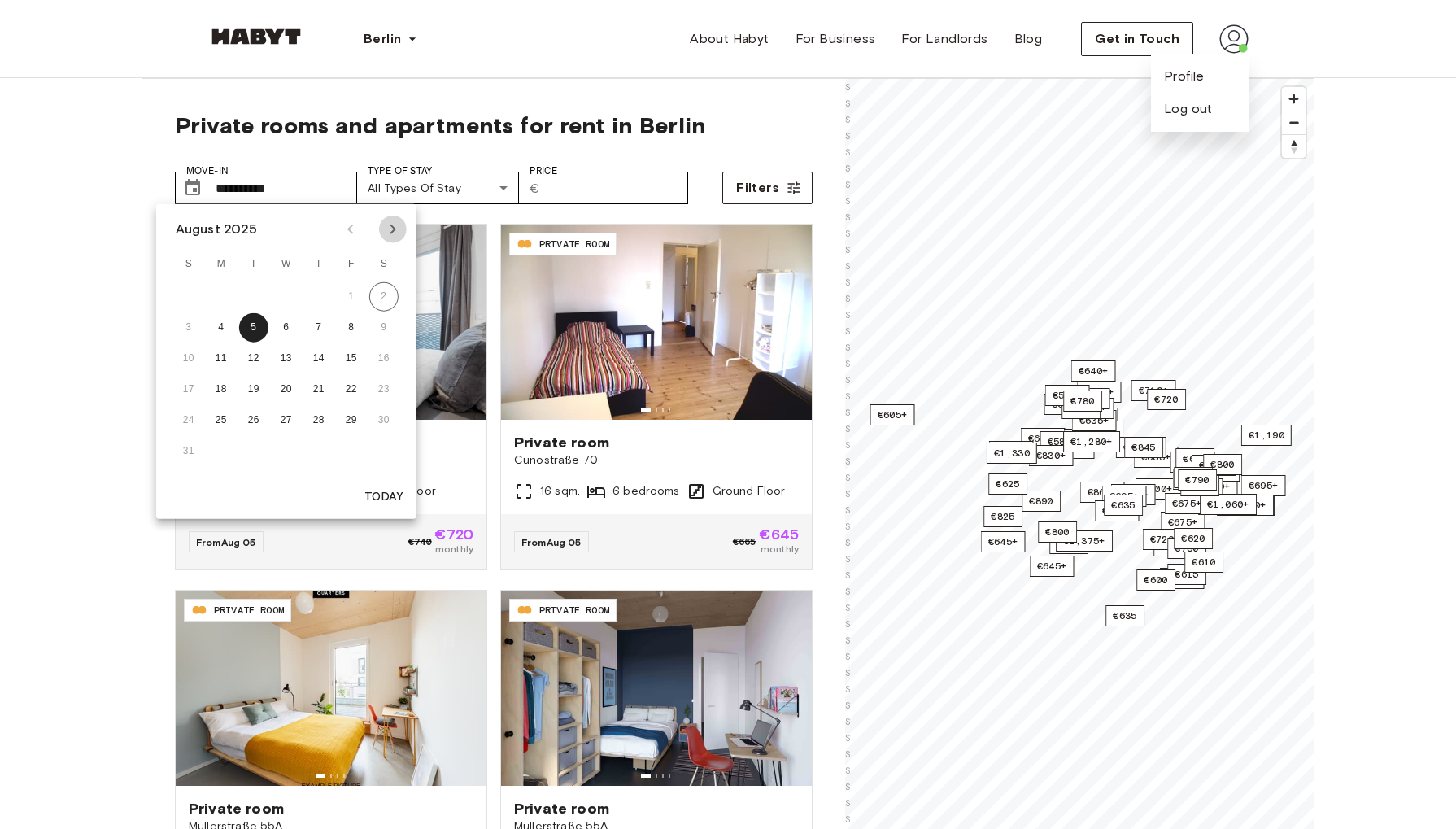 click 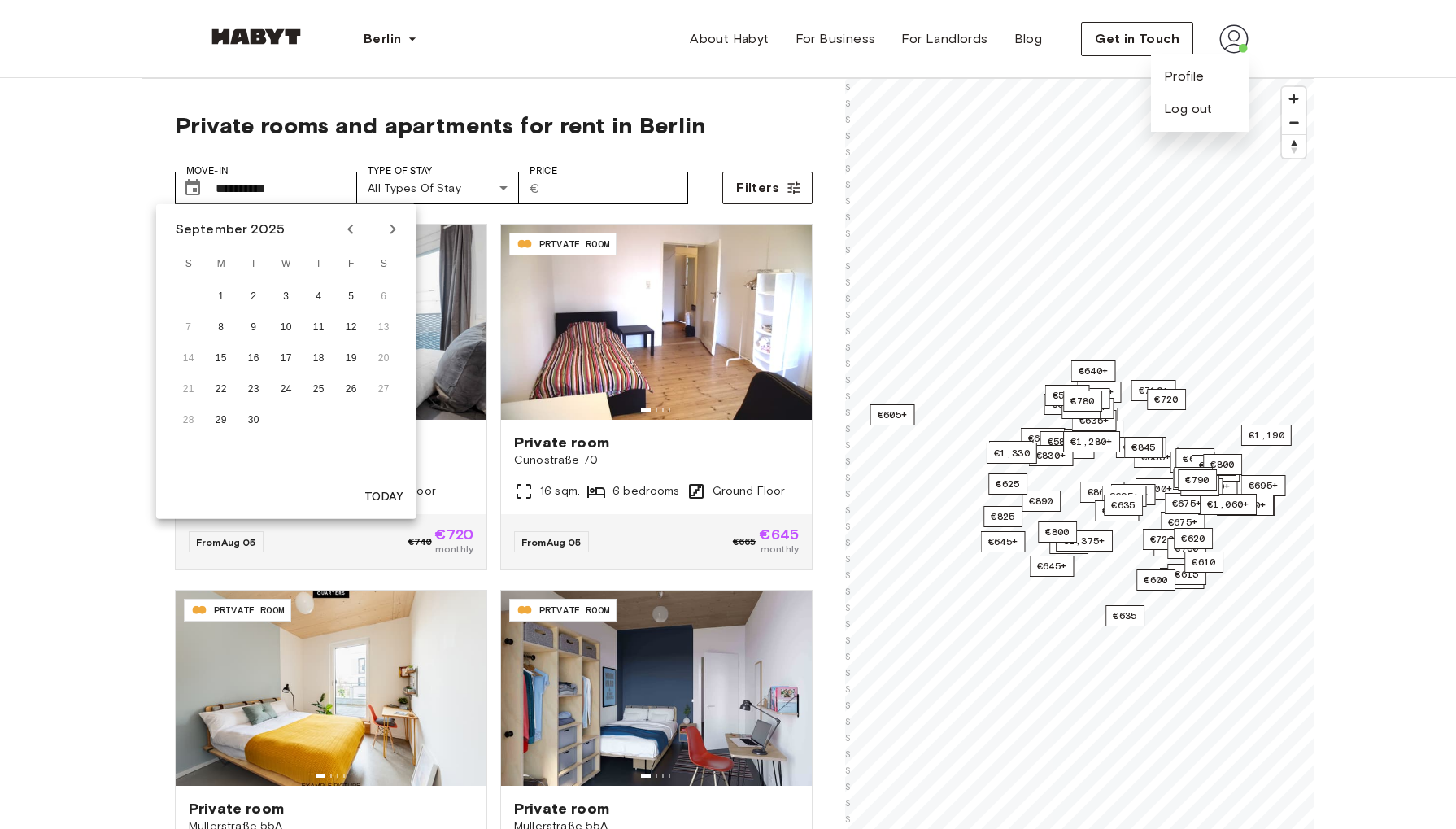 click 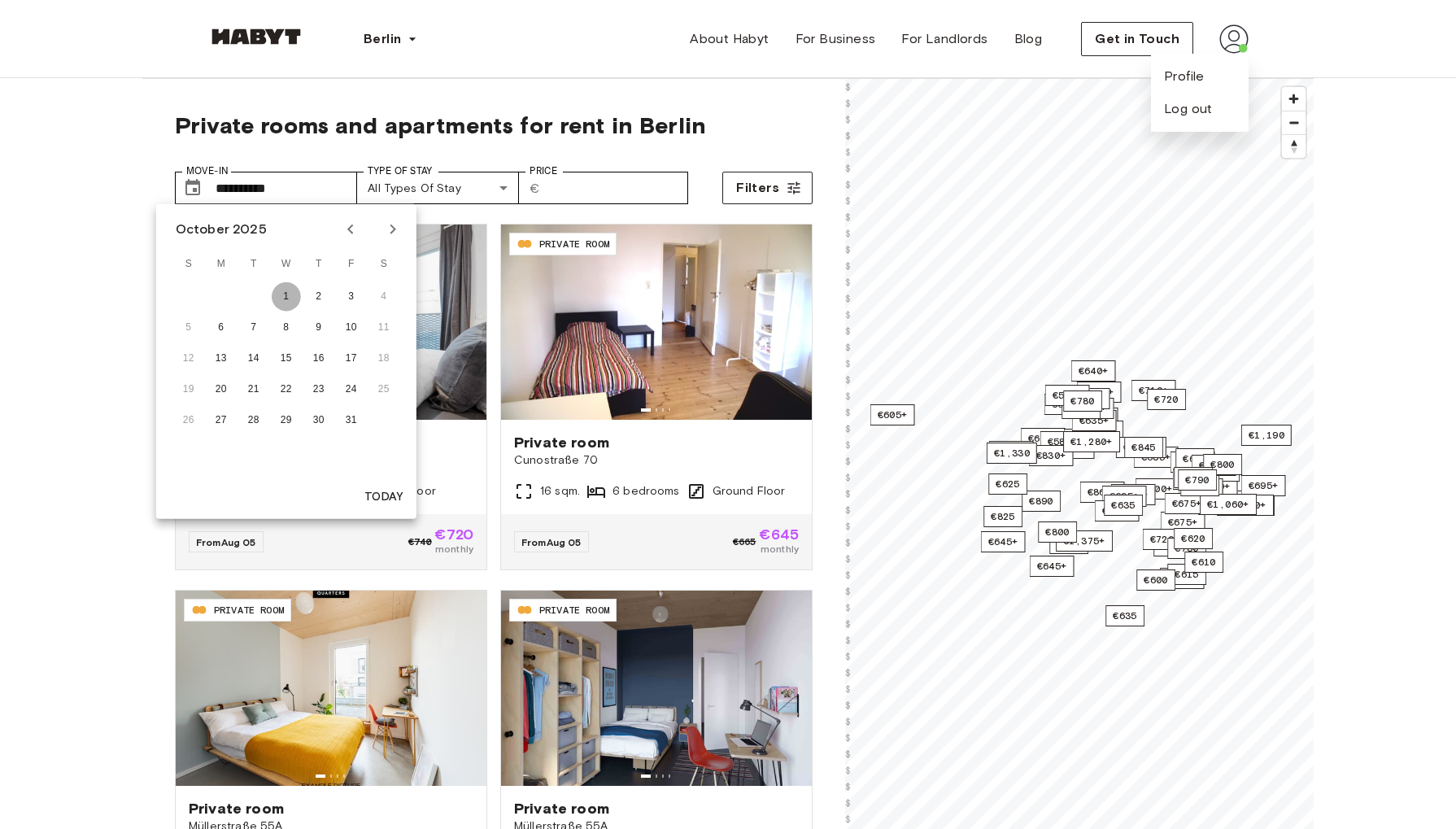 click on "1" at bounding box center (286, 297) 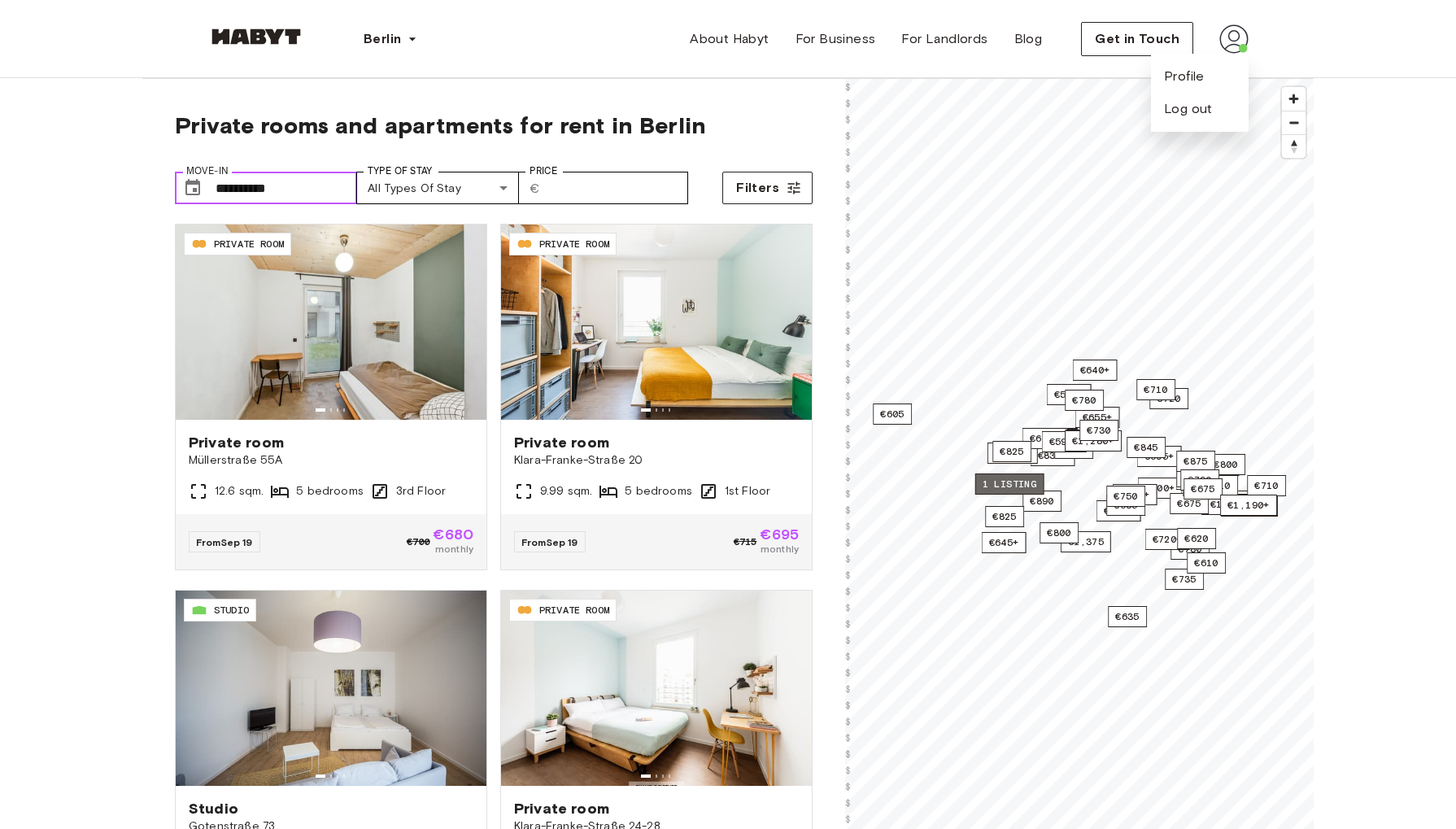 click on "1 listing" at bounding box center (1009, 484) 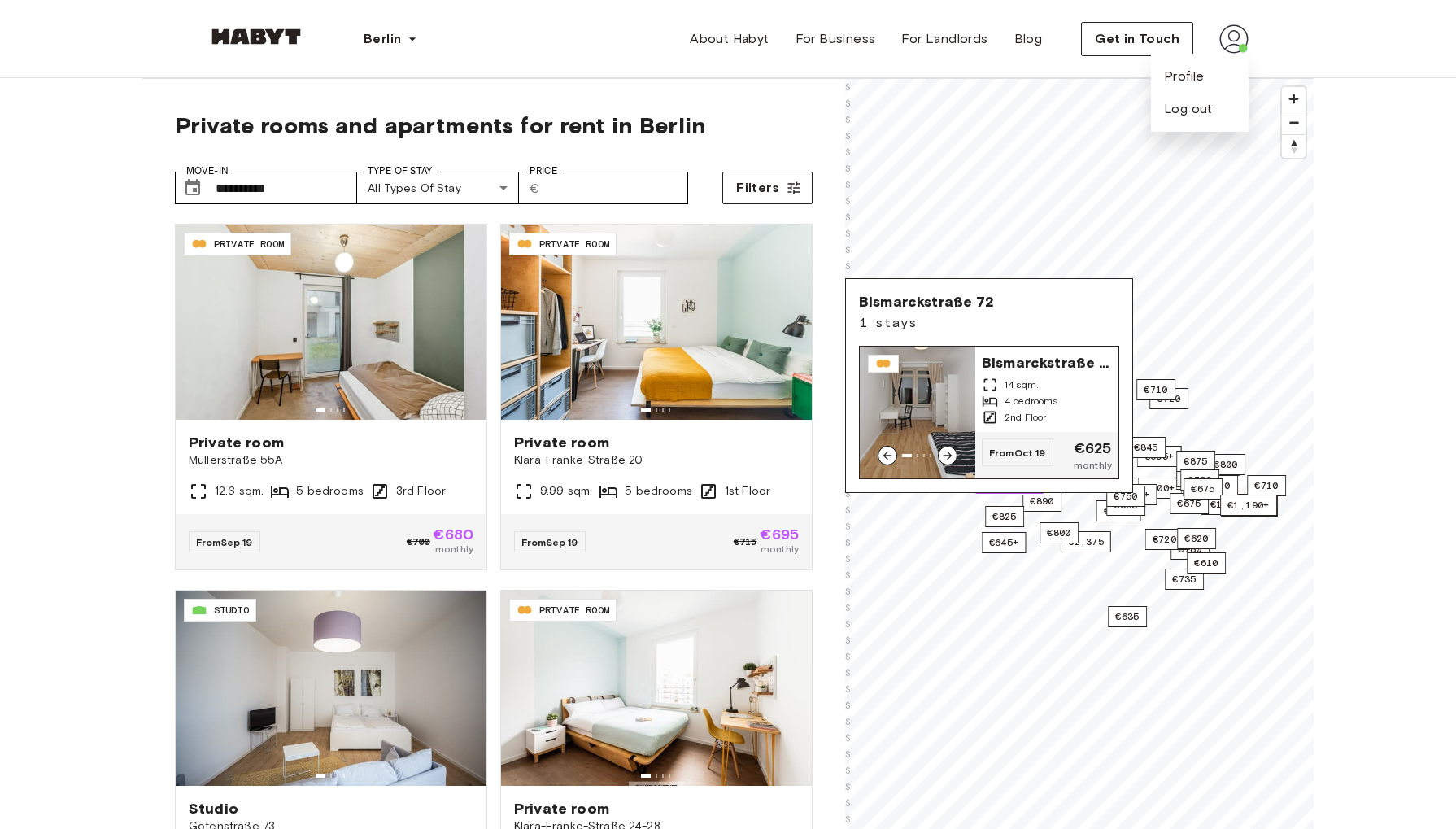 click on "Bismarckstraße 72 14 sqm. 4 bedrooms 2nd Floor" at bounding box center [1047, 389] 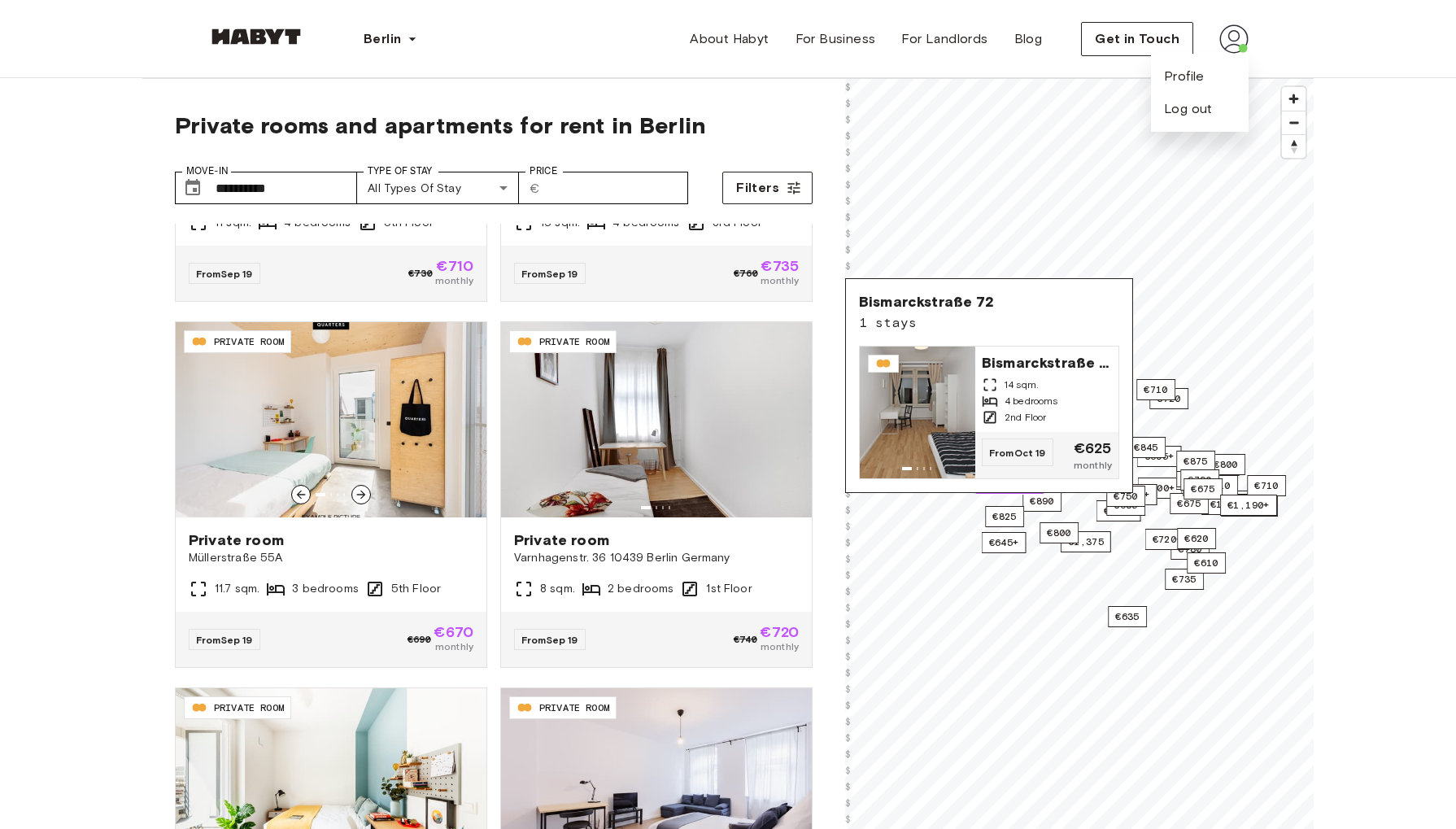 scroll, scrollTop: 2101, scrollLeft: 0, axis: vertical 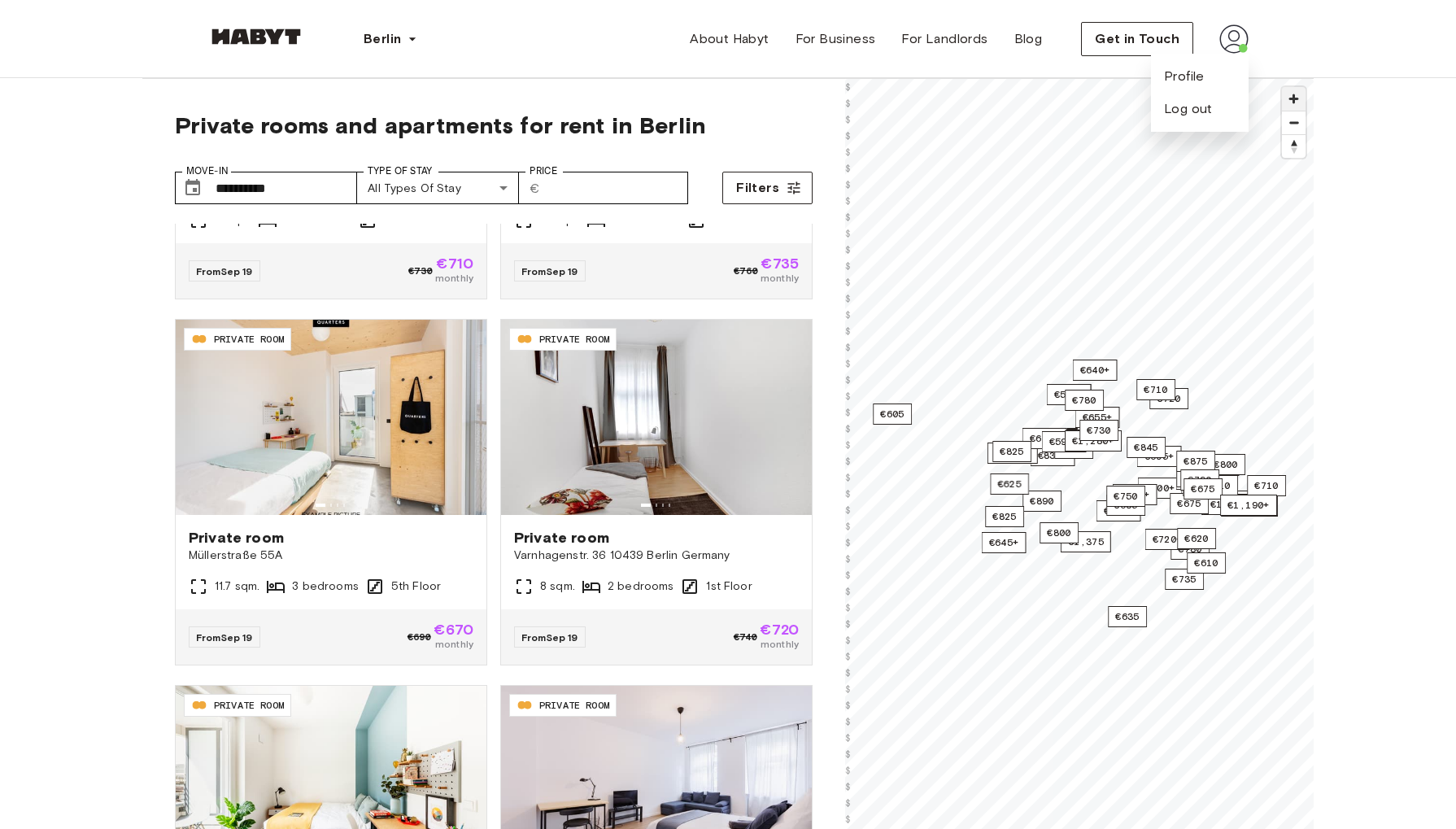 click at bounding box center (1293, 98) 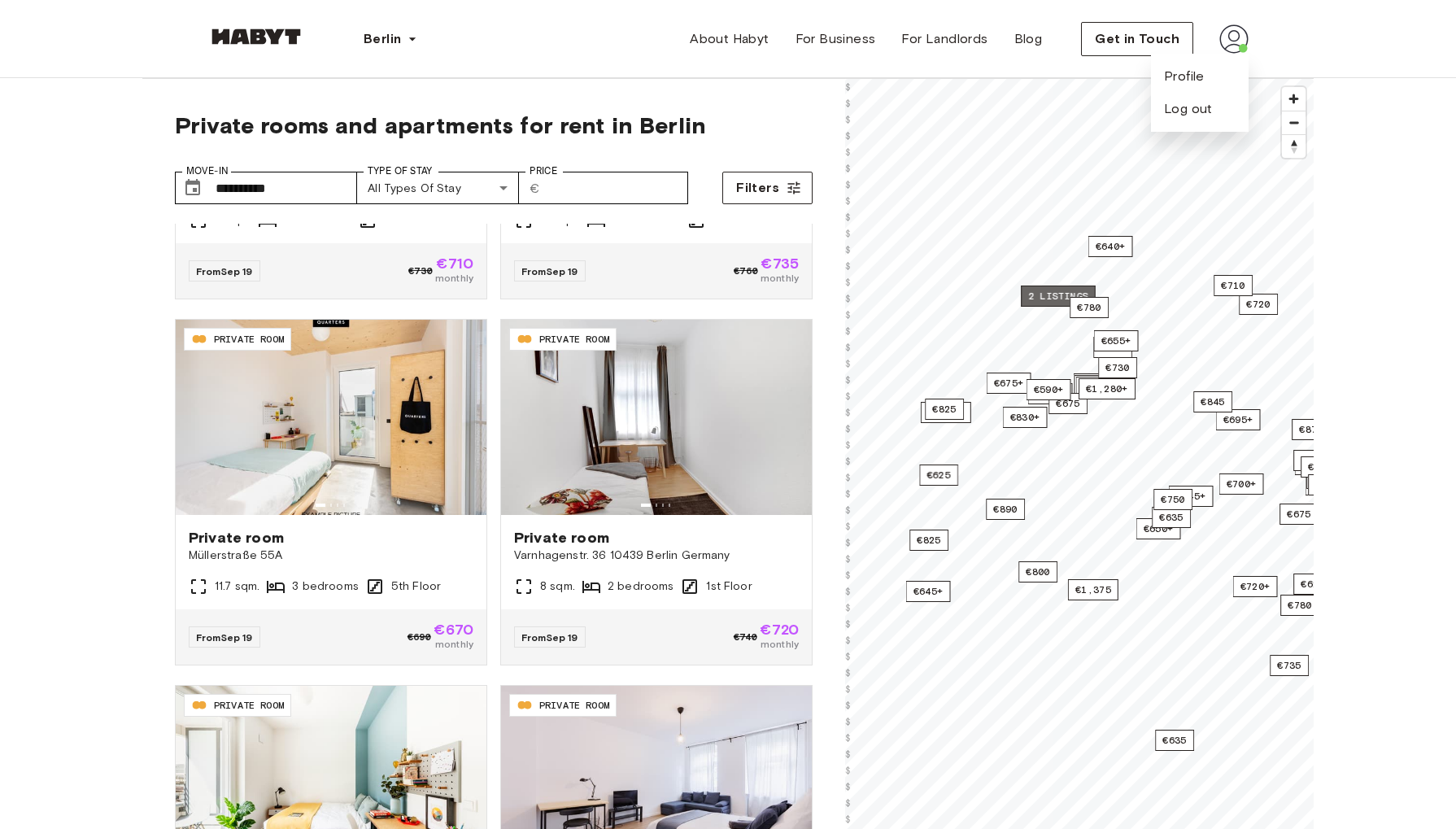 click on "2 listings" at bounding box center [1058, 296] 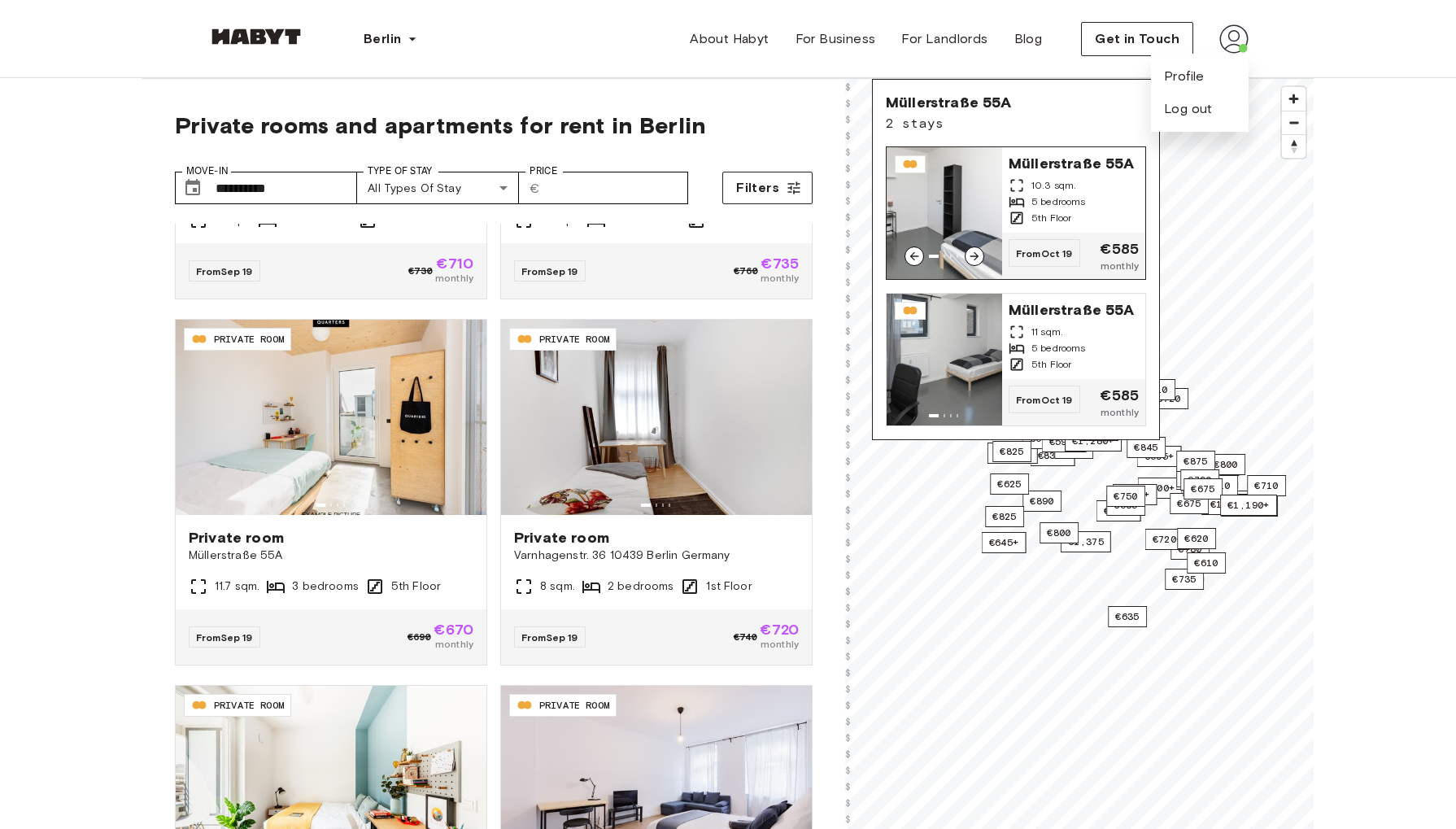 click on "From  Oct 19" at bounding box center (1044, 253) 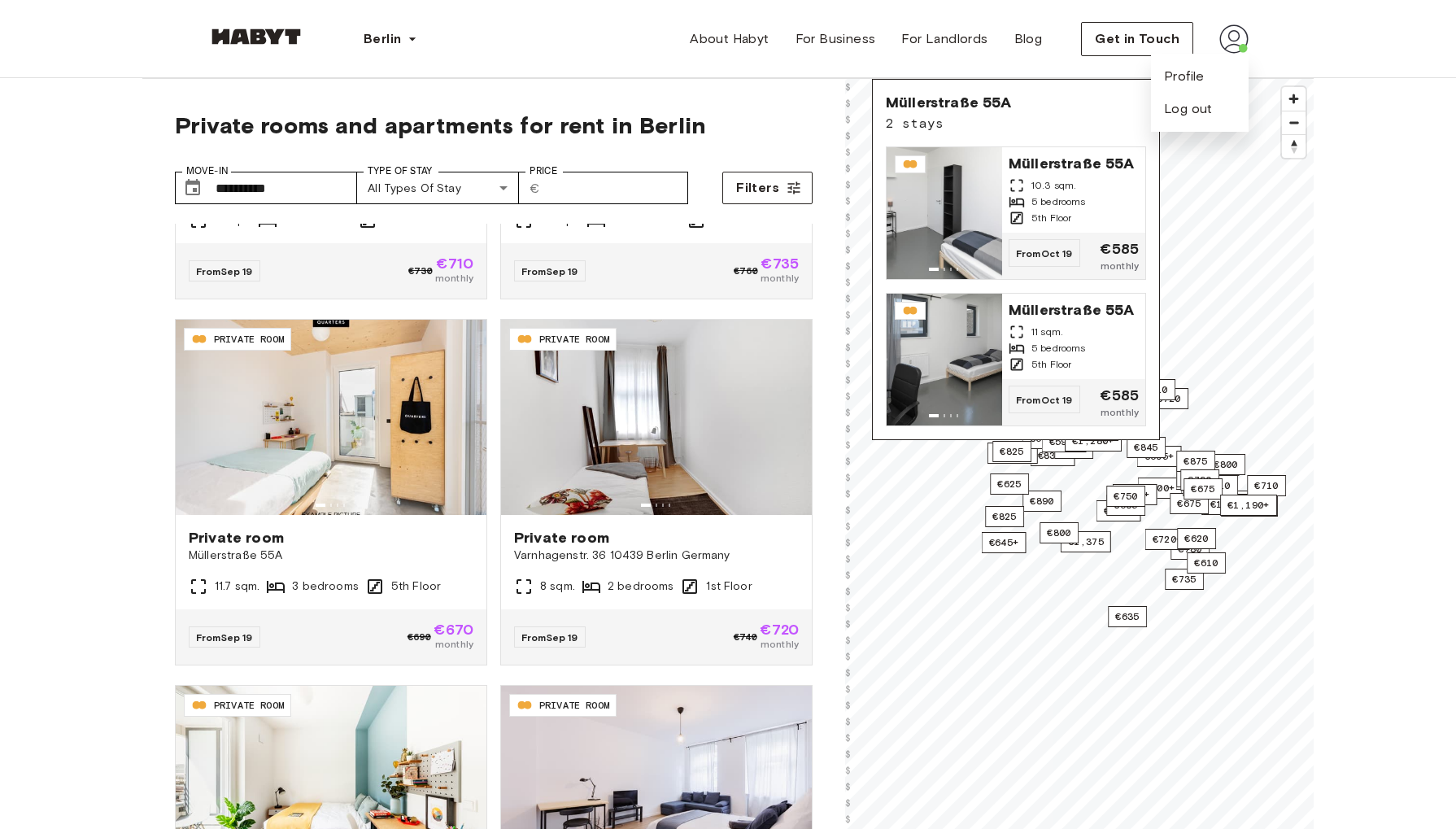 click on "Müllerstraße 55A 2 stays Müllerstraße 55A 10.3 sqm. 5 bedrooms 5th Floor From  Oct 19 €585 monthly Müllerstraße 55A 11 sqm. 5 bedrooms 5th Floor From  Oct 19 €585 monthly" at bounding box center [1016, 260] 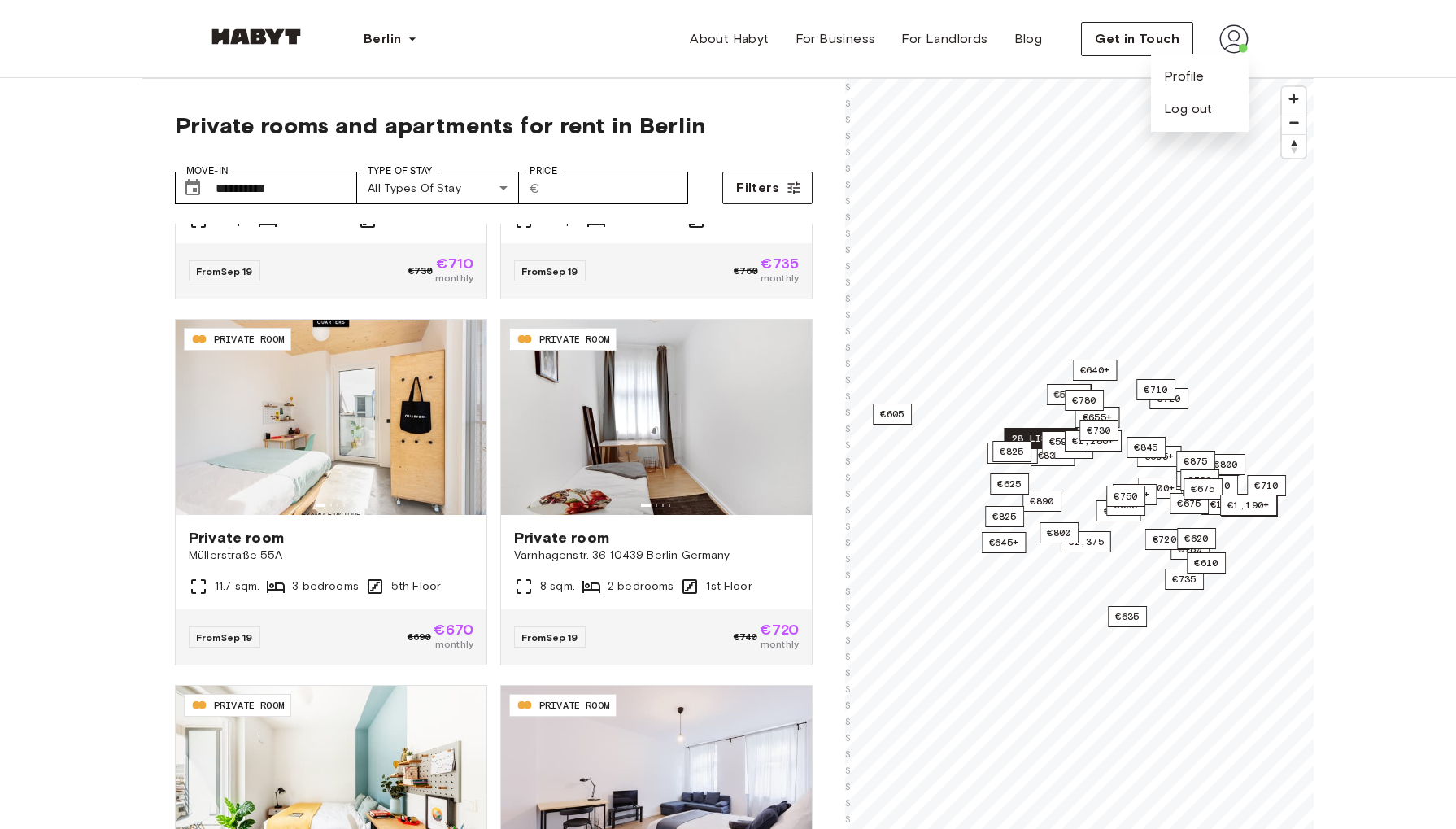 click on "28 listings" at bounding box center [1044, 438] 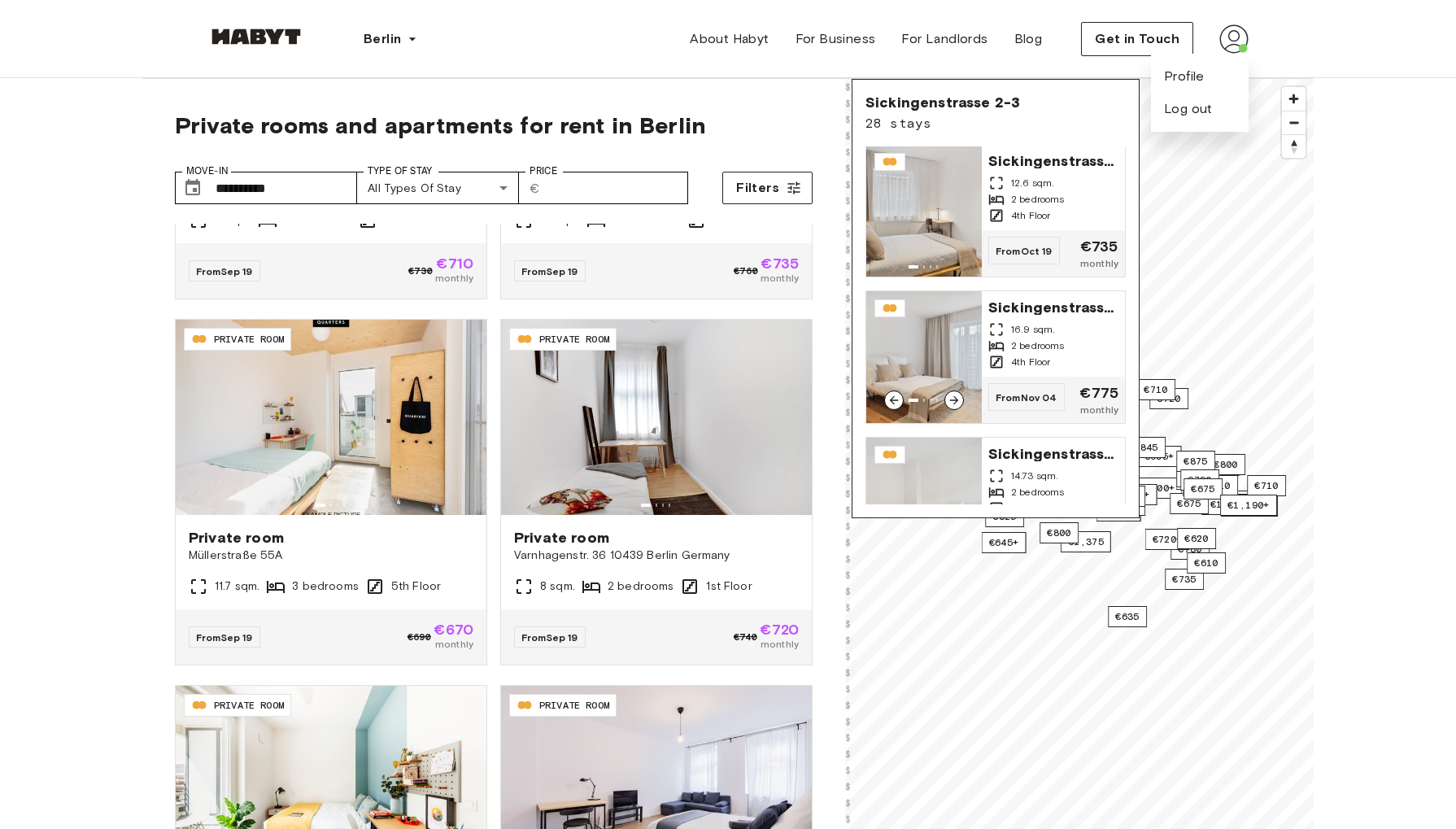 scroll, scrollTop: 2500, scrollLeft: 0, axis: vertical 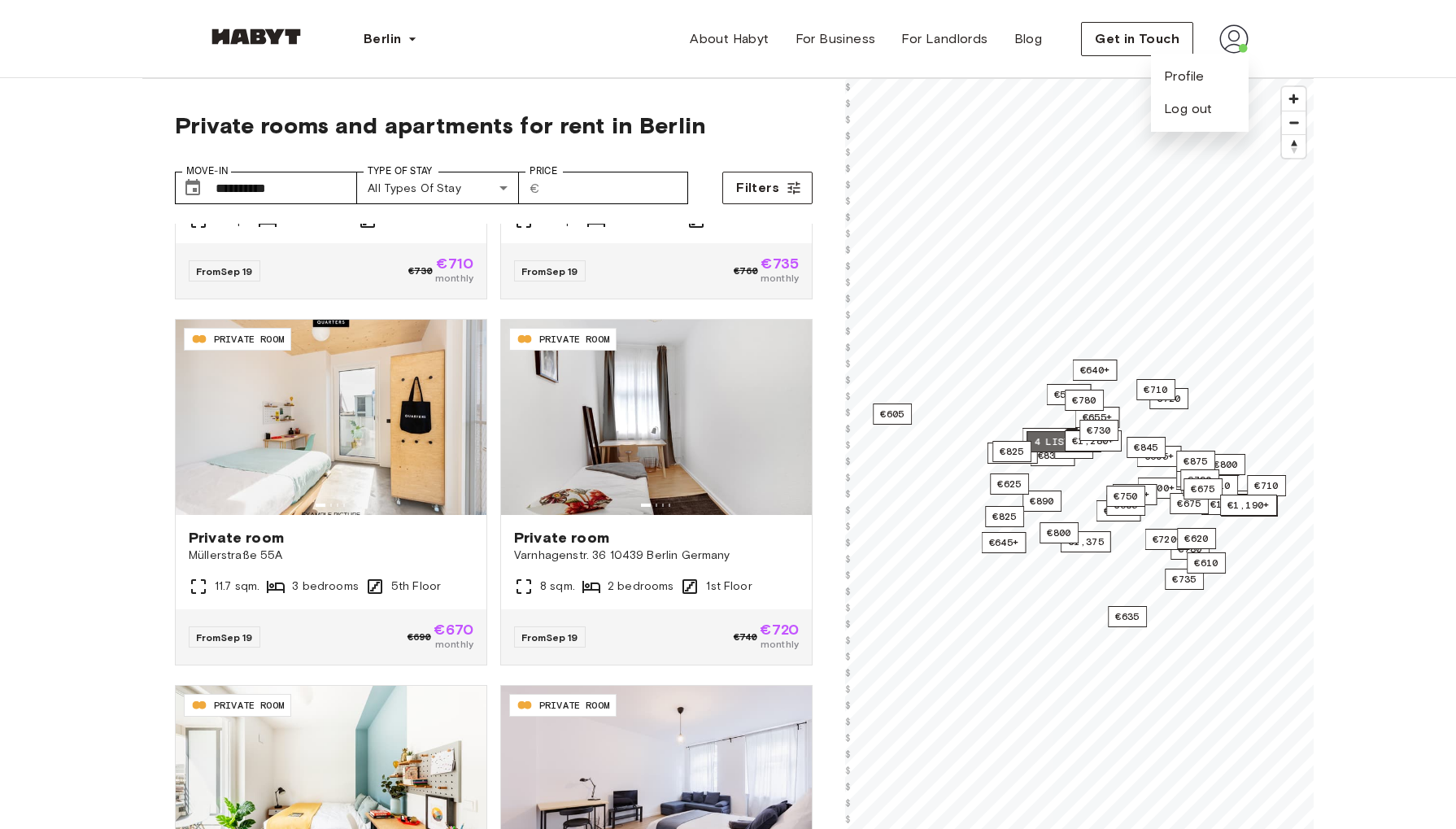 click on "4 listings" at bounding box center [1064, 442] 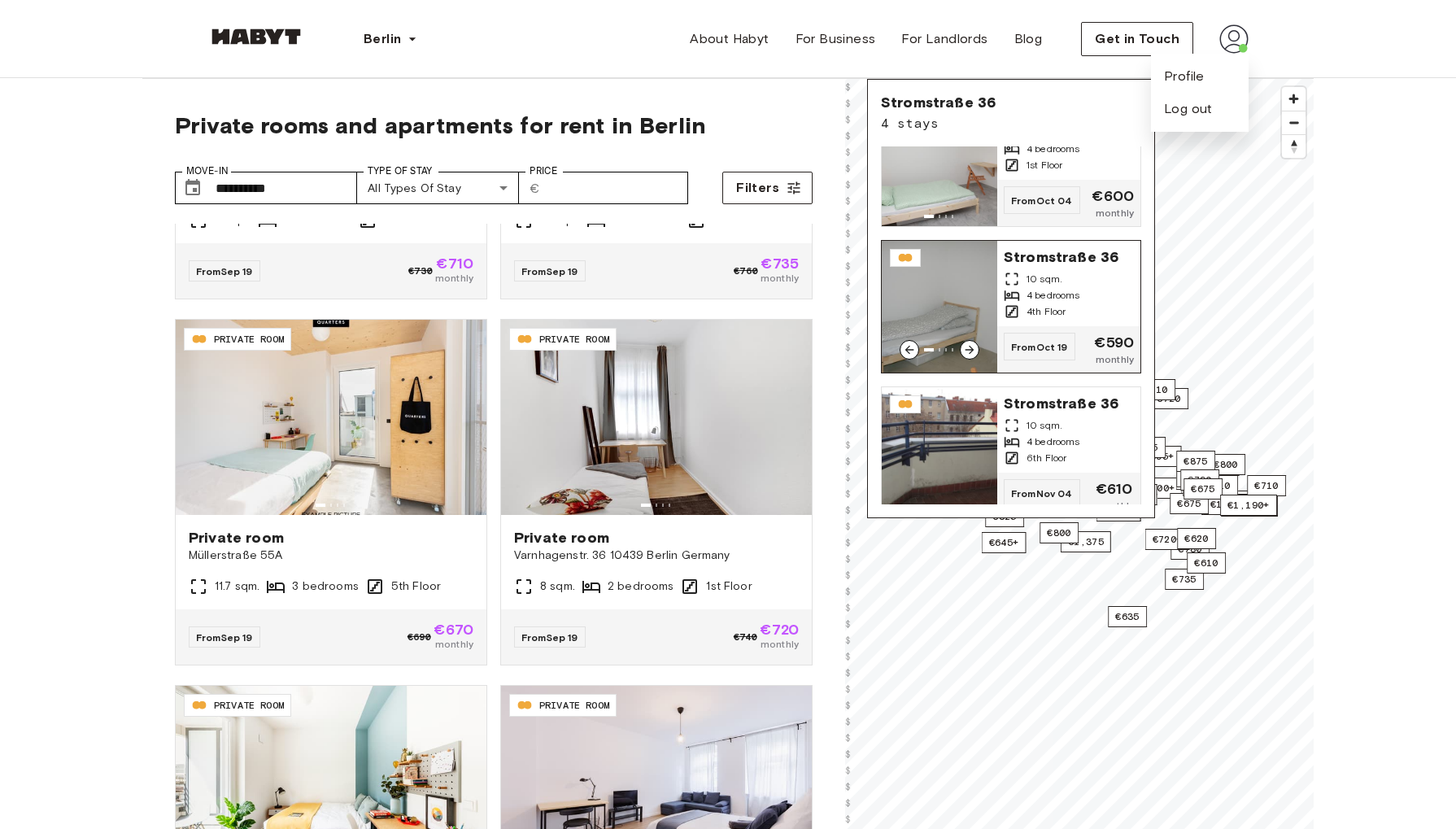 scroll, scrollTop: 212, scrollLeft: 0, axis: vertical 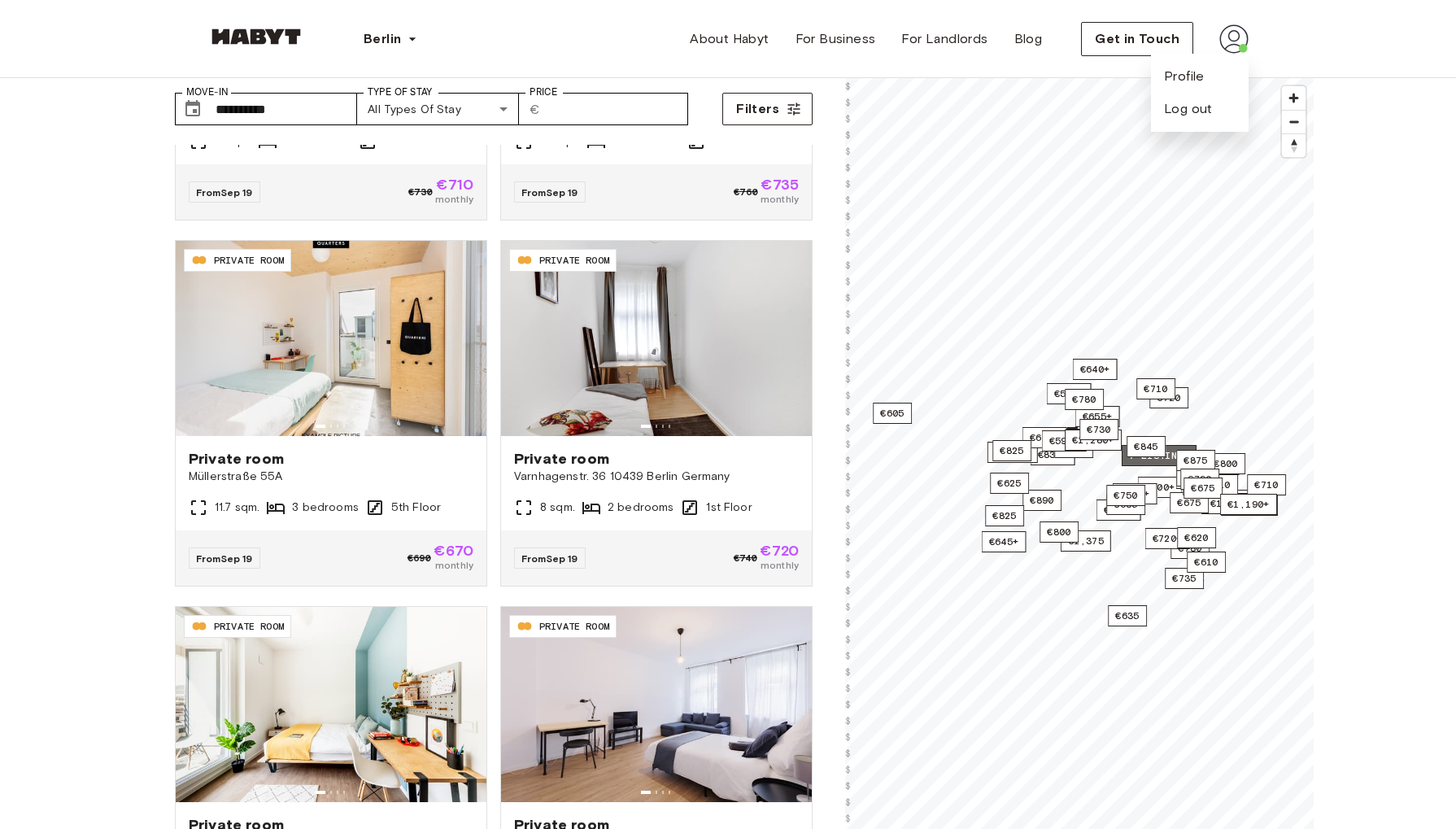 click on "7 listings" at bounding box center (1159, 456) 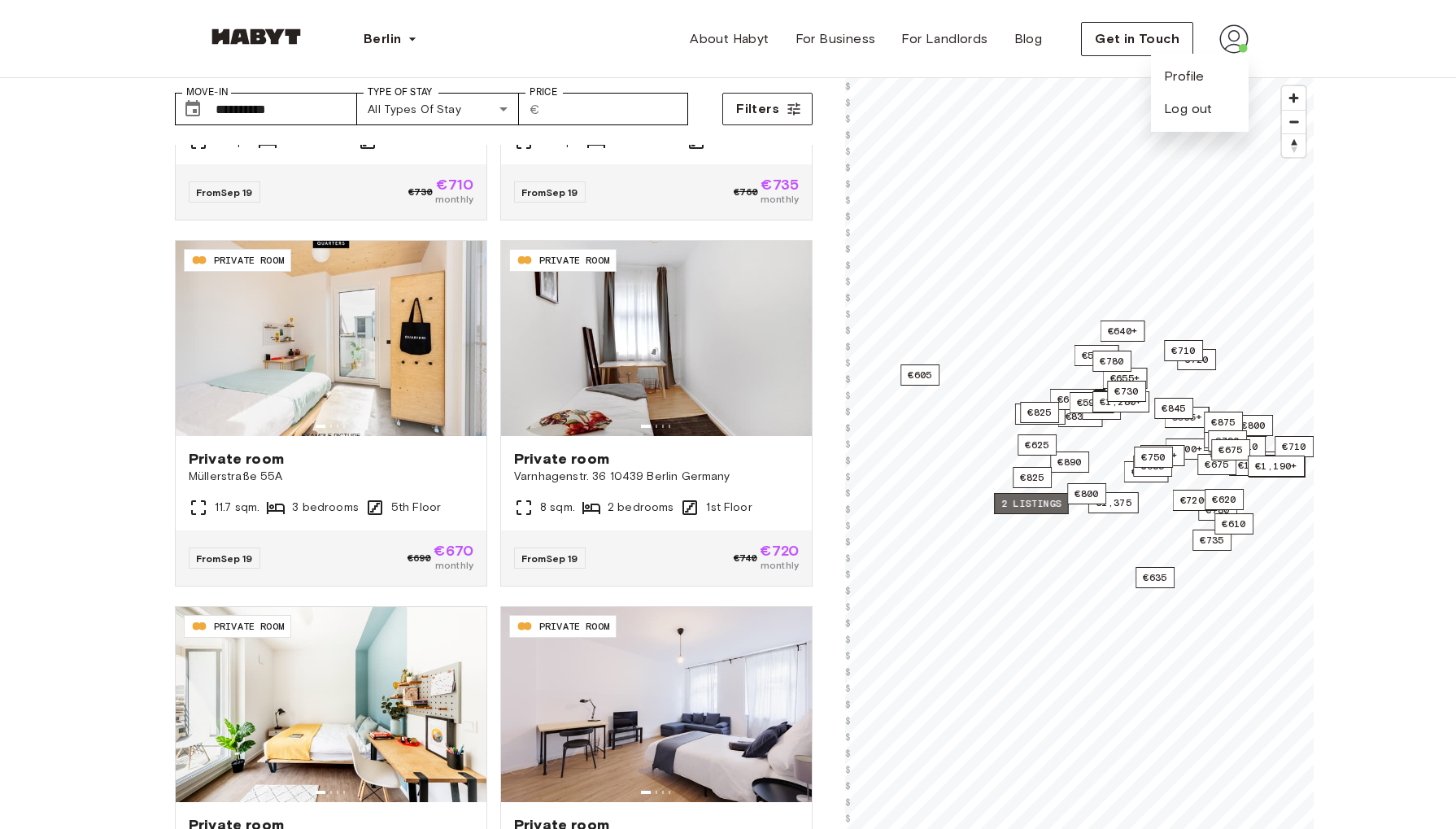 click on "2 listings" at bounding box center [1031, 504] 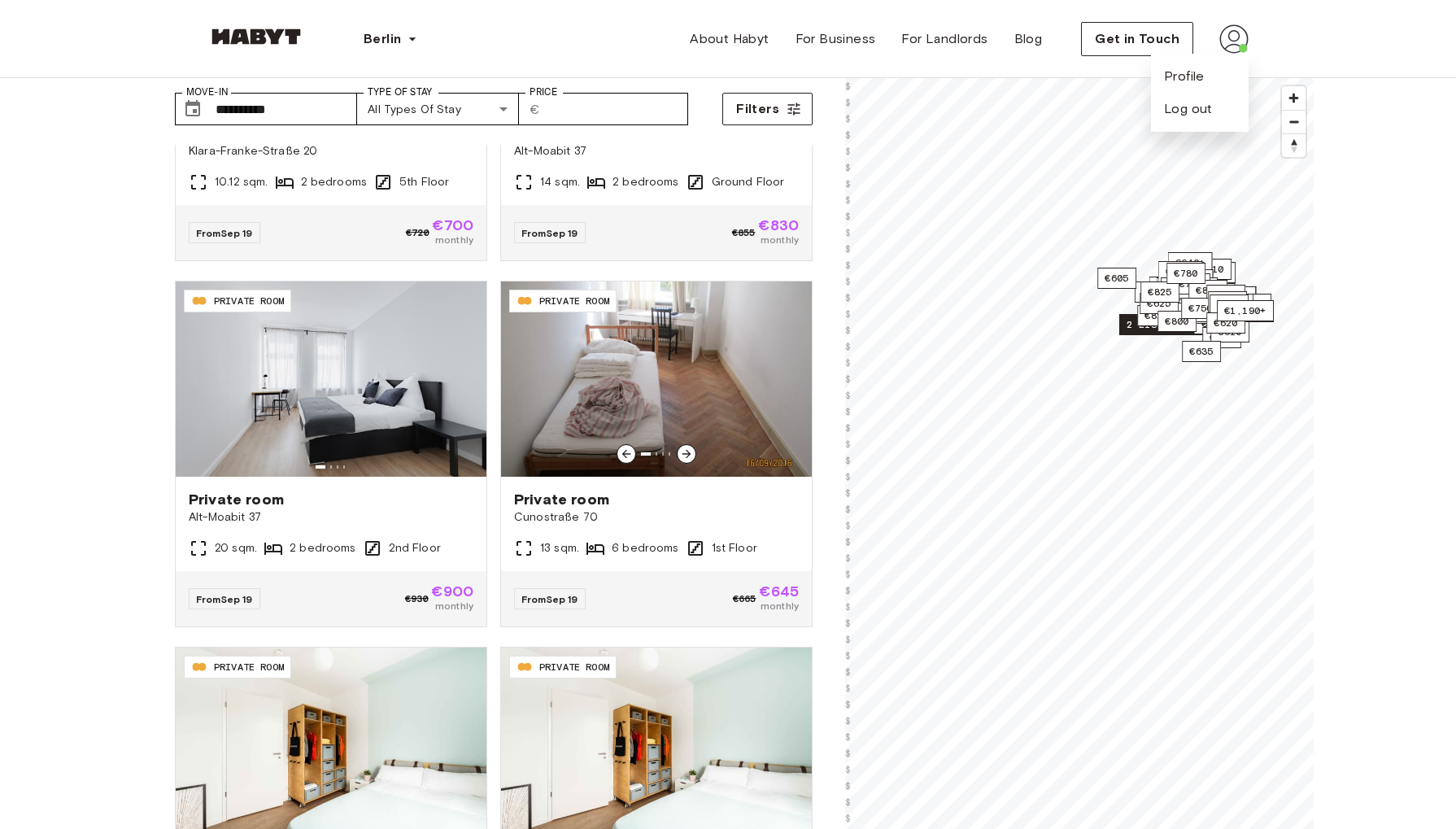 scroll, scrollTop: 2797, scrollLeft: 0, axis: vertical 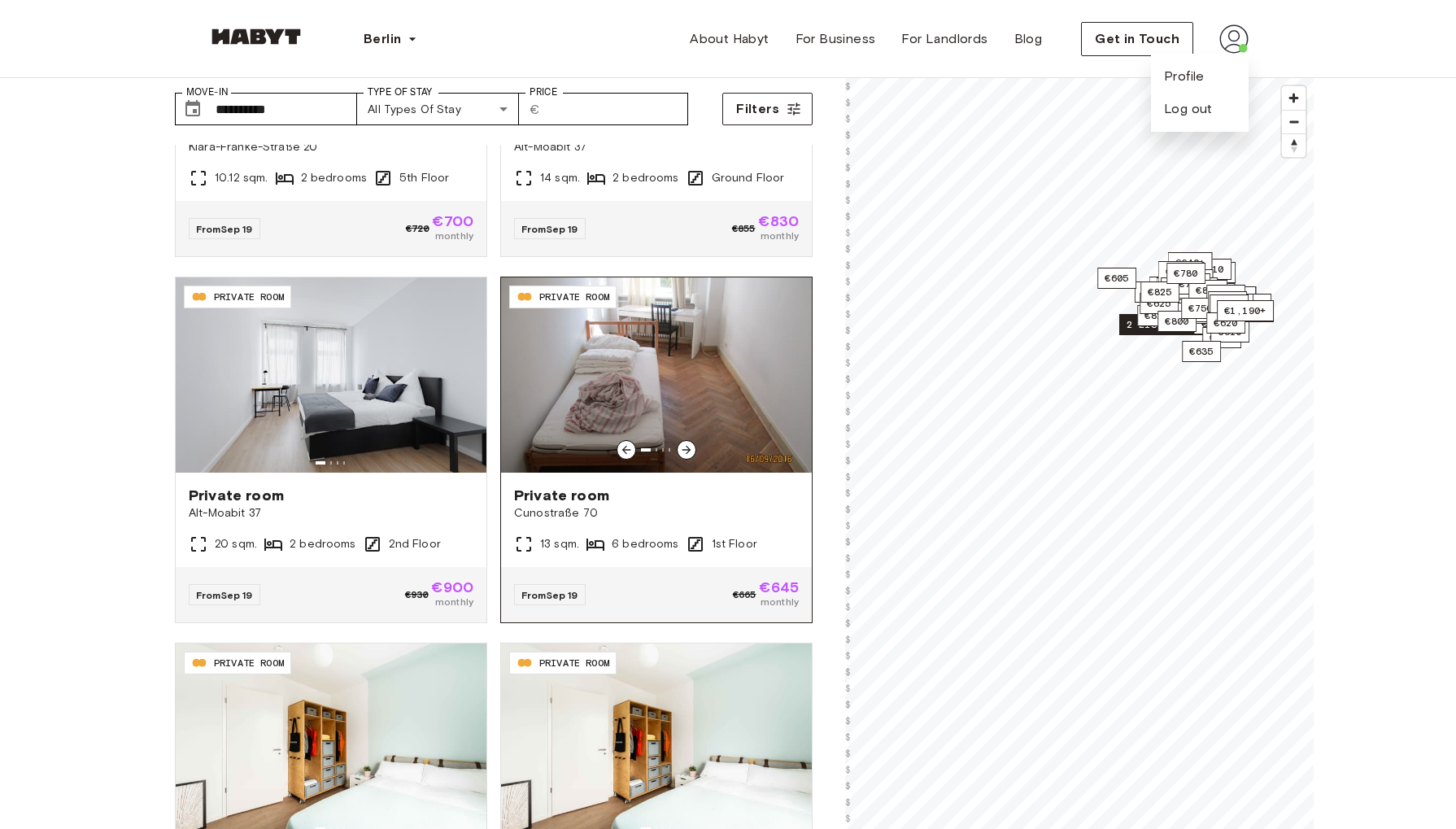 click on "Private room" at bounding box center [656, 495] 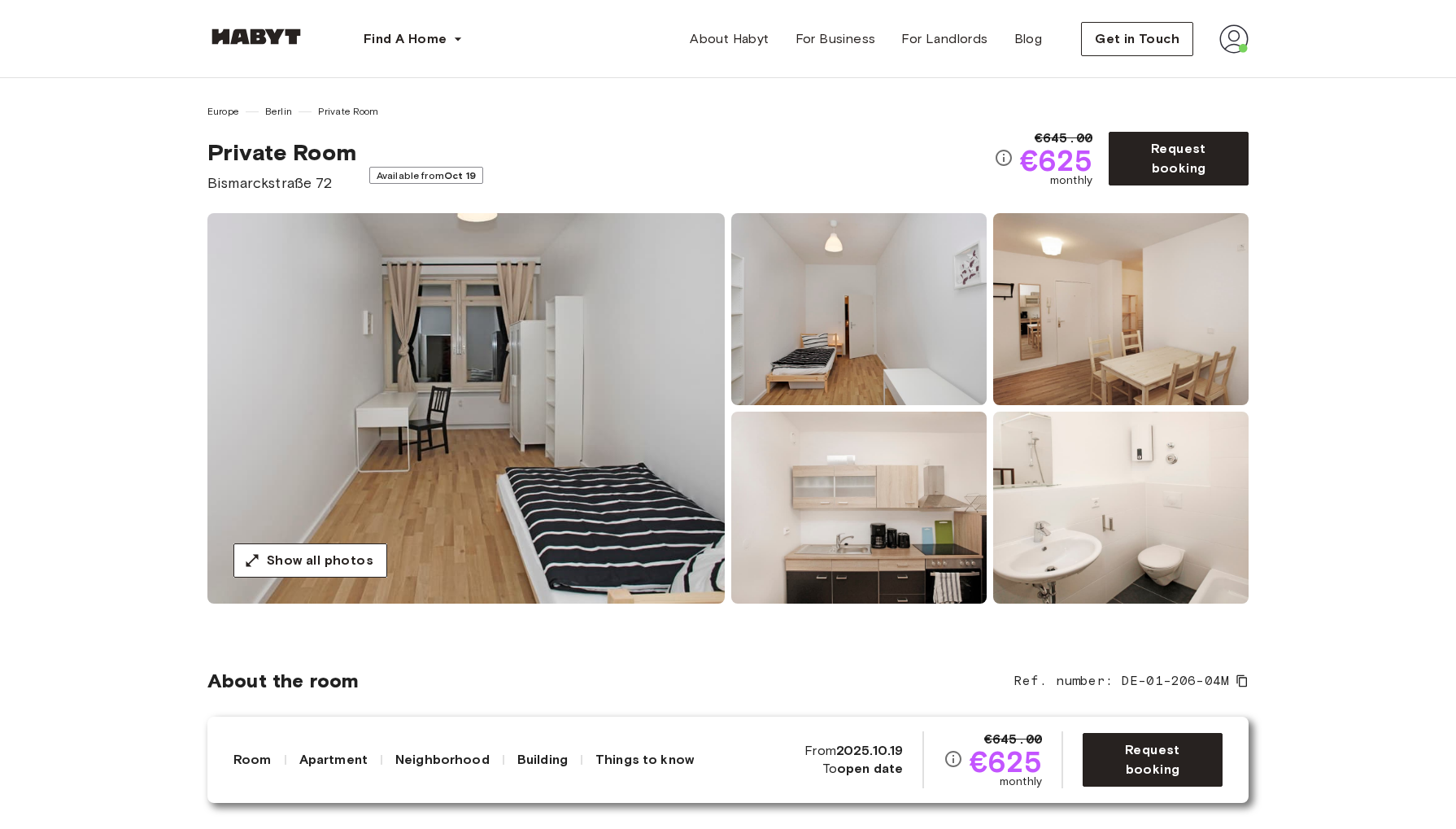 scroll, scrollTop: 0, scrollLeft: 0, axis: both 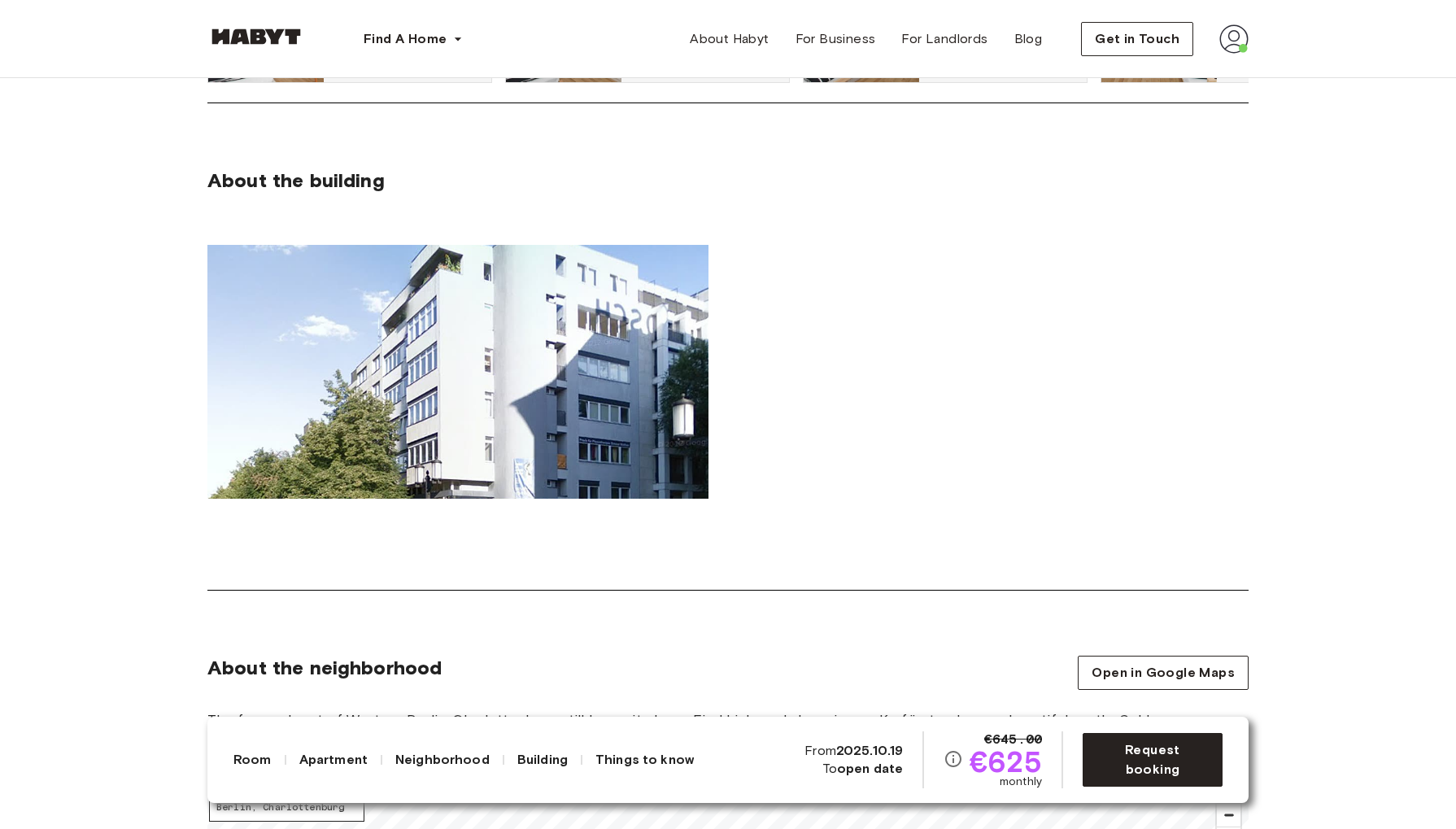 click on "Things to know" at bounding box center [644, 760] 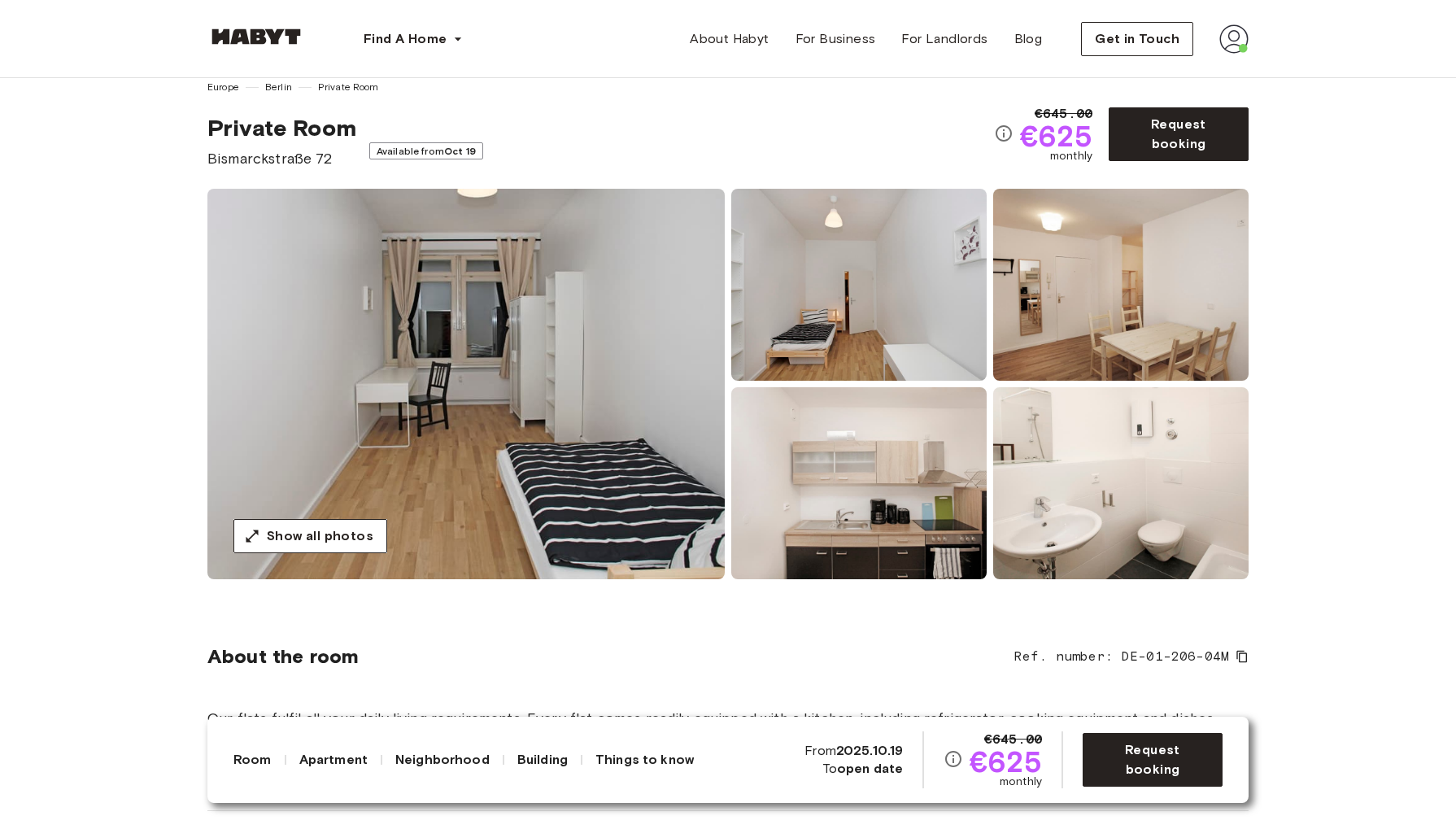 scroll, scrollTop: 0, scrollLeft: 0, axis: both 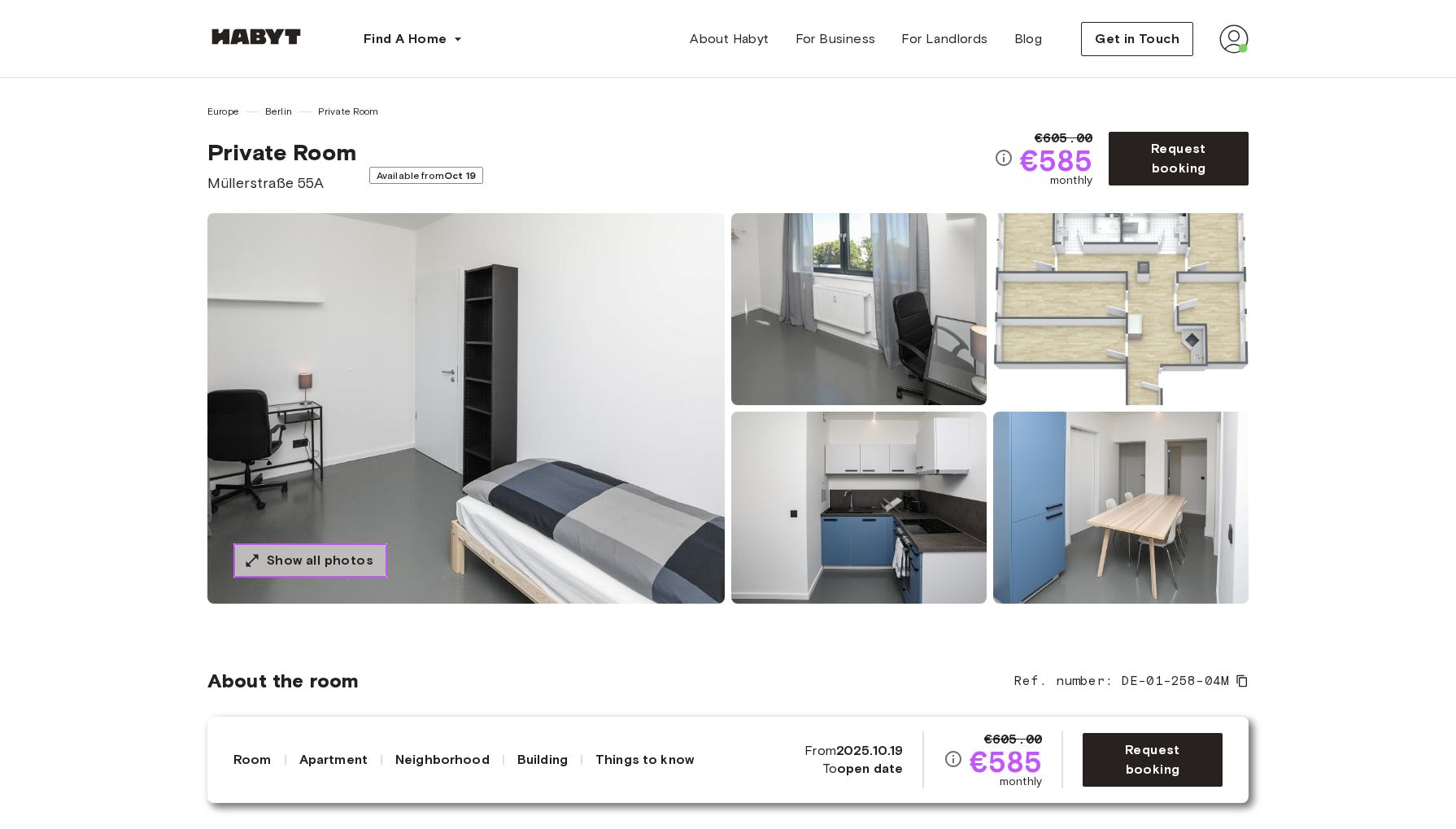 click on "Show all photos" at bounding box center (320, 561) 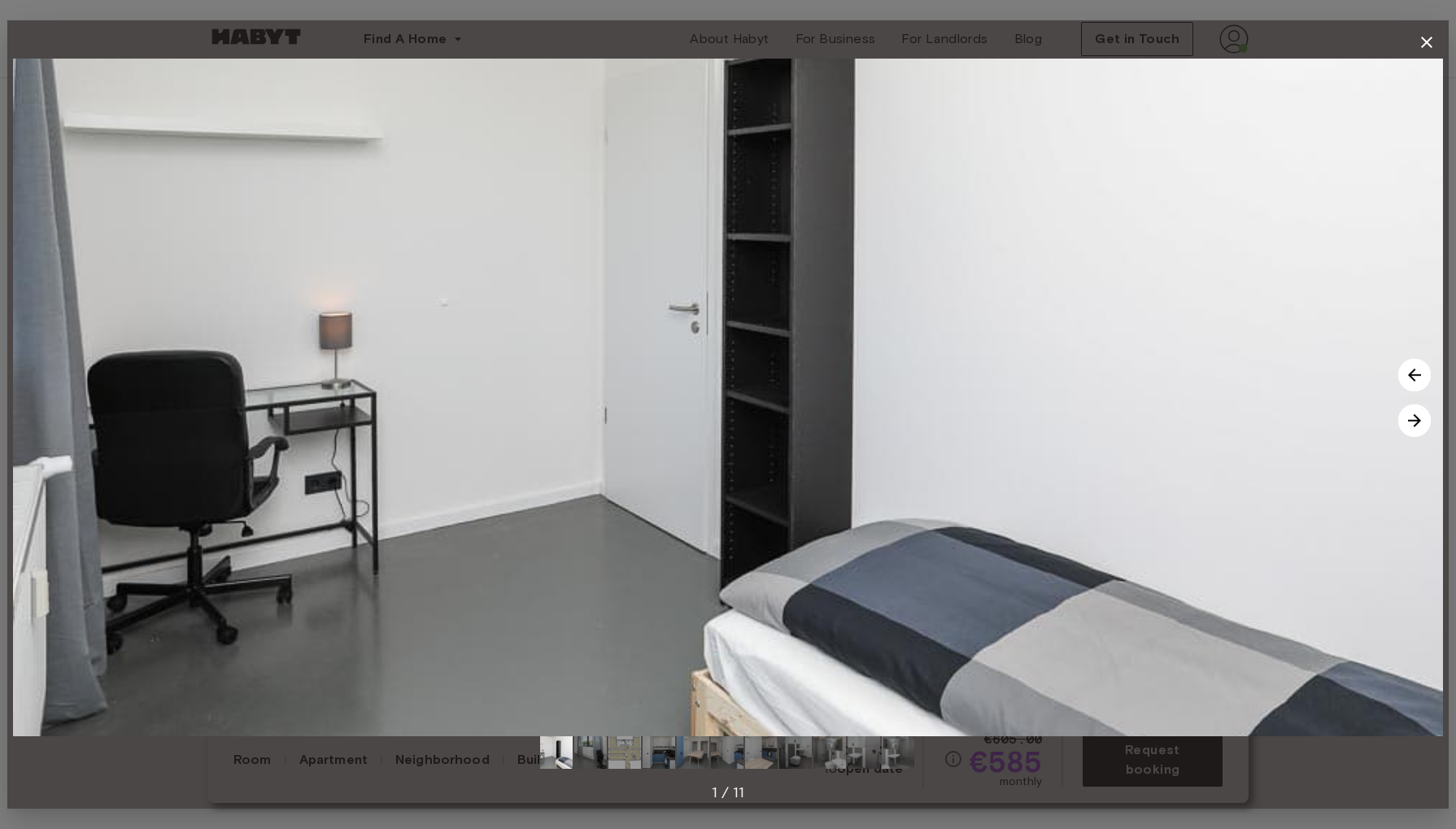 click at bounding box center [1415, 421] 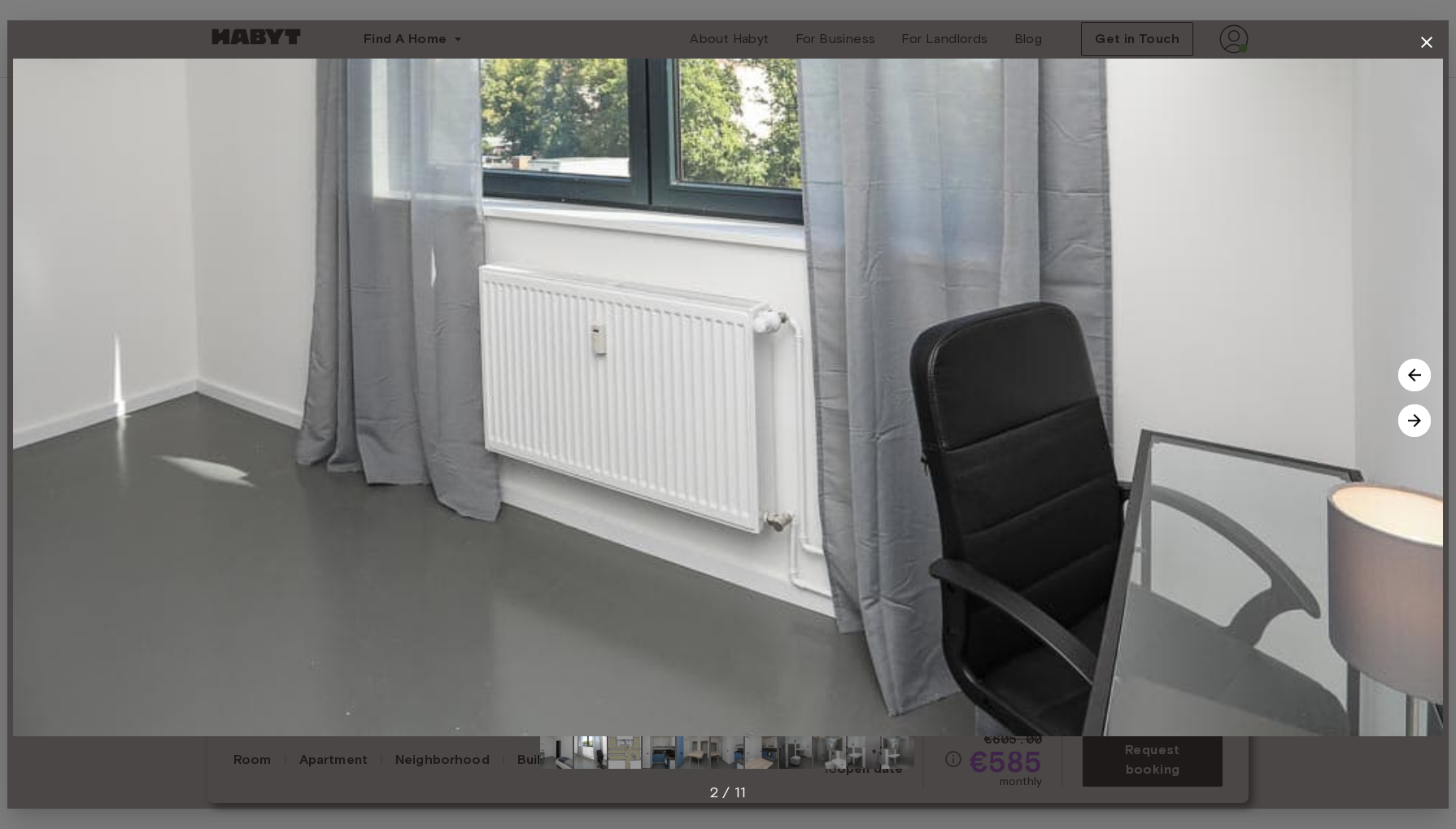 click at bounding box center [1415, 421] 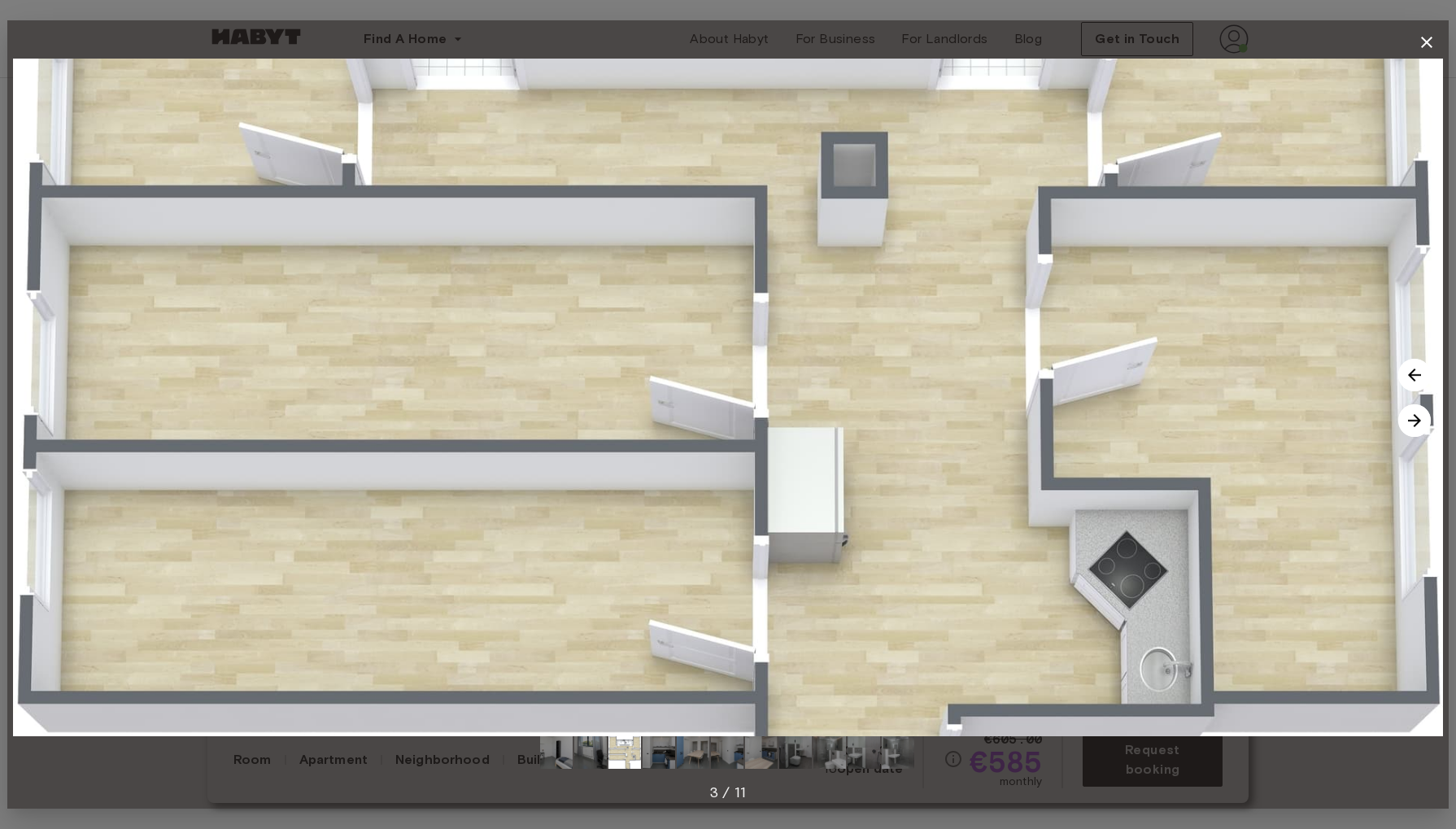 click at bounding box center (1415, 421) 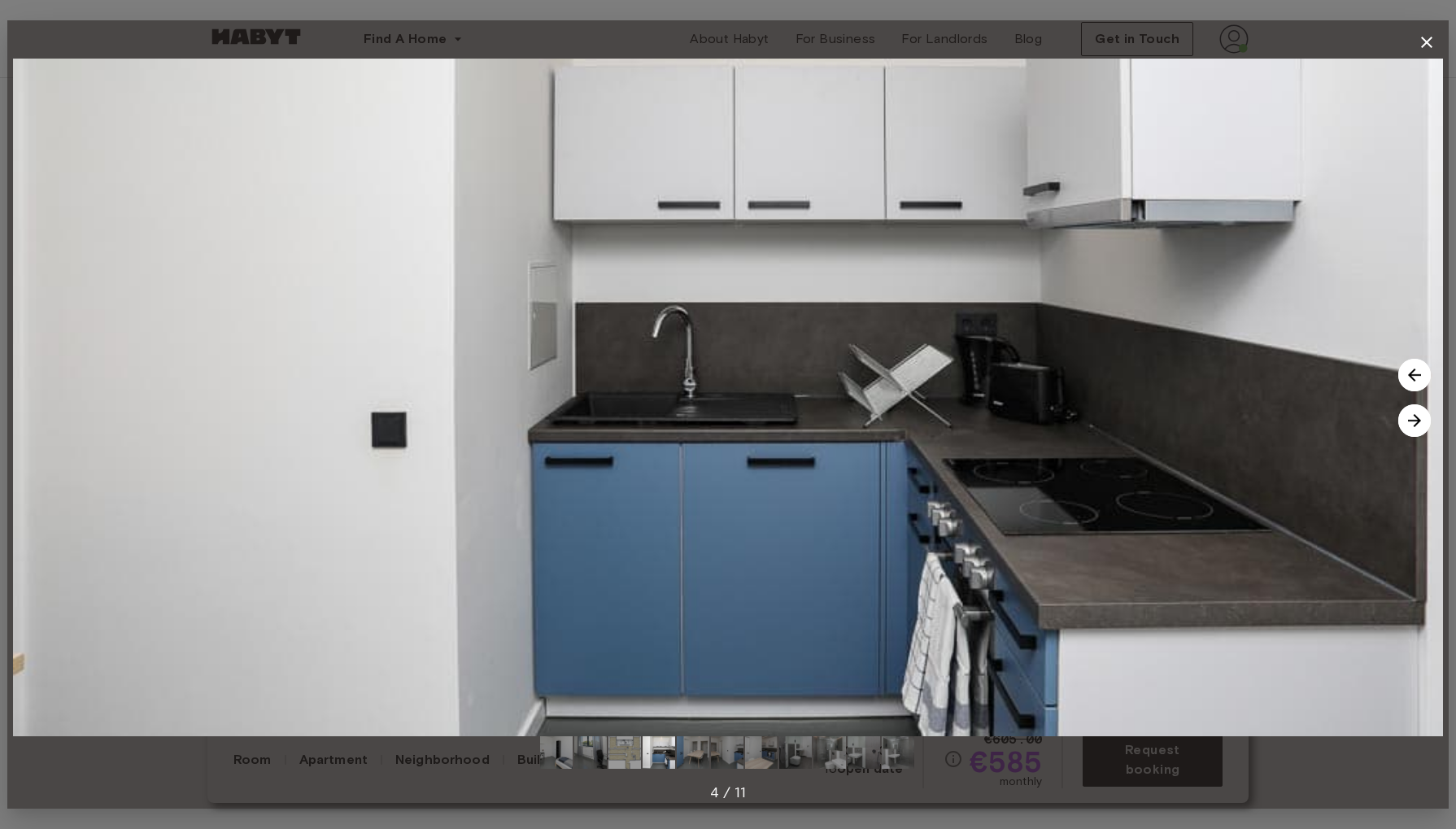 click at bounding box center [1415, 421] 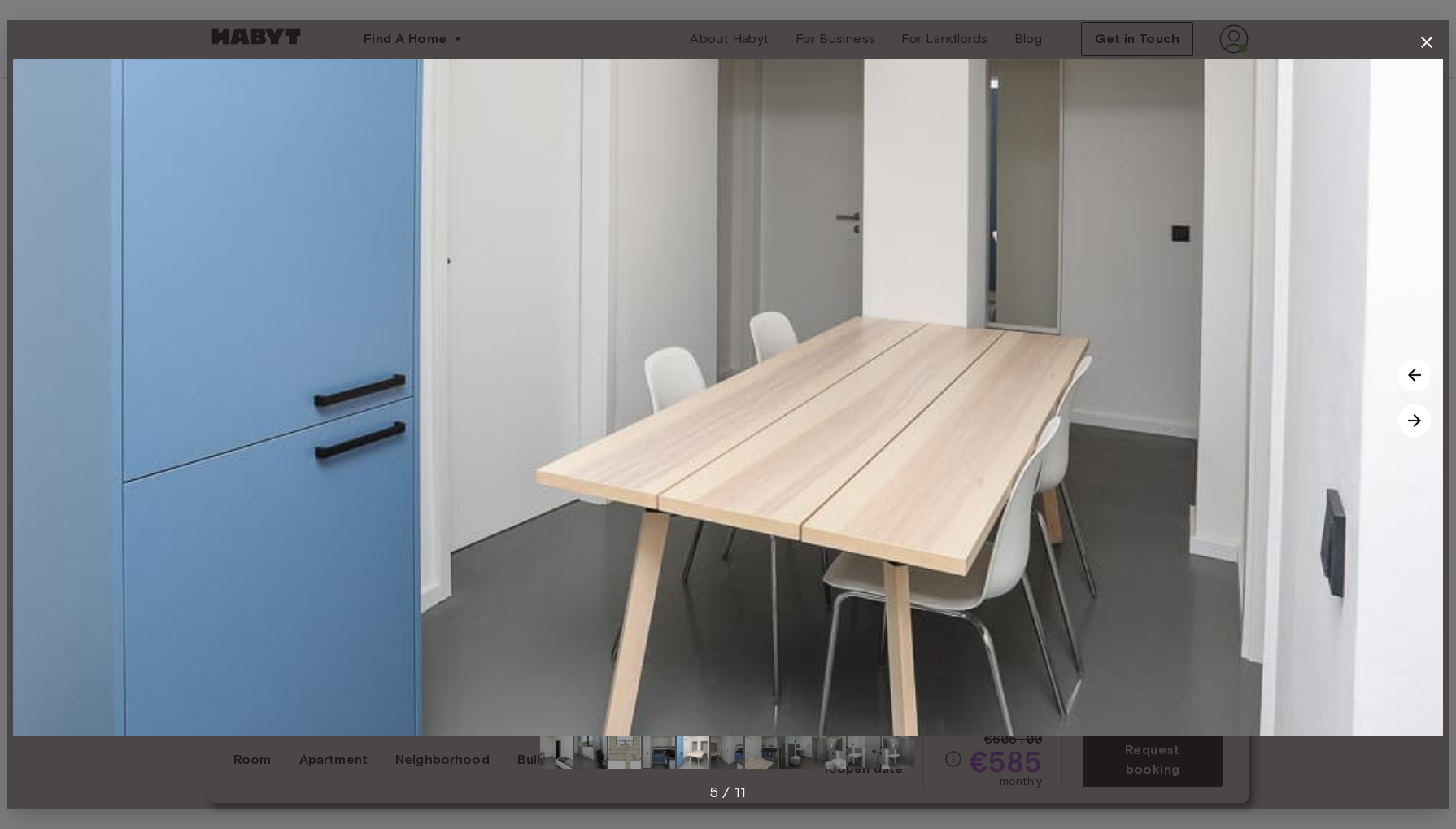 click at bounding box center [1415, 421] 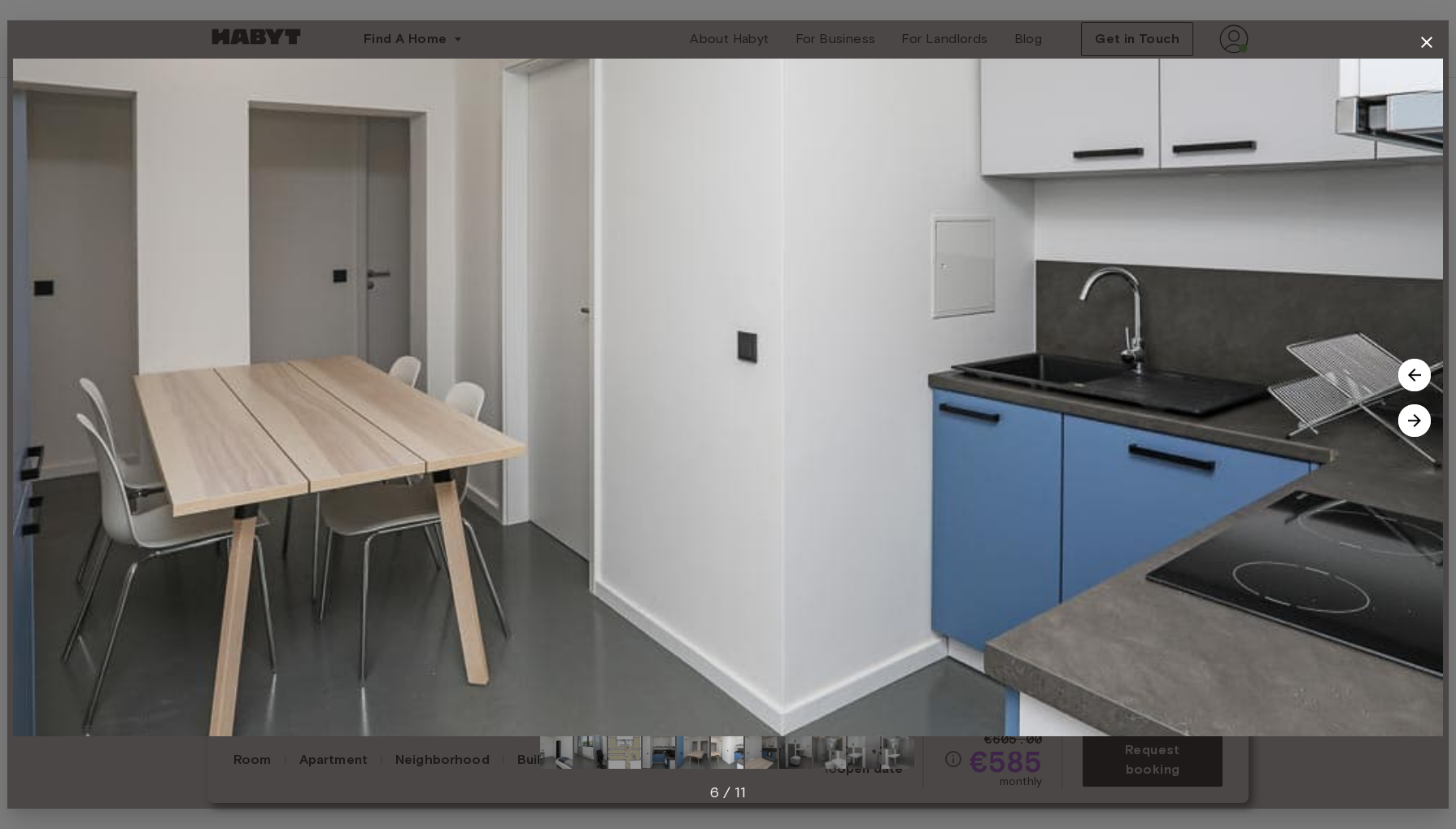 click at bounding box center [1415, 421] 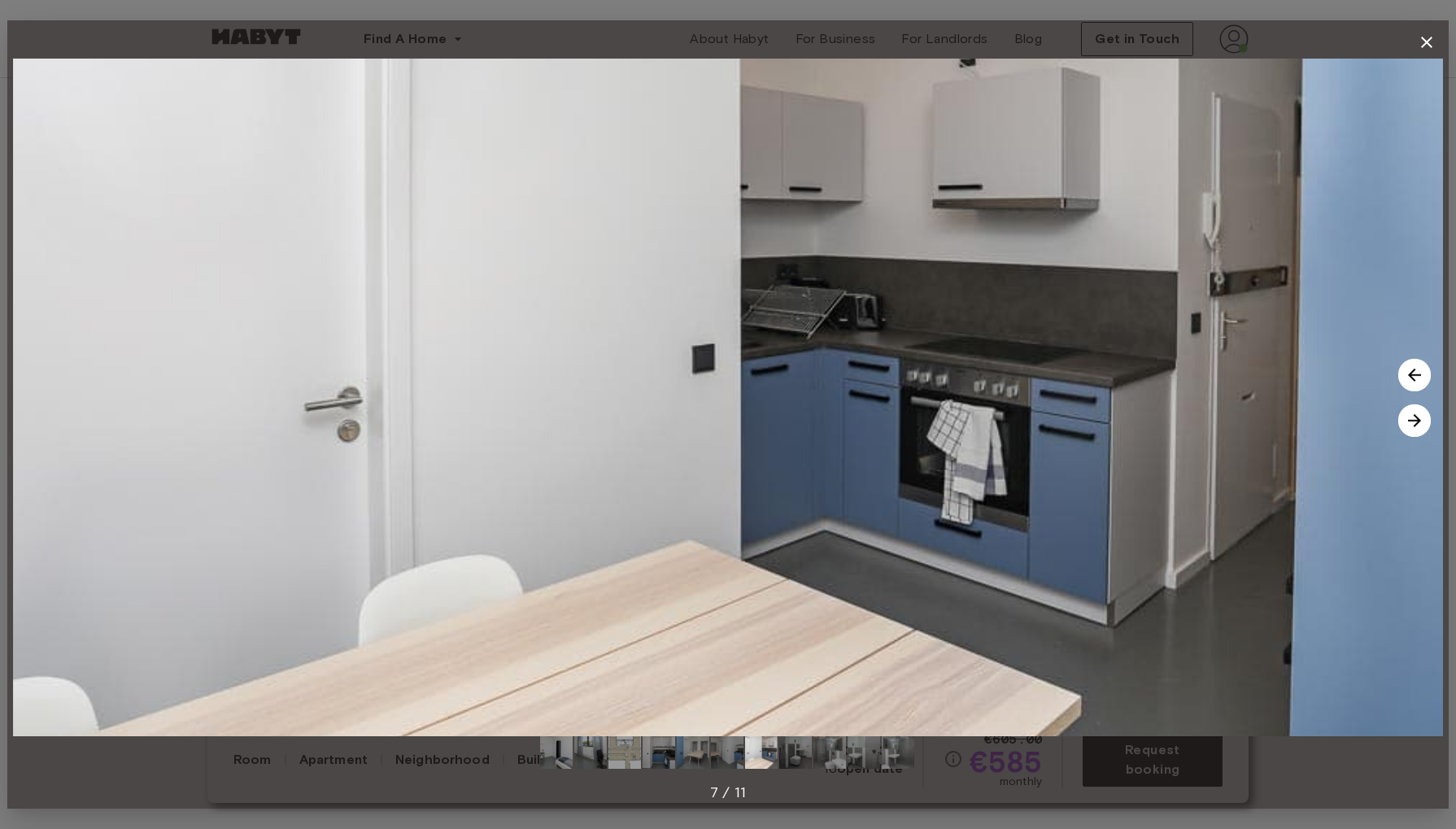 click at bounding box center (1415, 421) 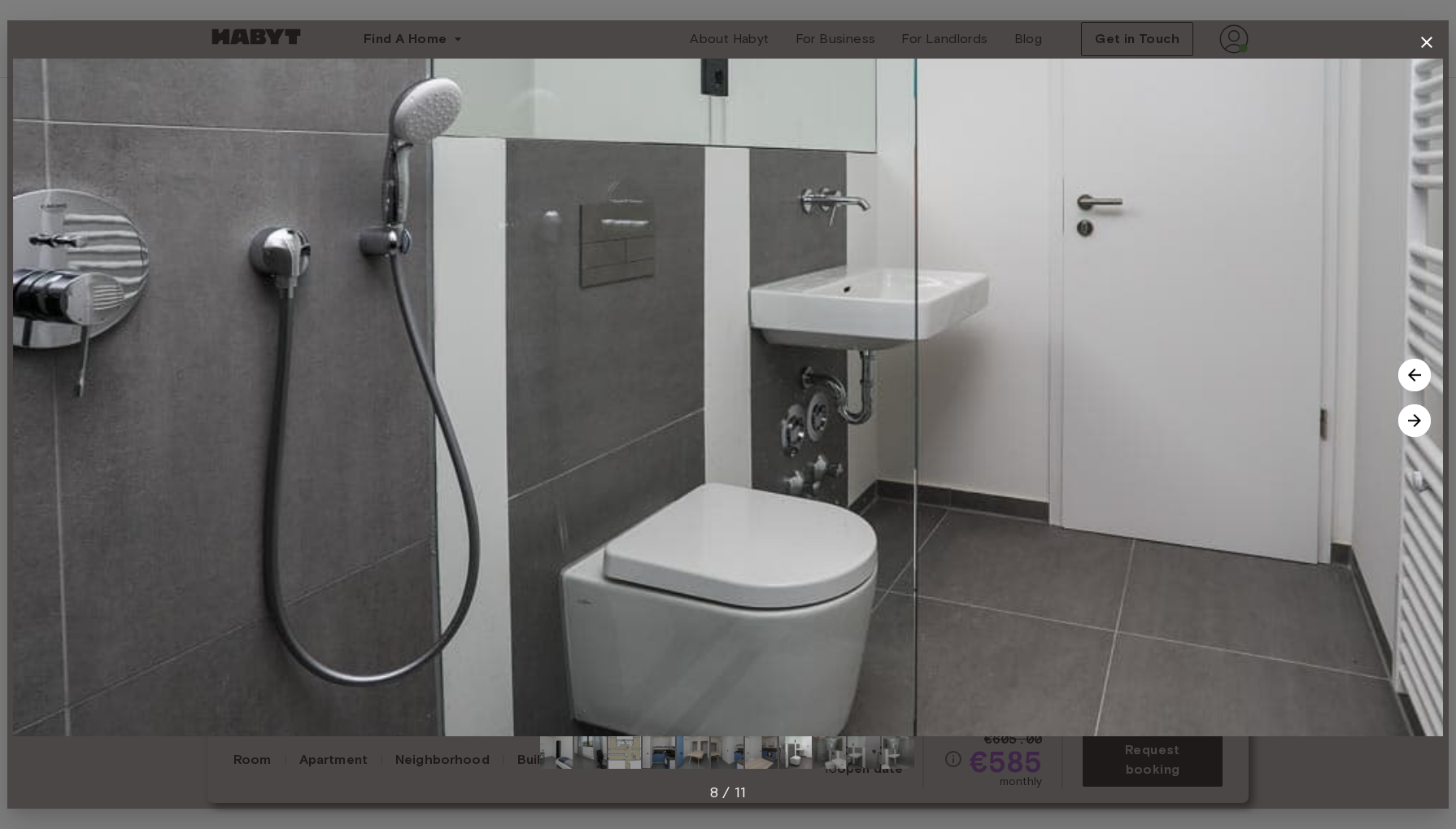 click at bounding box center (1415, 421) 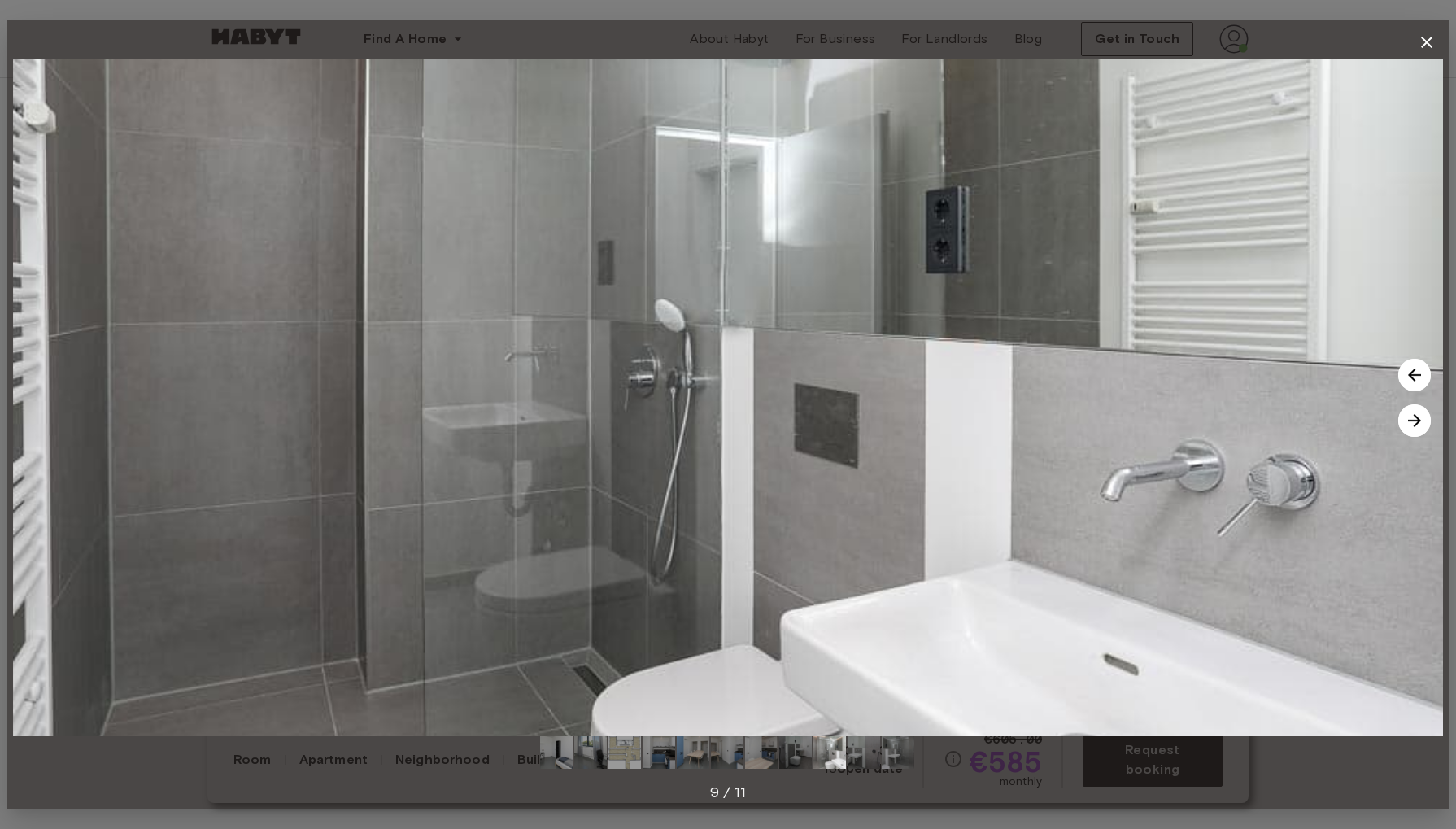 click at bounding box center [1415, 421] 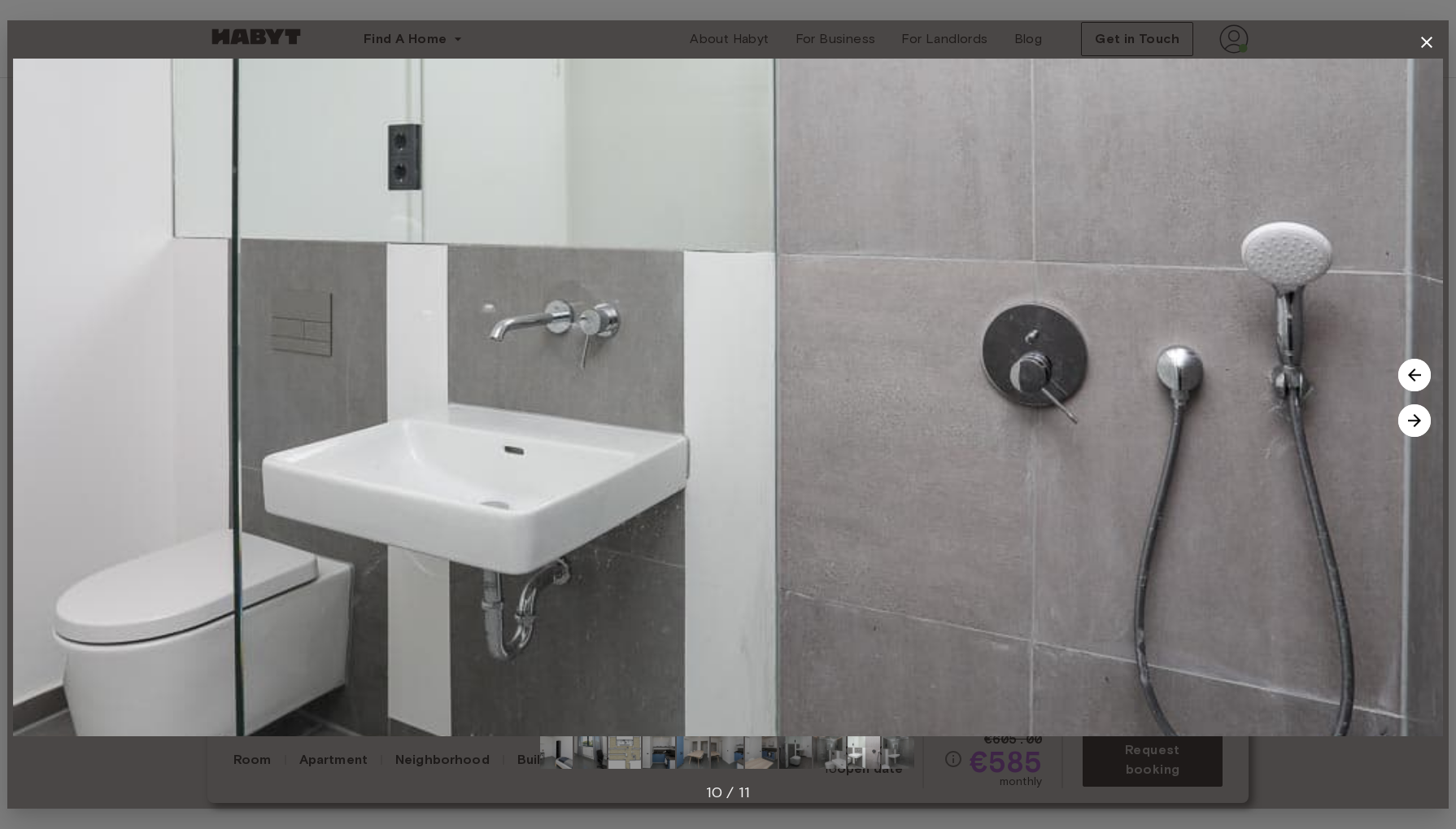 click at bounding box center [1415, 421] 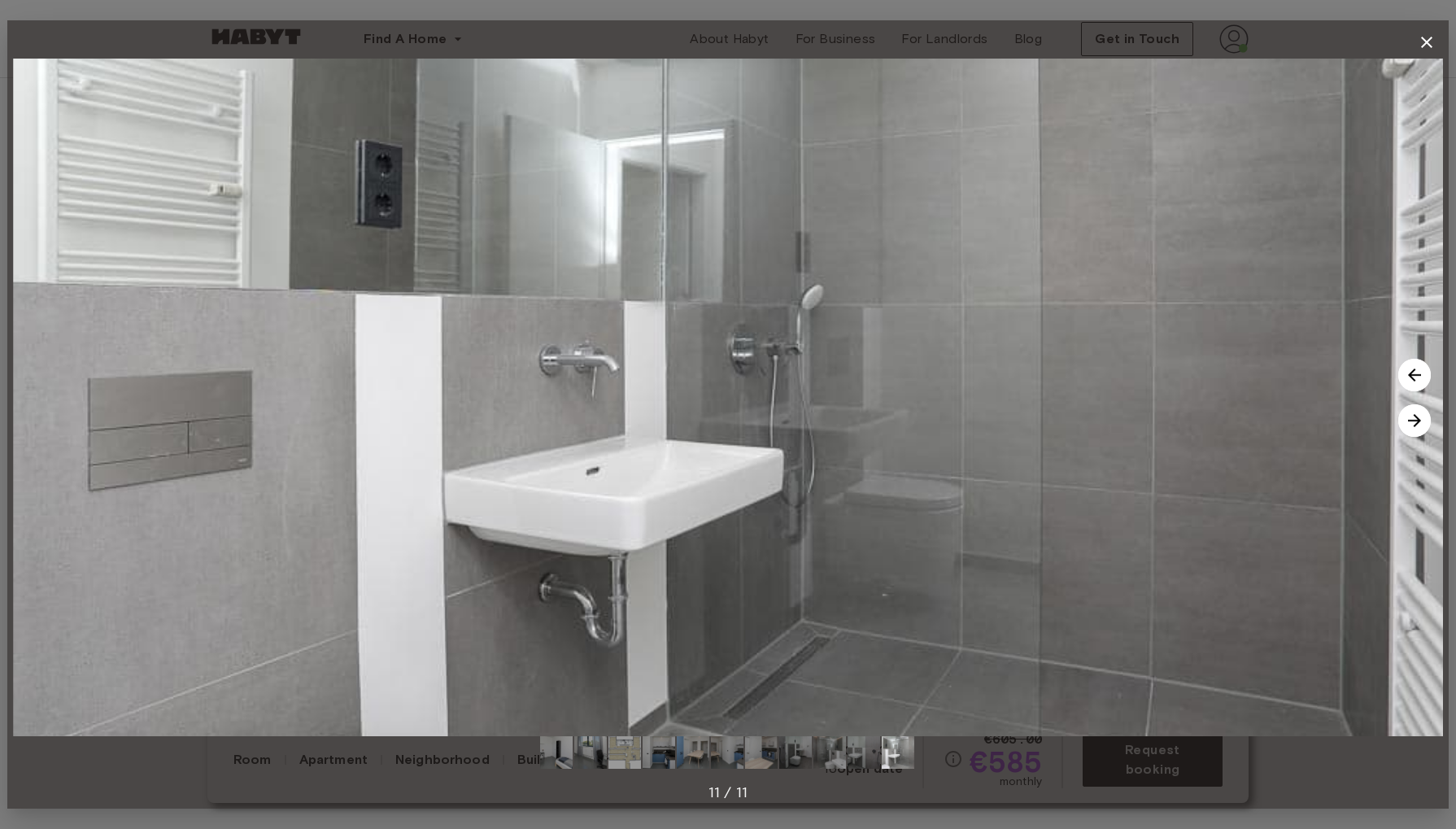 click at bounding box center (1415, 421) 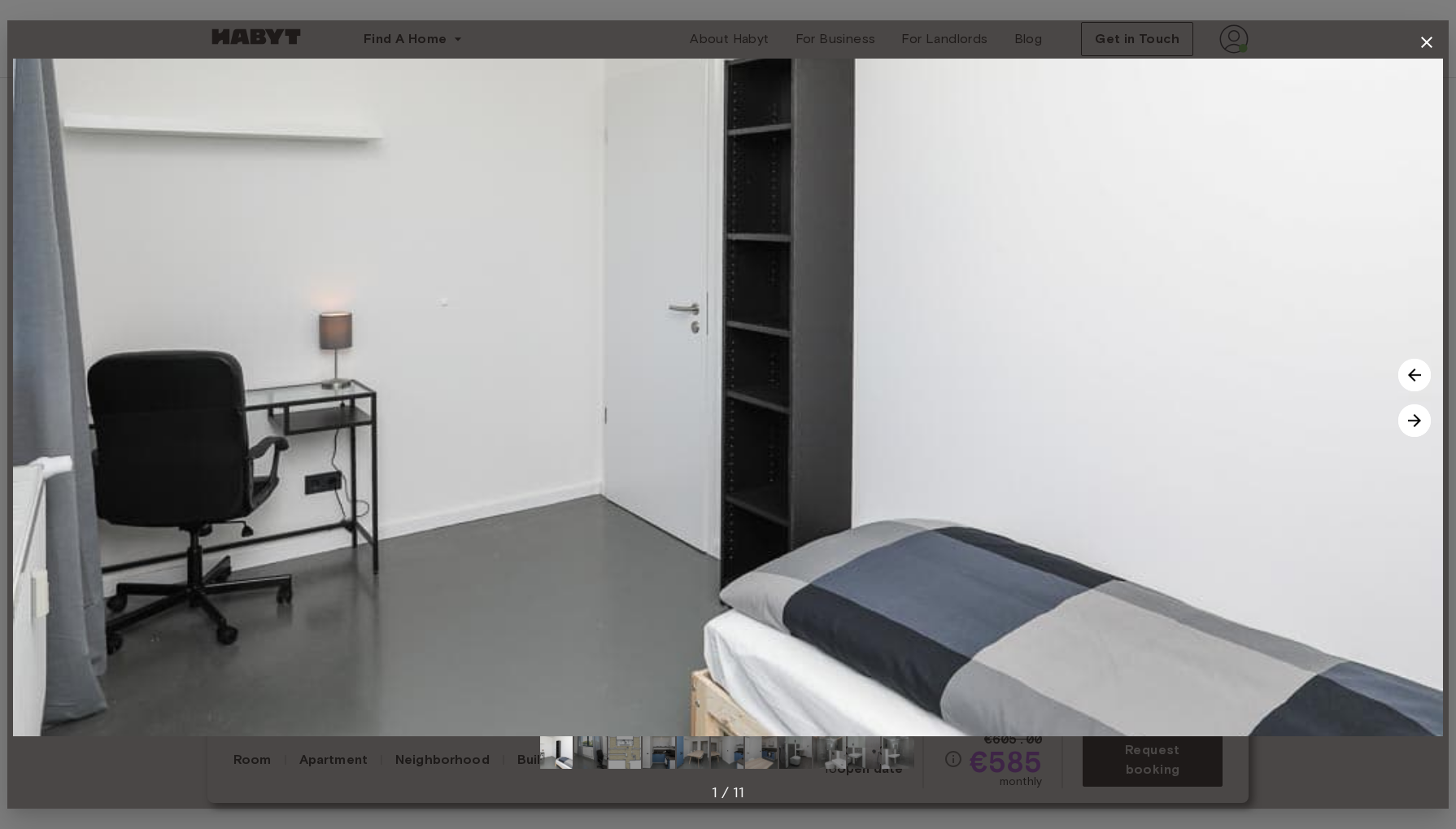click at bounding box center [1415, 421] 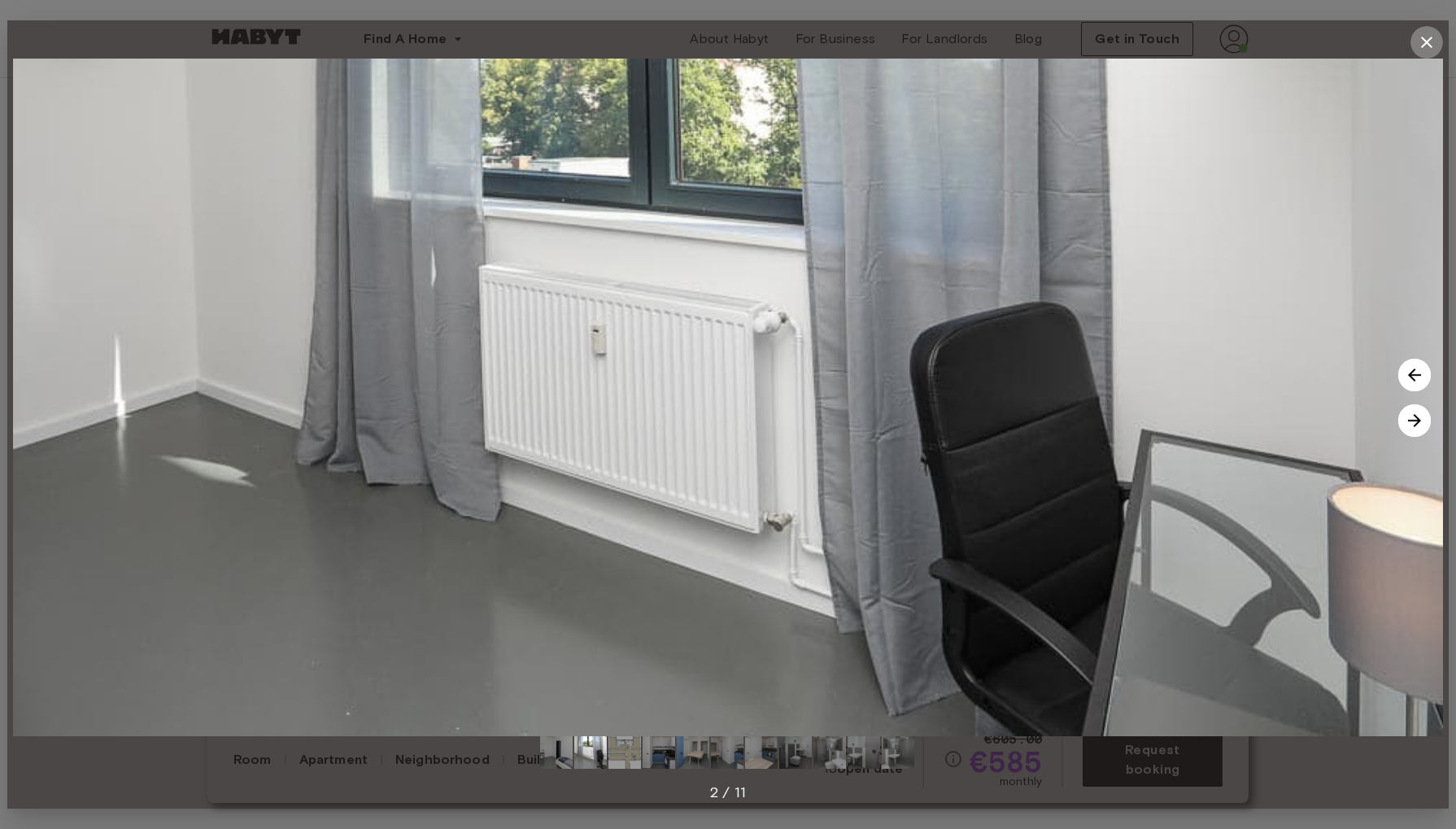 click 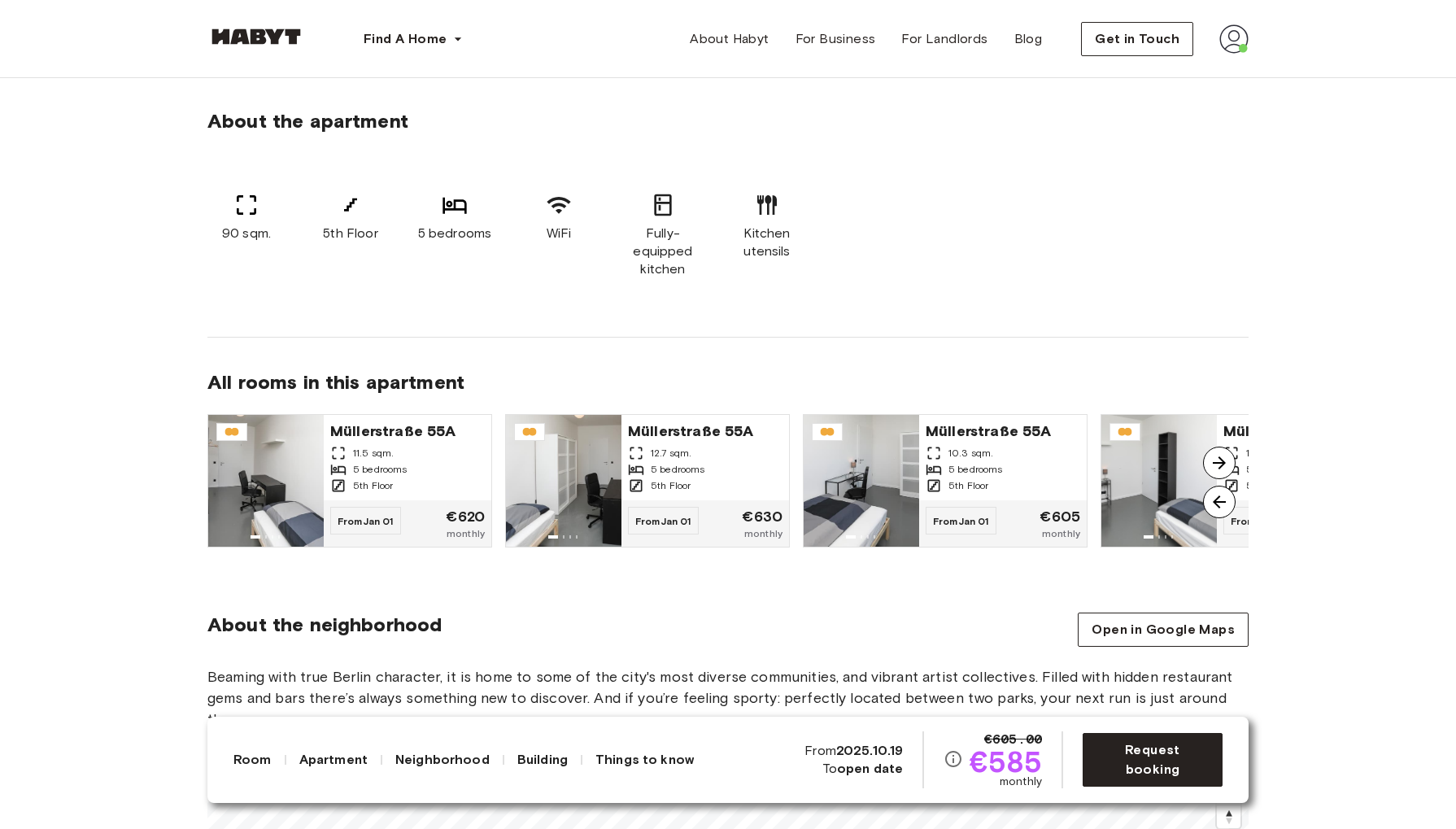 scroll, scrollTop: 966, scrollLeft: 0, axis: vertical 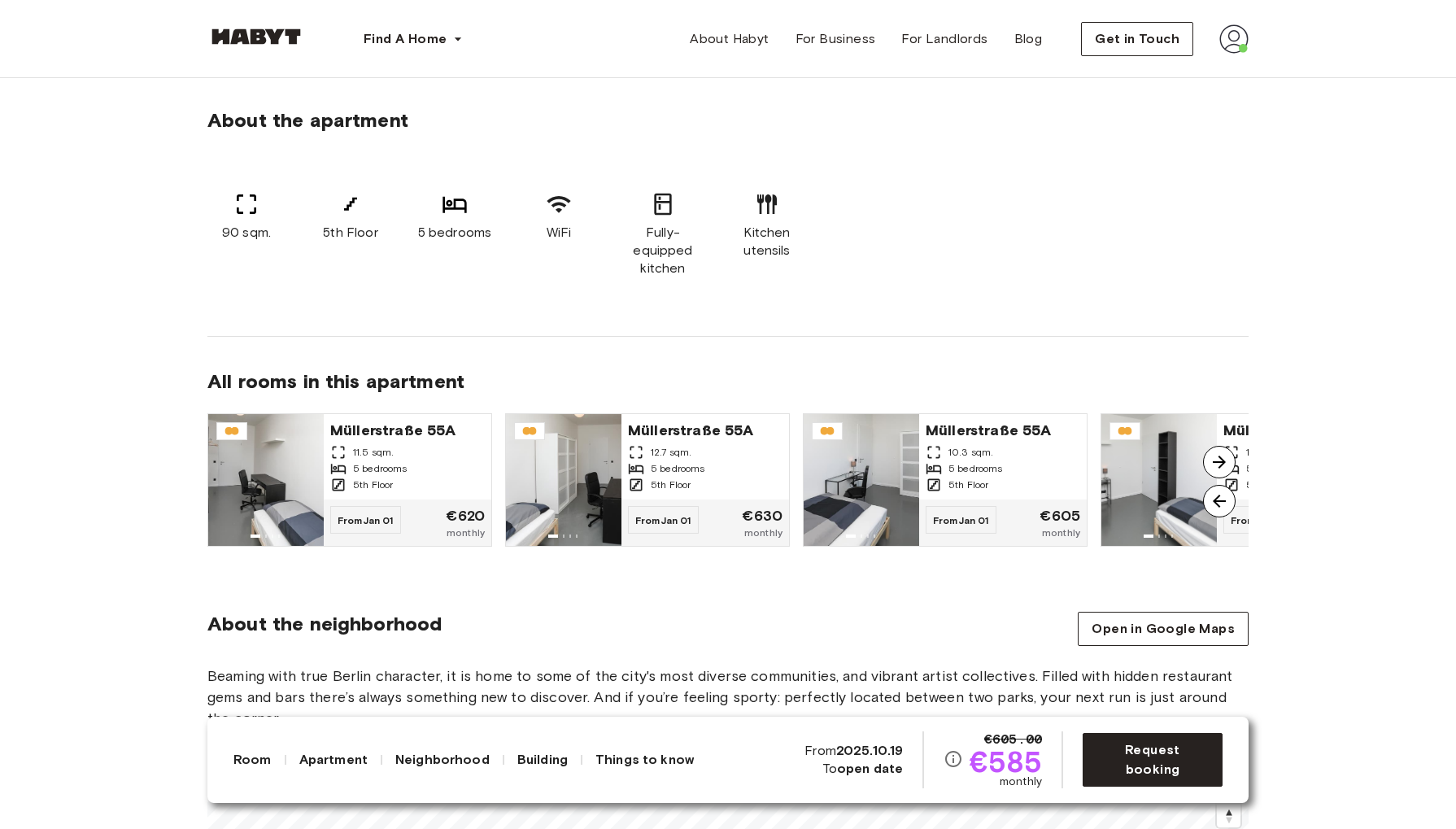 click at bounding box center (1219, 462) 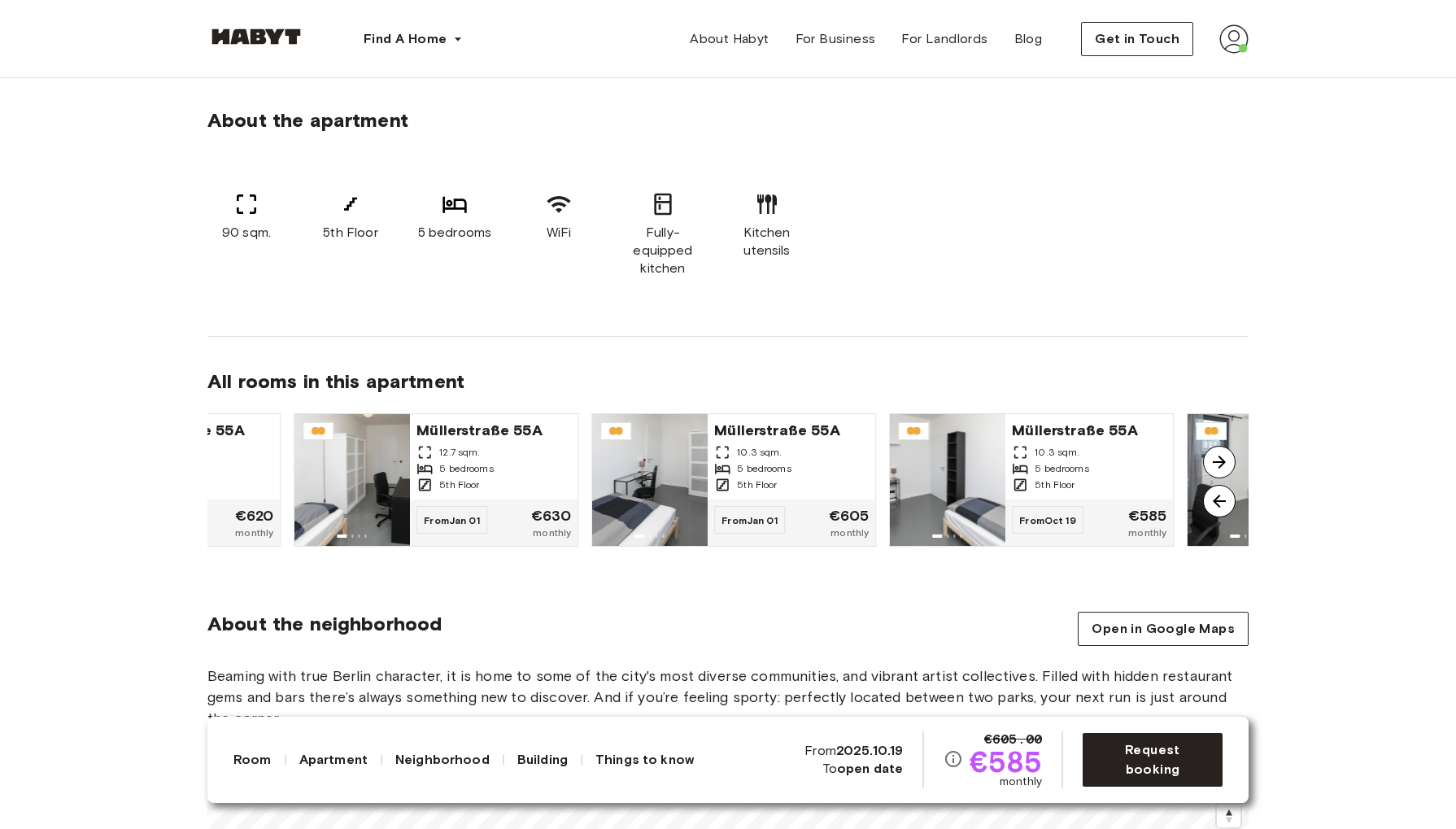 click at bounding box center [1219, 462] 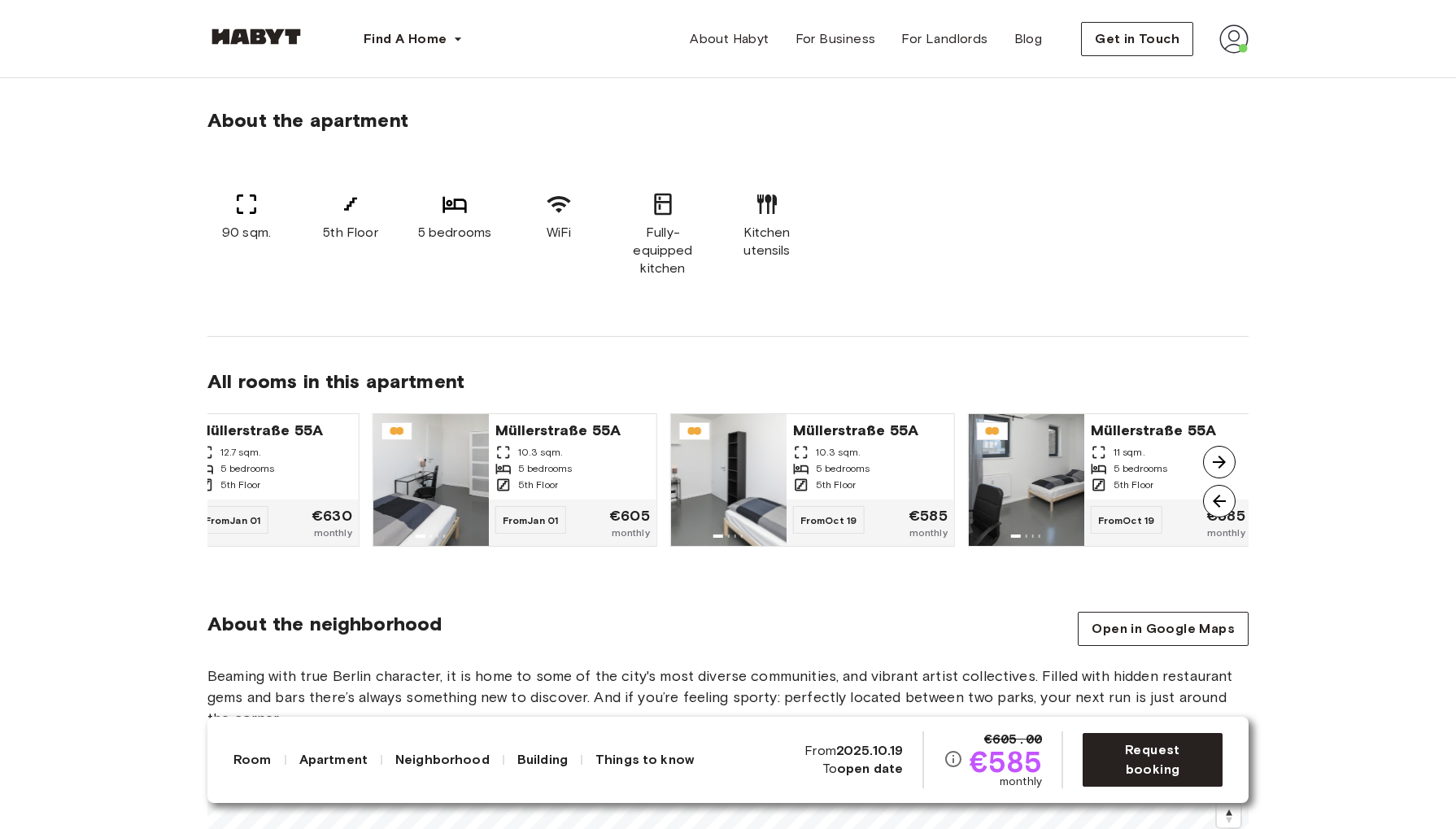 click at bounding box center [1219, 462] 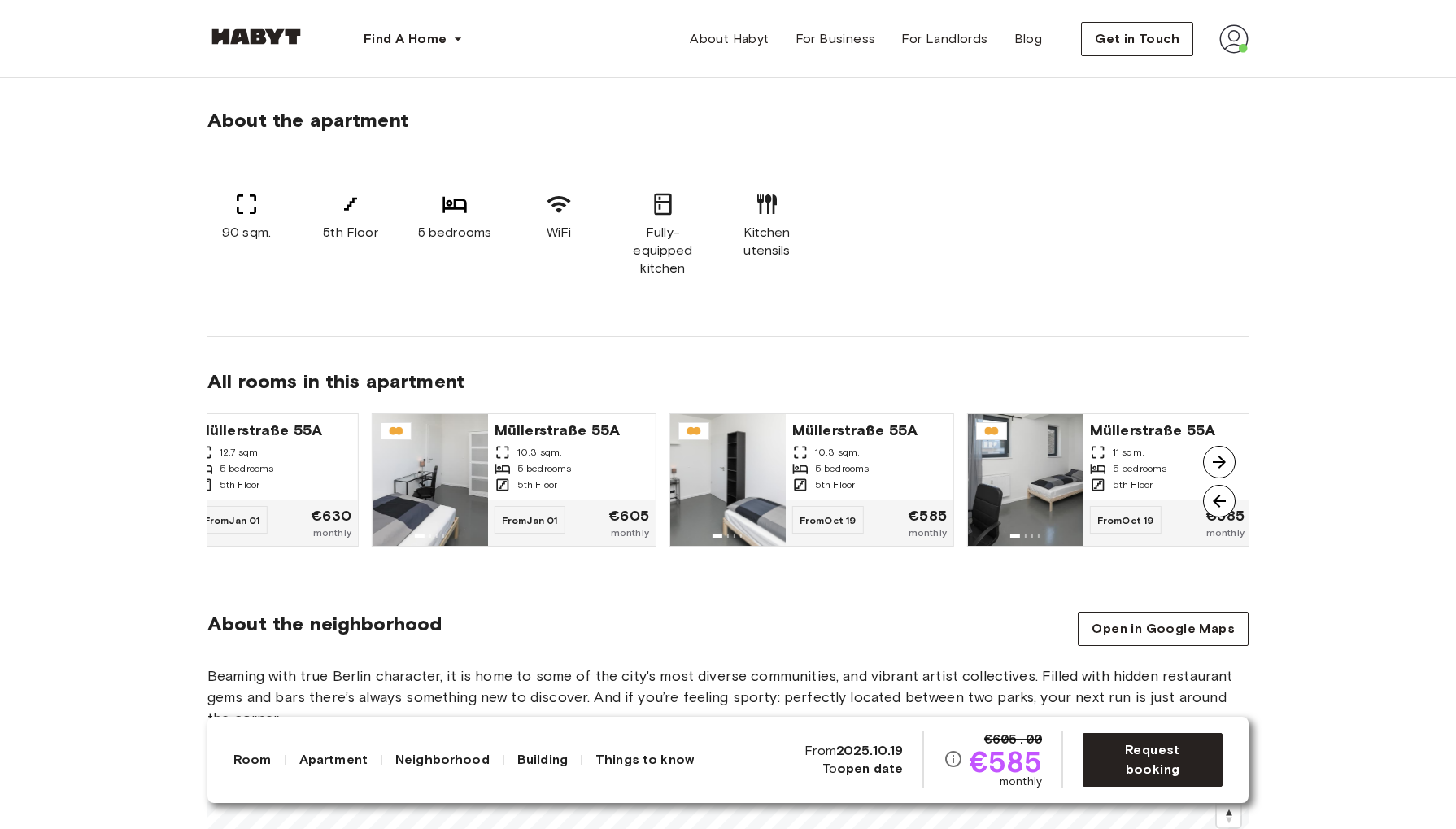 click at bounding box center [1219, 462] 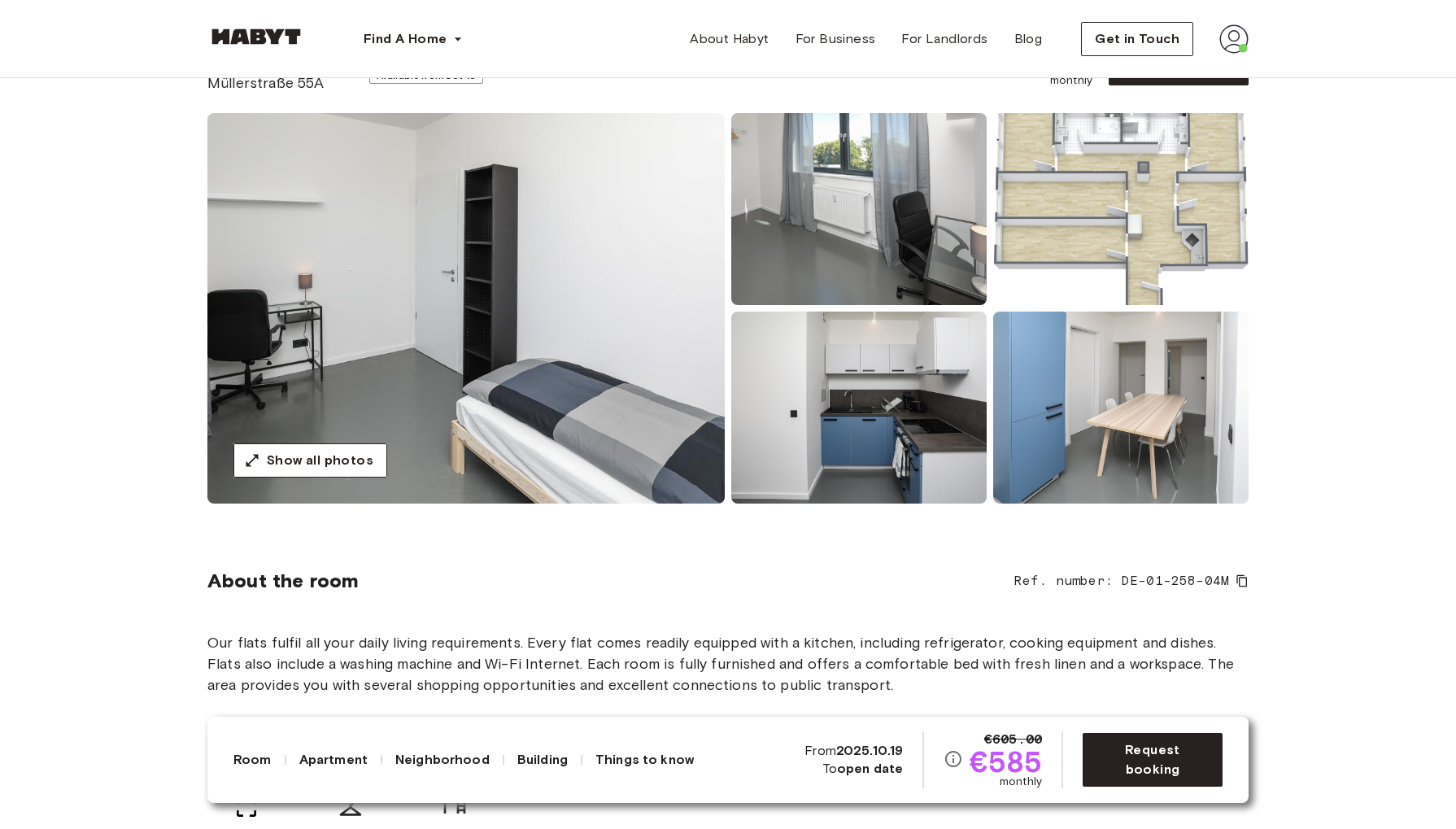 scroll, scrollTop: 0, scrollLeft: 0, axis: both 